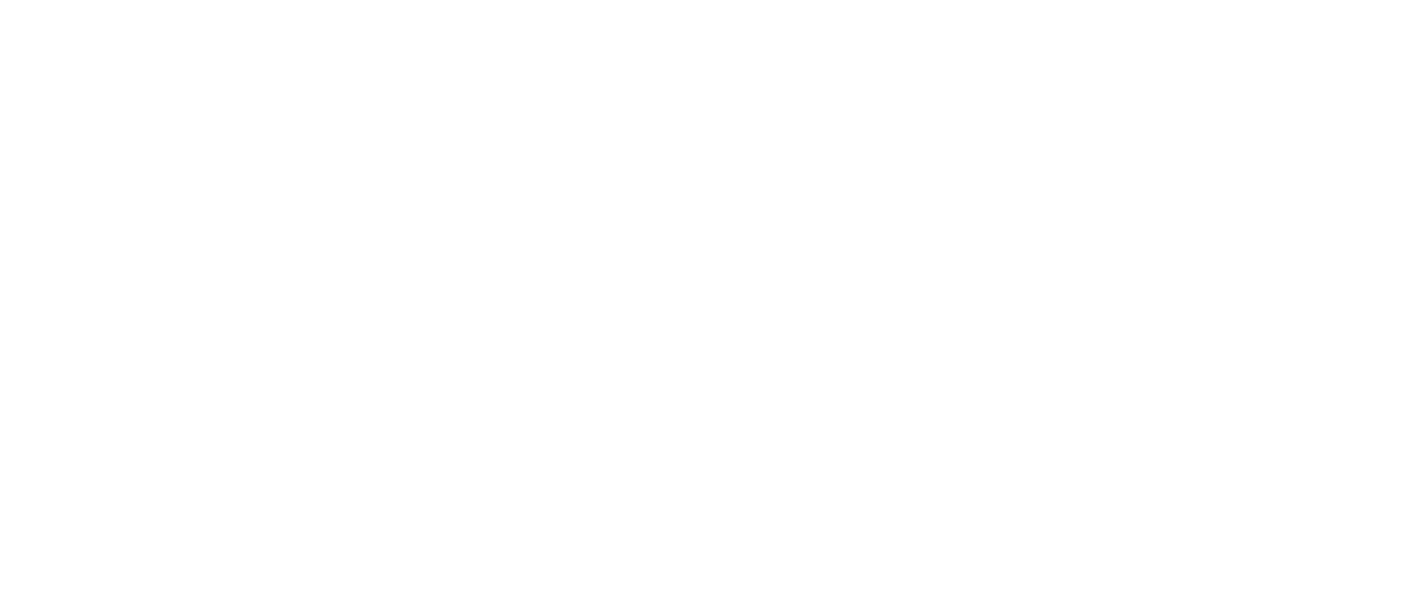 scroll, scrollTop: 0, scrollLeft: 0, axis: both 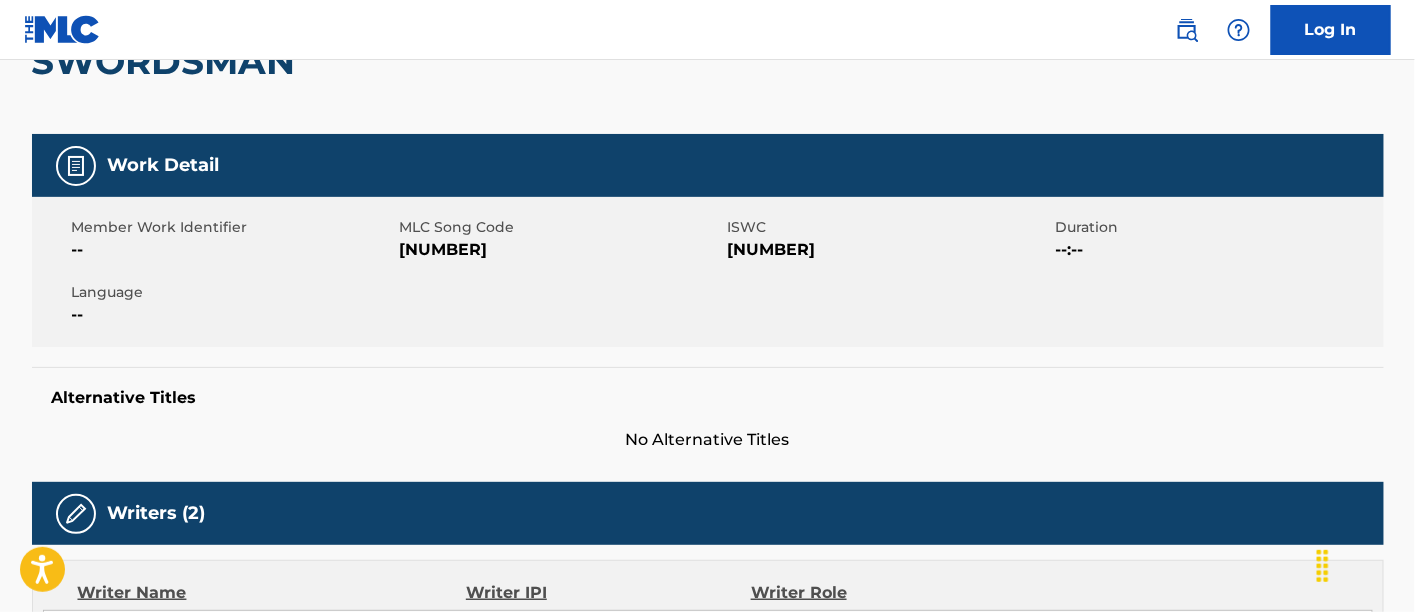 click on "S17502" at bounding box center [561, 250] 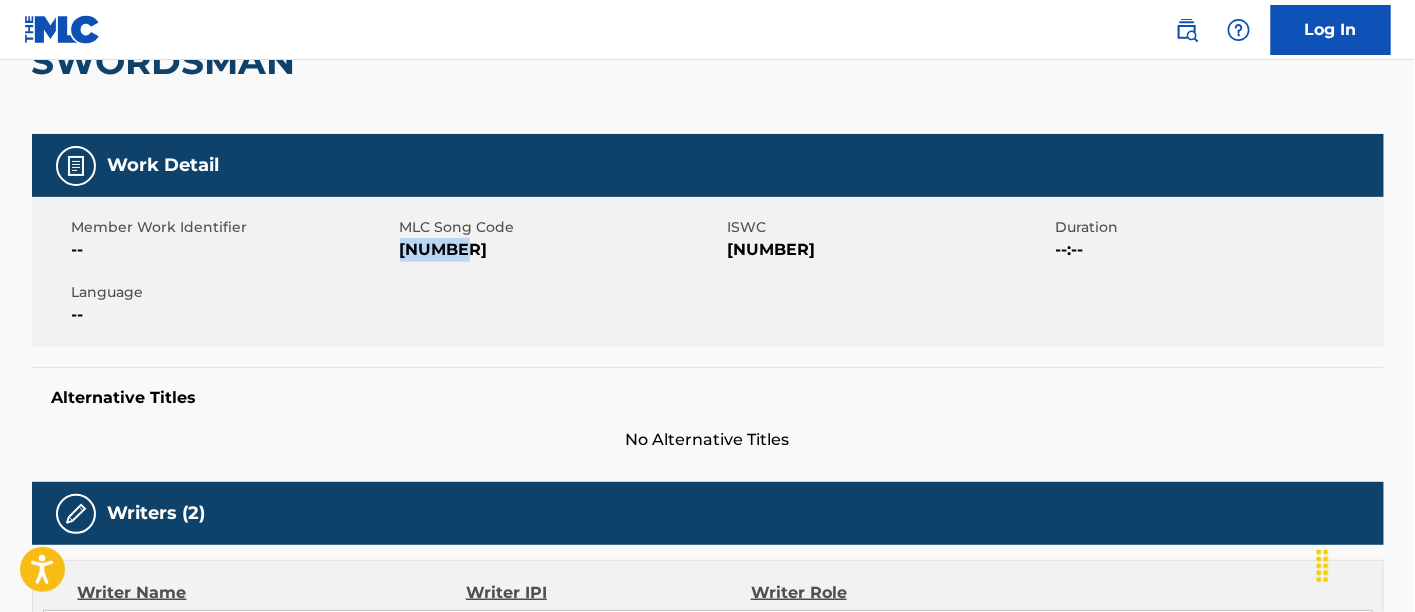 click on "S17502" at bounding box center (561, 250) 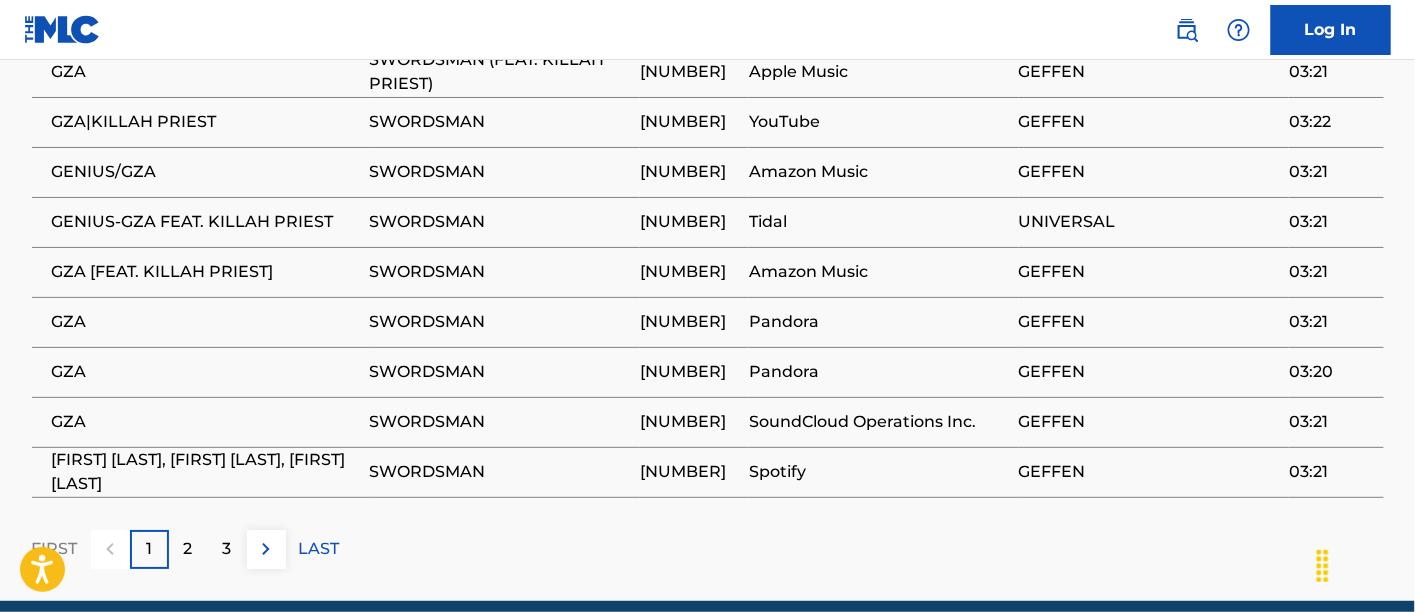 scroll, scrollTop: 2000, scrollLeft: 0, axis: vertical 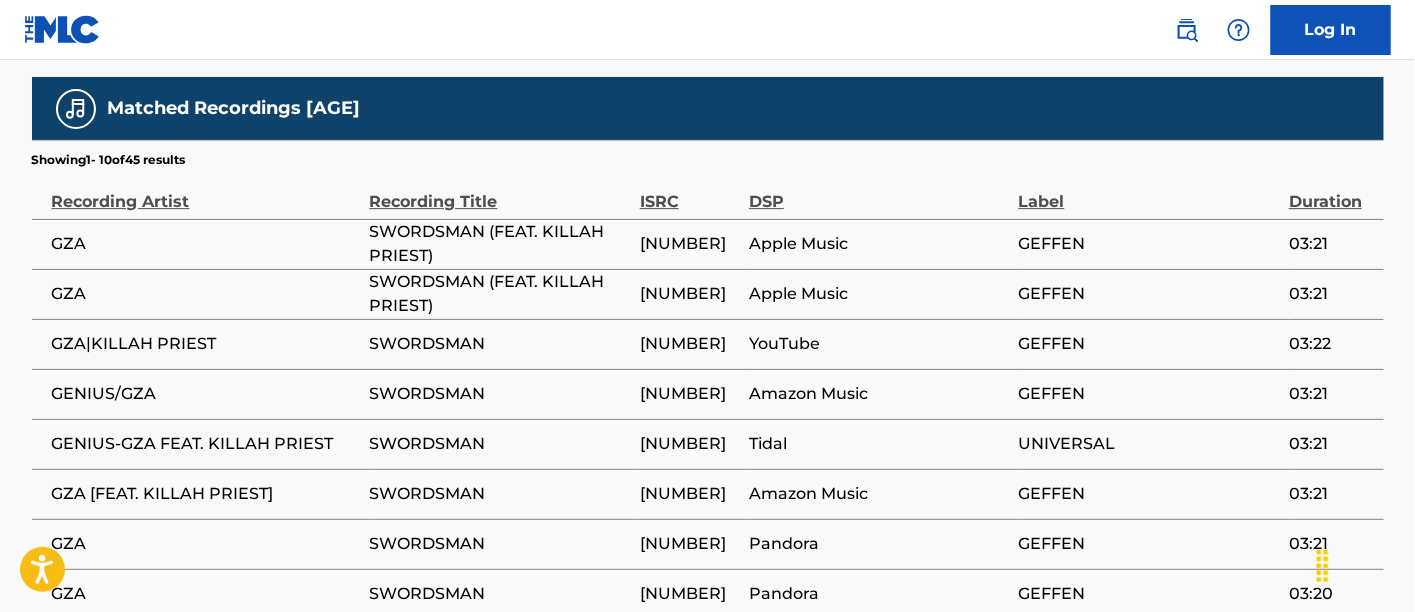 click on "SWORDSMAN (FEAT. KILLAH PRIEST)" at bounding box center (500, 244) 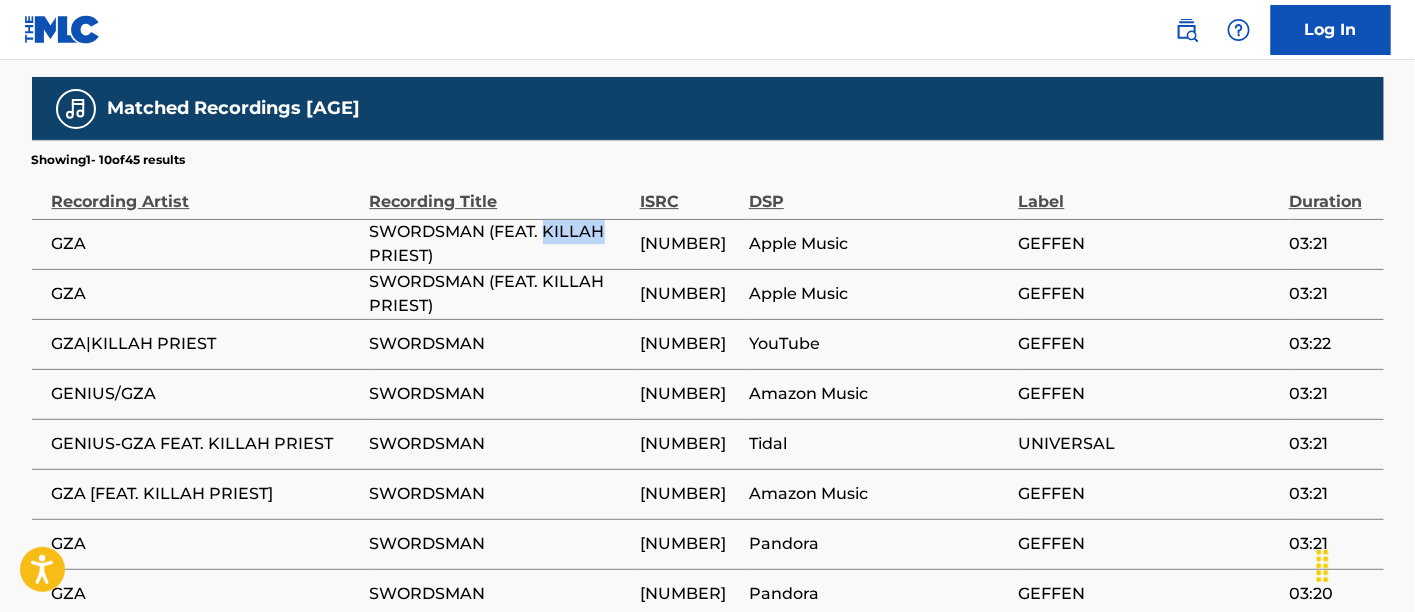 click on "SWORDSMAN (FEAT. KILLAH PRIEST)" at bounding box center (500, 244) 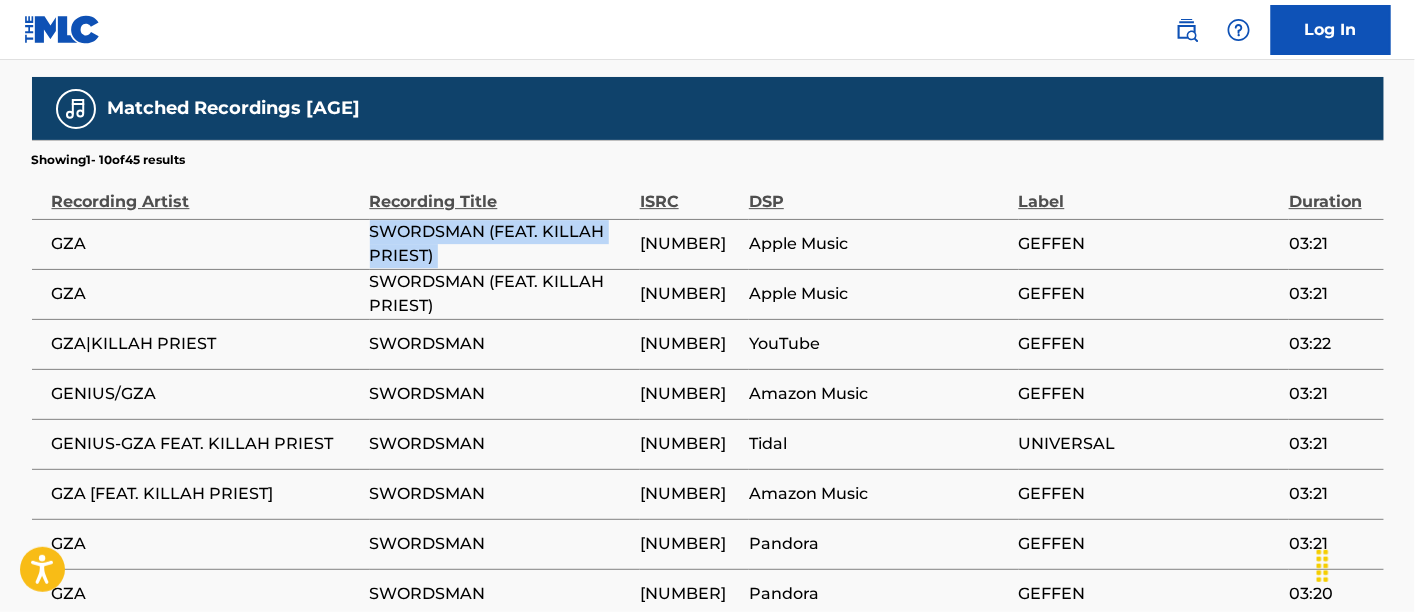 click on "SWORDSMAN (FEAT. KILLAH PRIEST)" at bounding box center (500, 244) 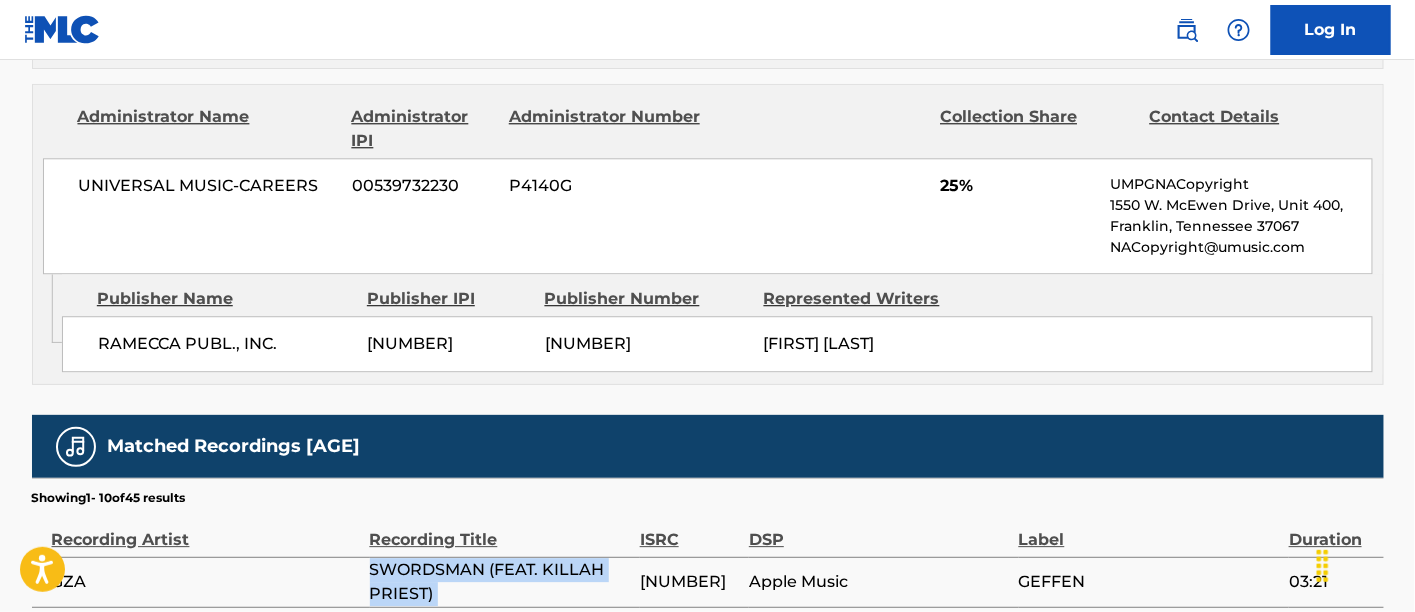 scroll, scrollTop: 1962, scrollLeft: 0, axis: vertical 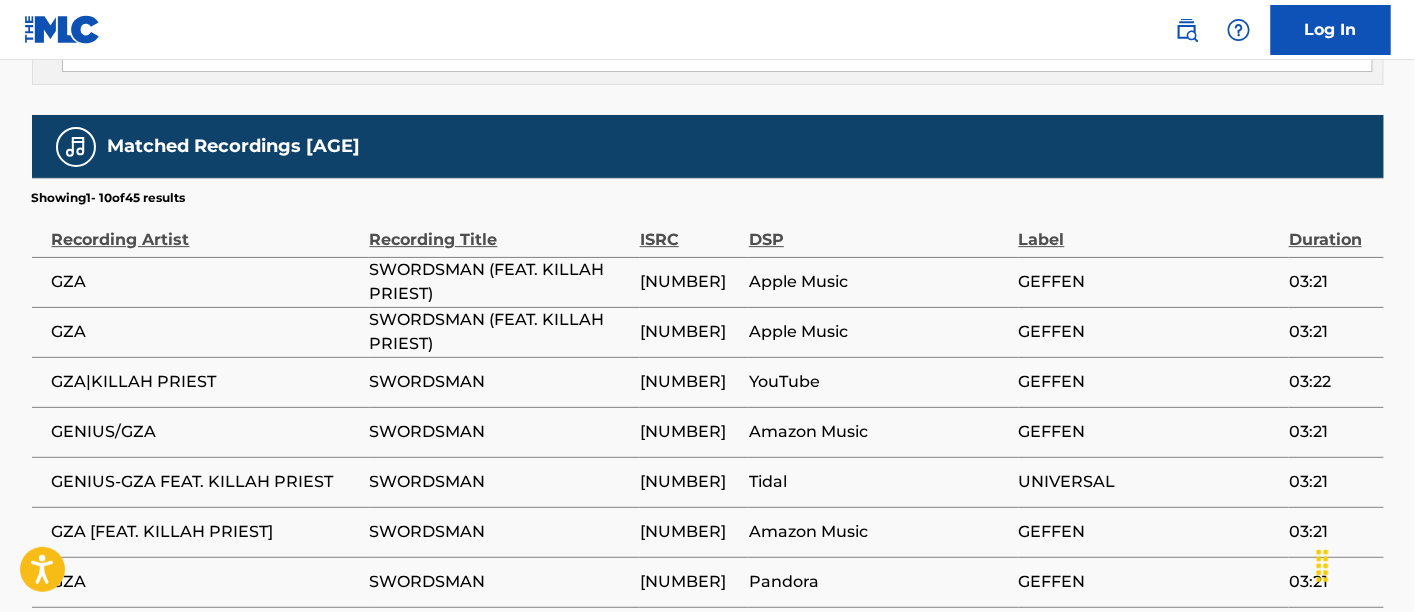 click on "USGF19581317" at bounding box center (689, 282) 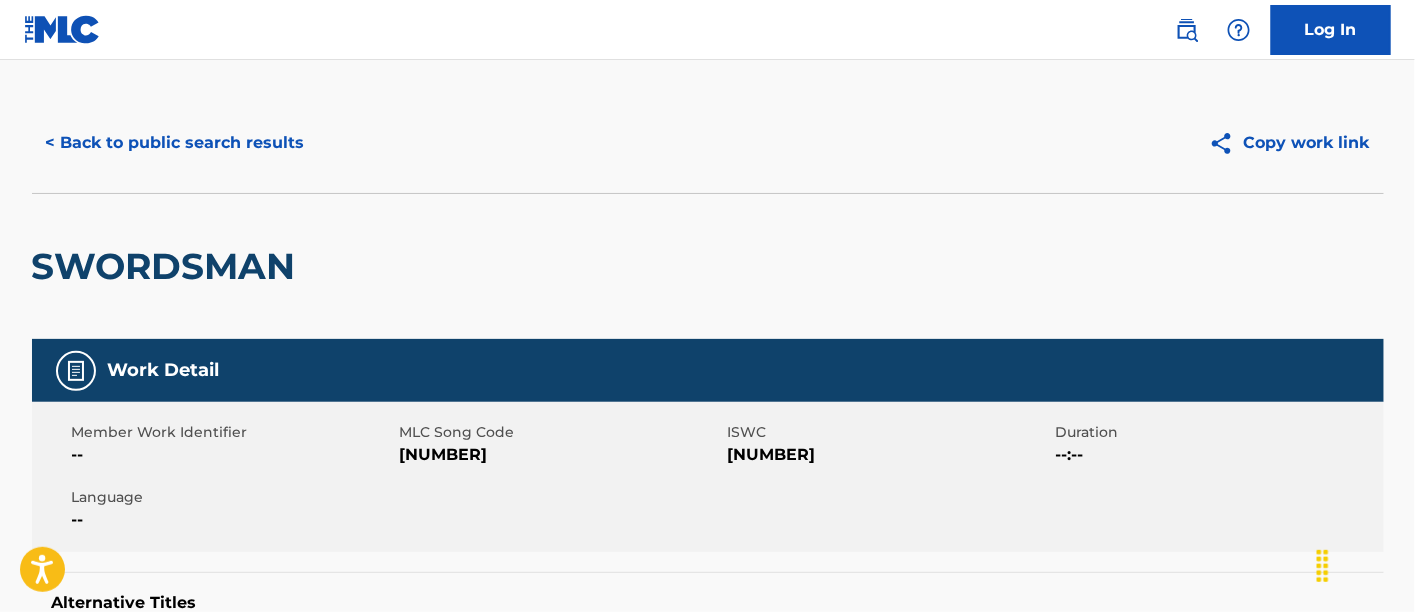 scroll, scrollTop: 0, scrollLeft: 0, axis: both 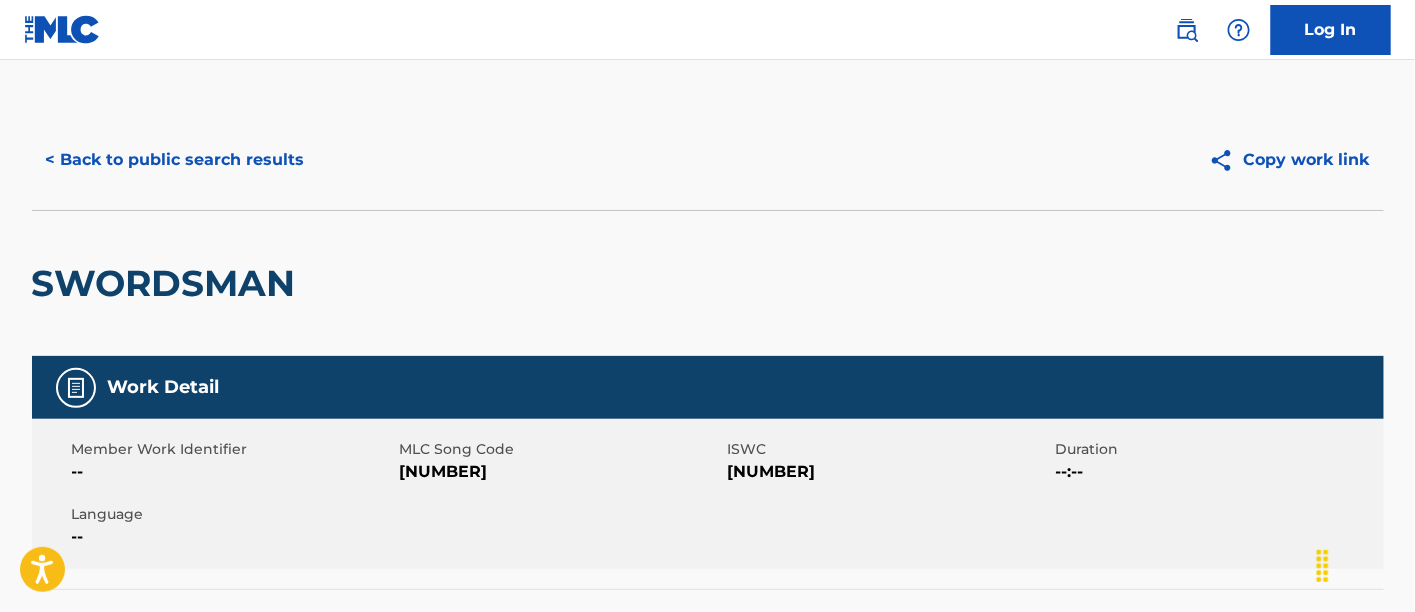 click on "< Back to public search results" at bounding box center [175, 160] 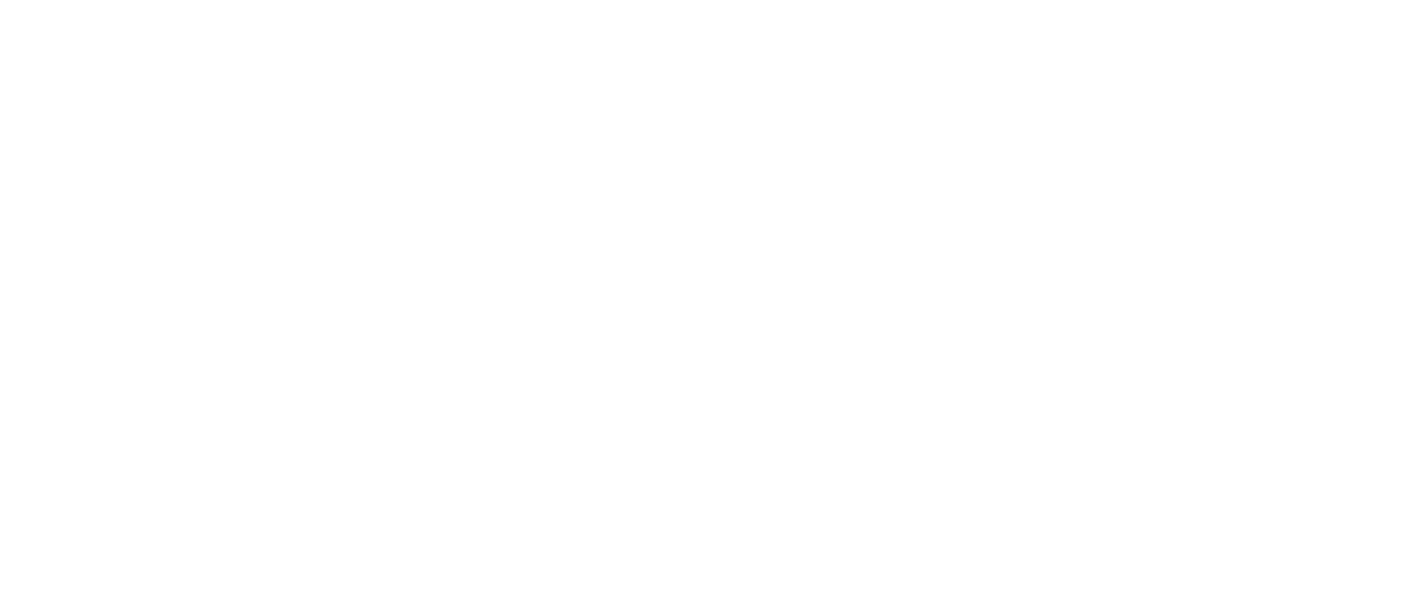 scroll, scrollTop: 0, scrollLeft: 0, axis: both 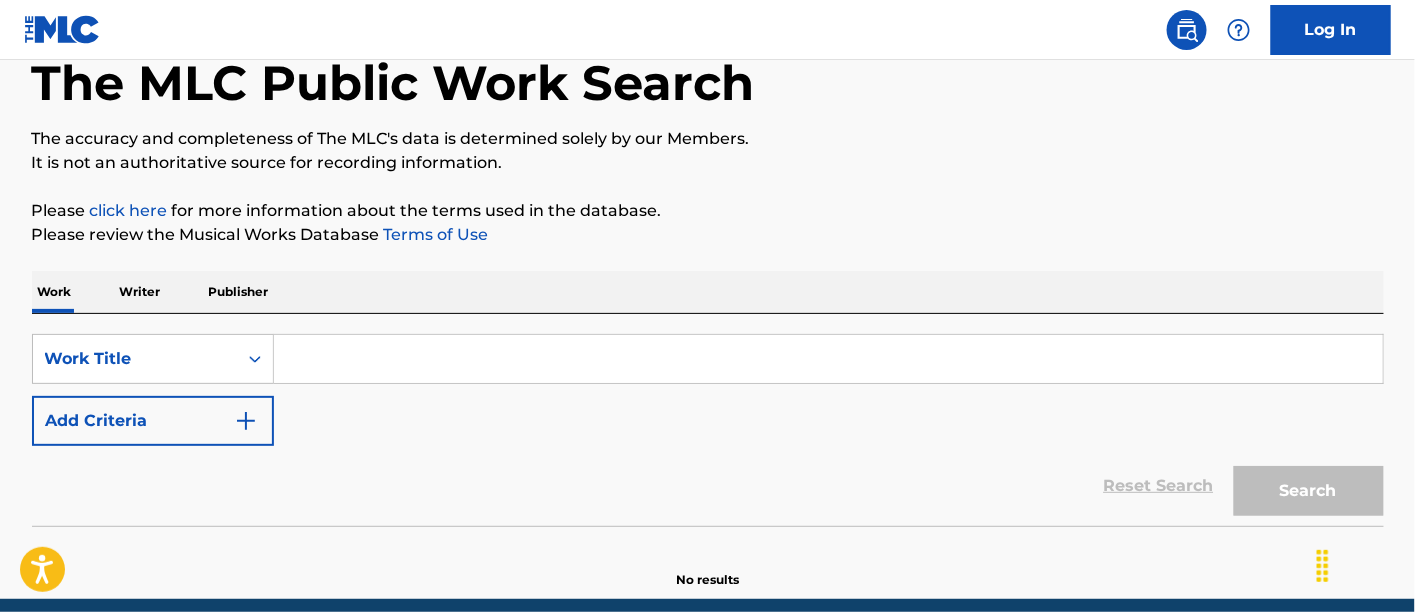 click at bounding box center (828, 359) 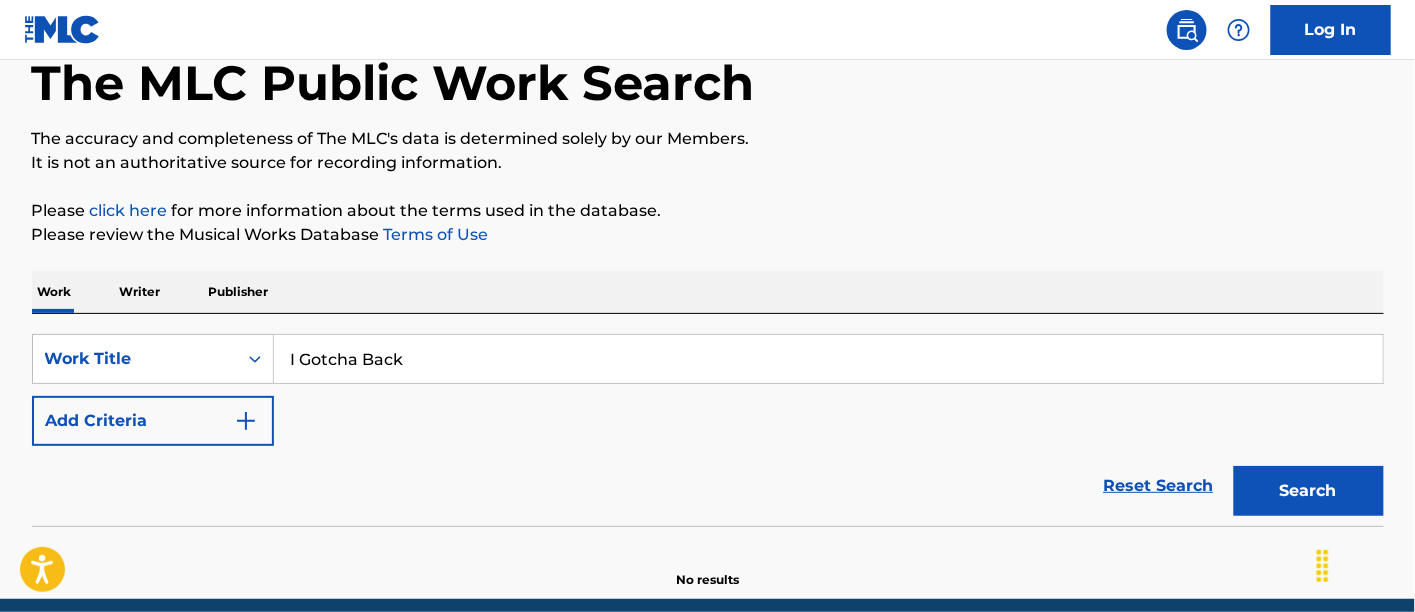 type on "I Gotcha Back" 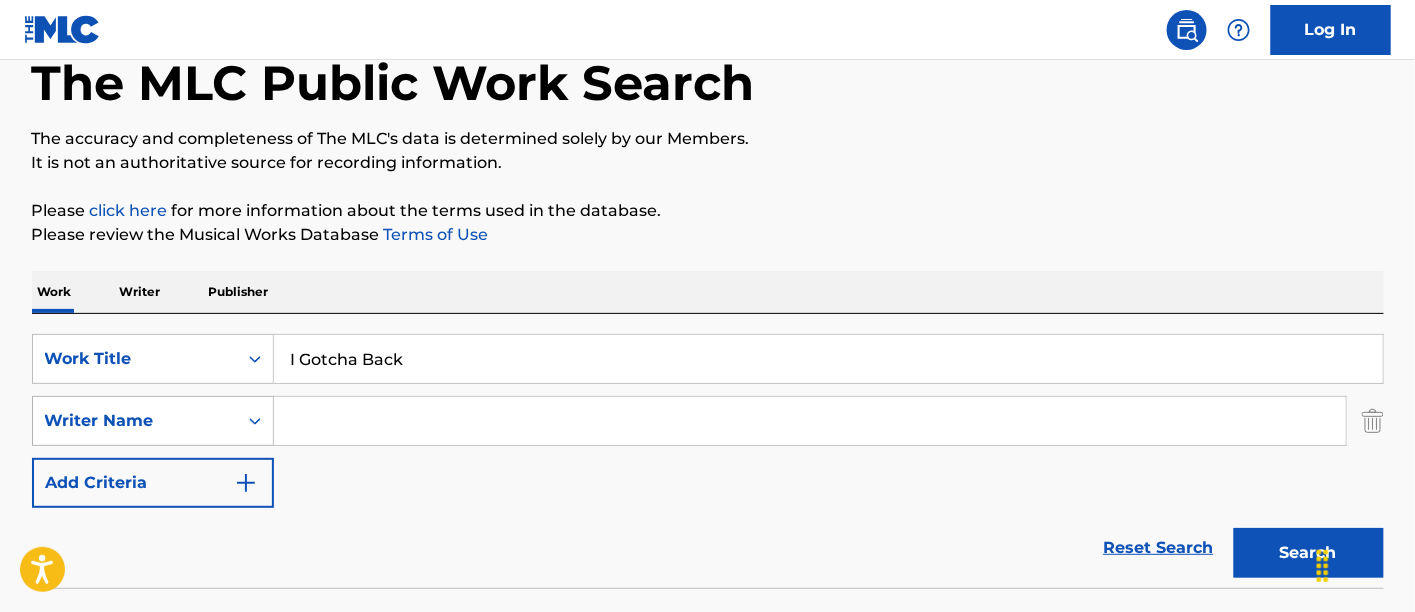 click on "Writer Name" at bounding box center [135, 421] 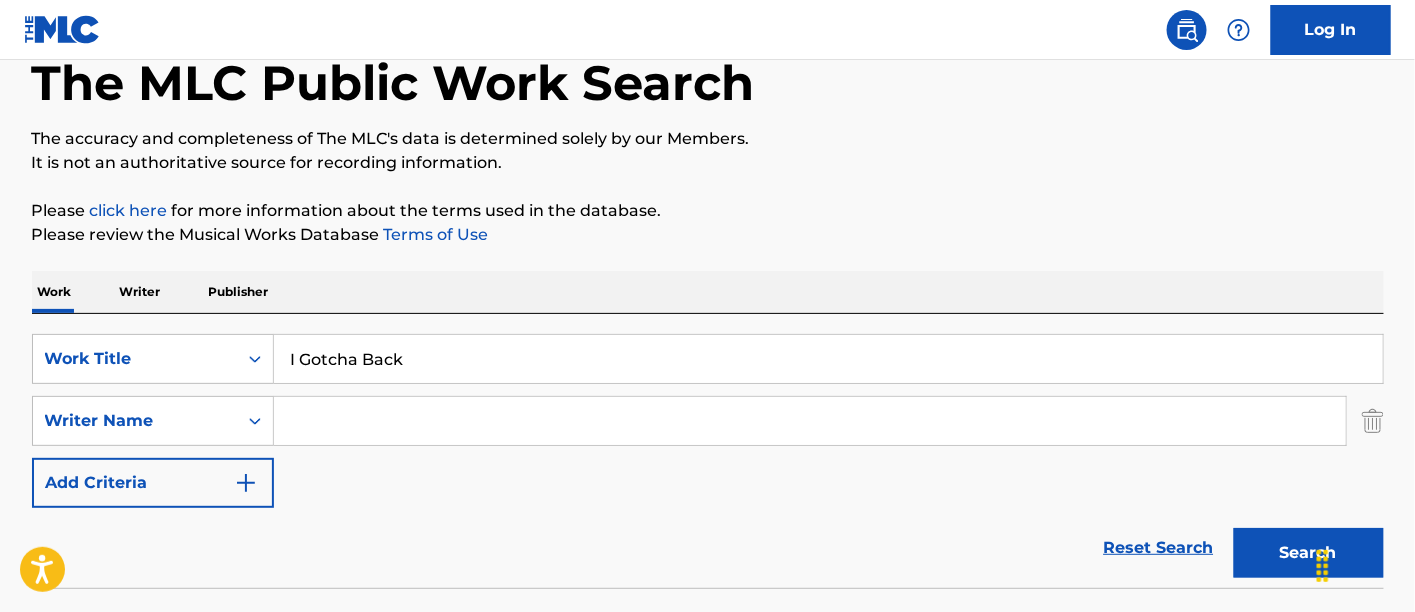 click at bounding box center (810, 421) 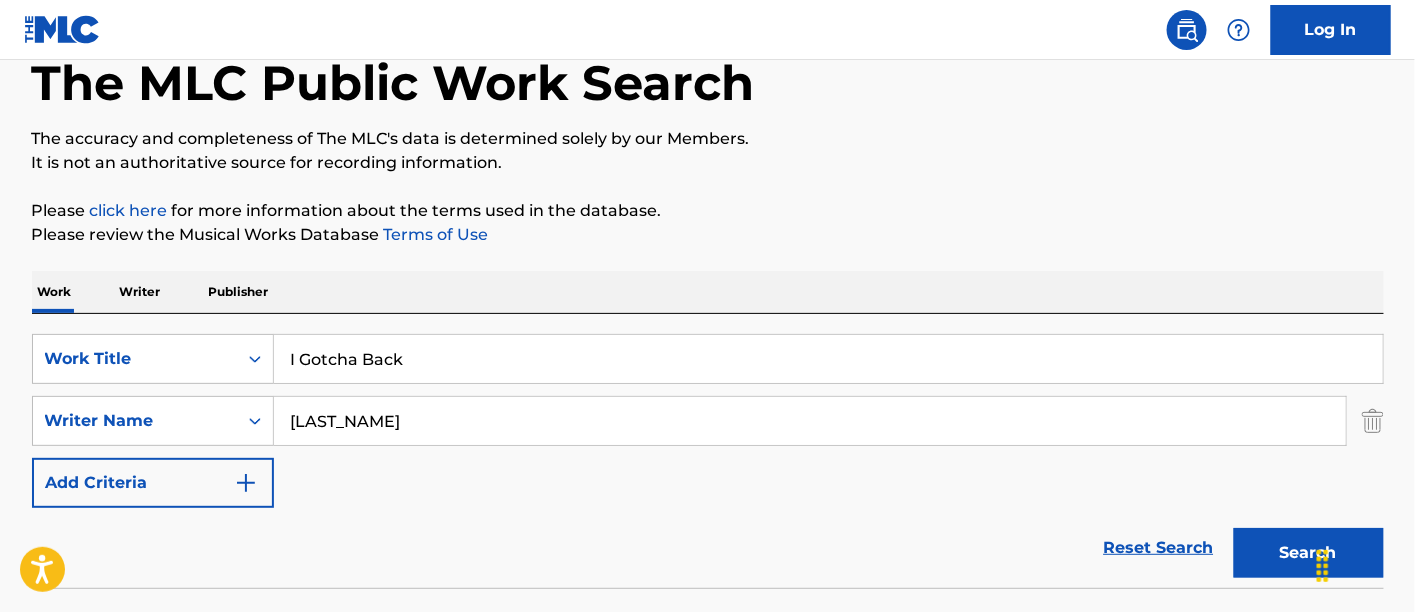 type on "[LAST_NAME]" 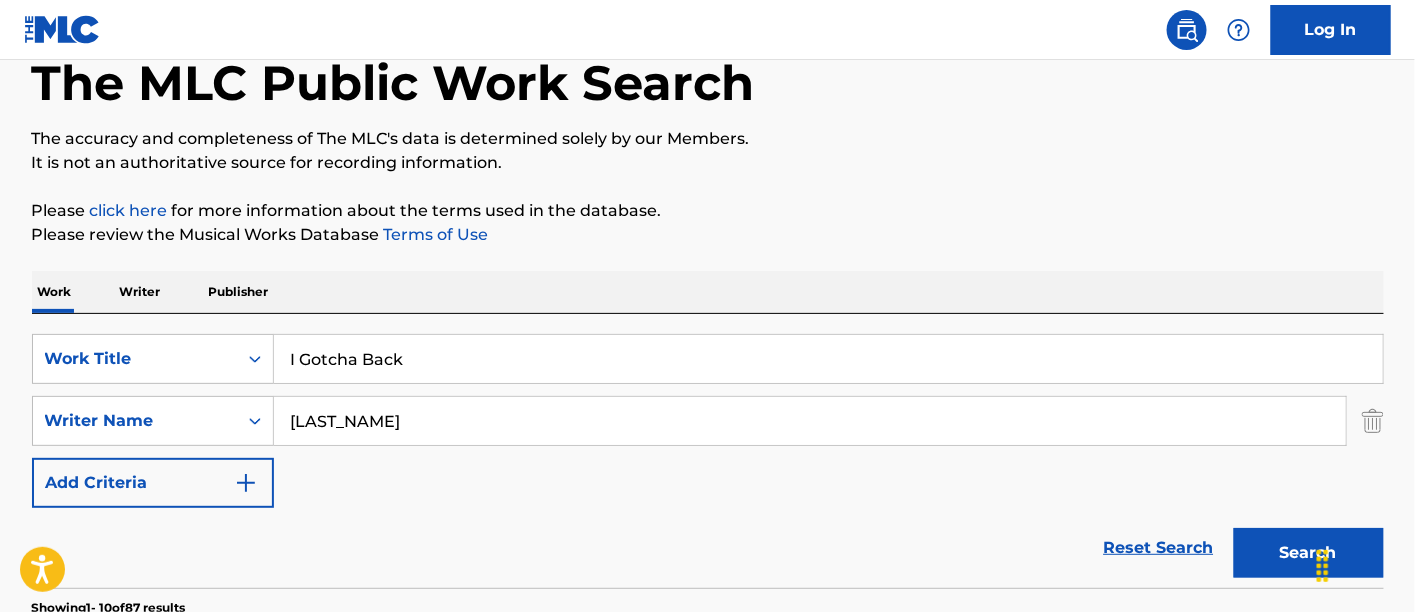 click on "Search" at bounding box center (1309, 553) 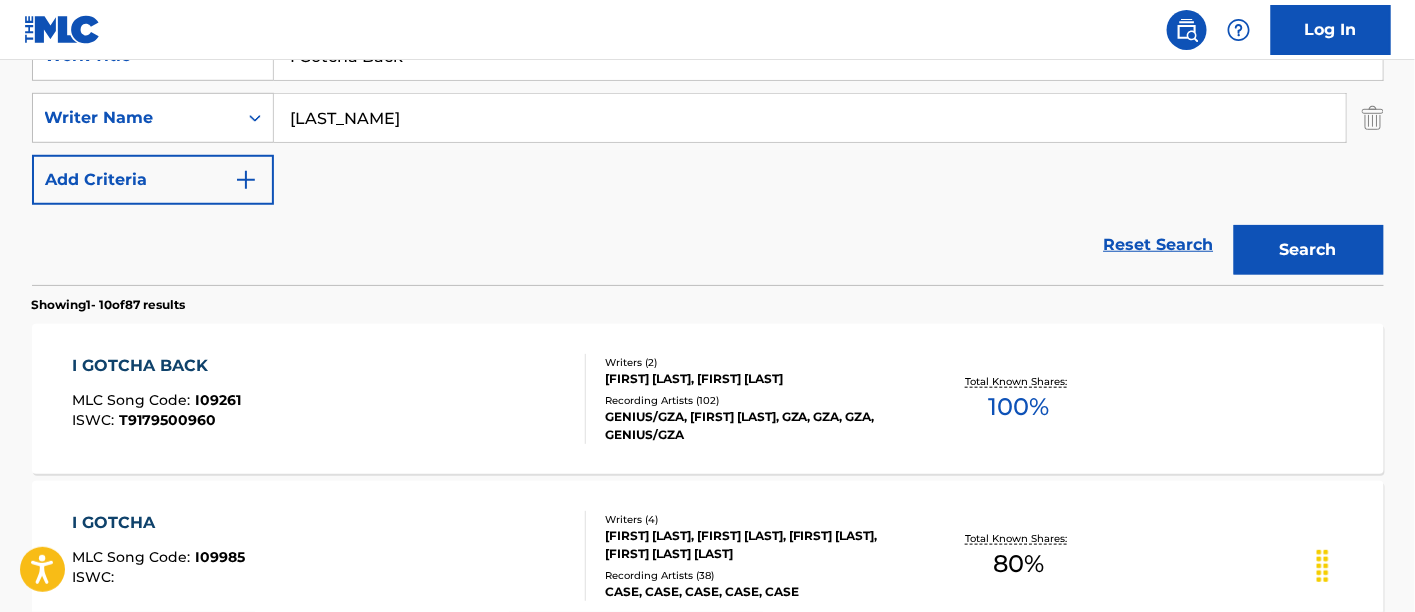 scroll, scrollTop: 542, scrollLeft: 0, axis: vertical 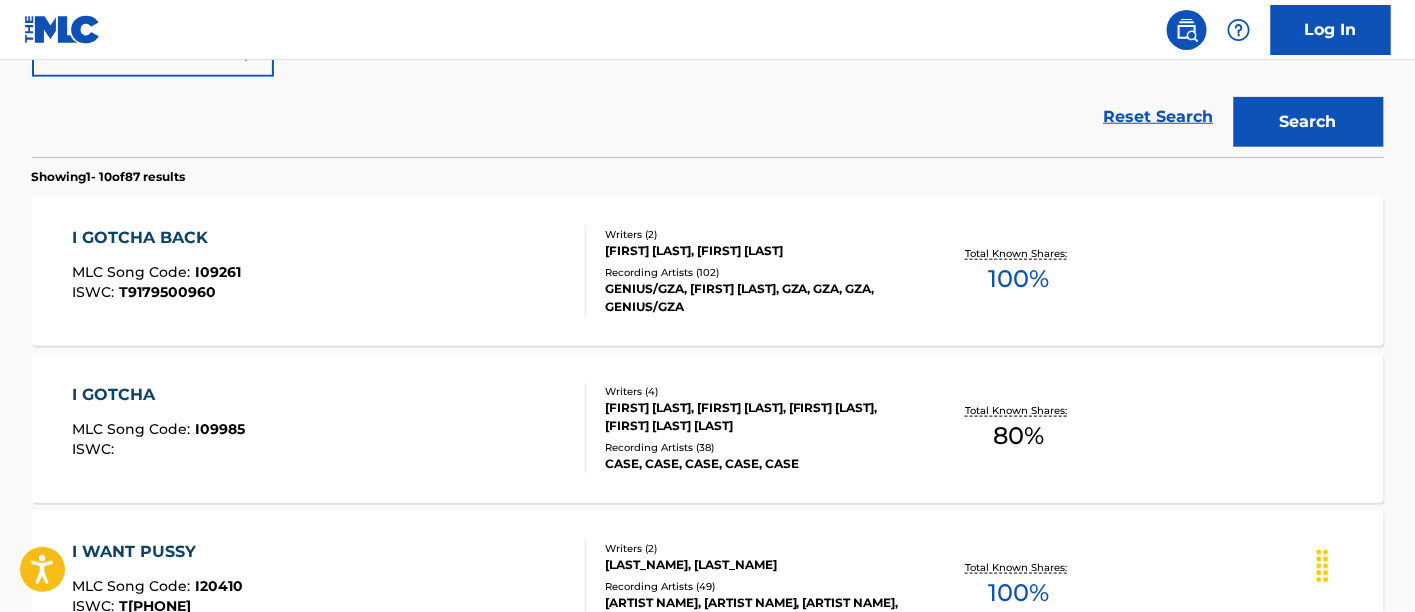 click on "I GOTCHA BACK MLC Song Code : I09261 ISWC : T9179500960" at bounding box center (329, 271) 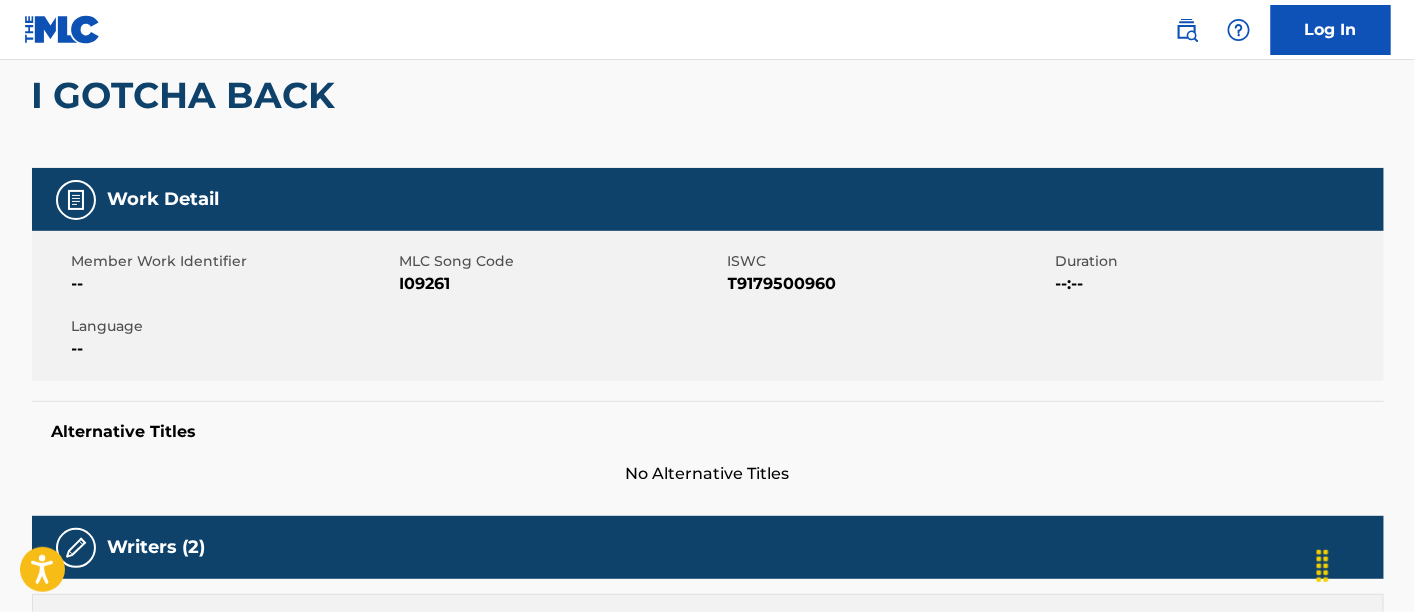 scroll, scrollTop: 222, scrollLeft: 0, axis: vertical 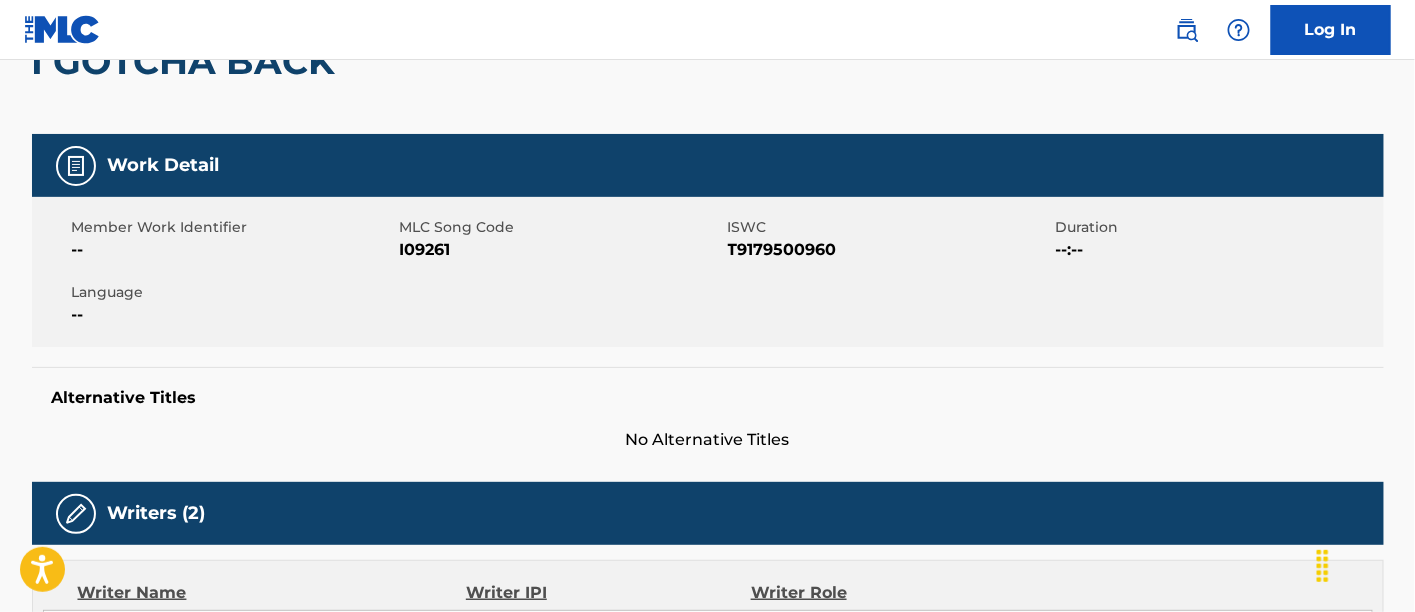 click on "I09261" at bounding box center (561, 250) 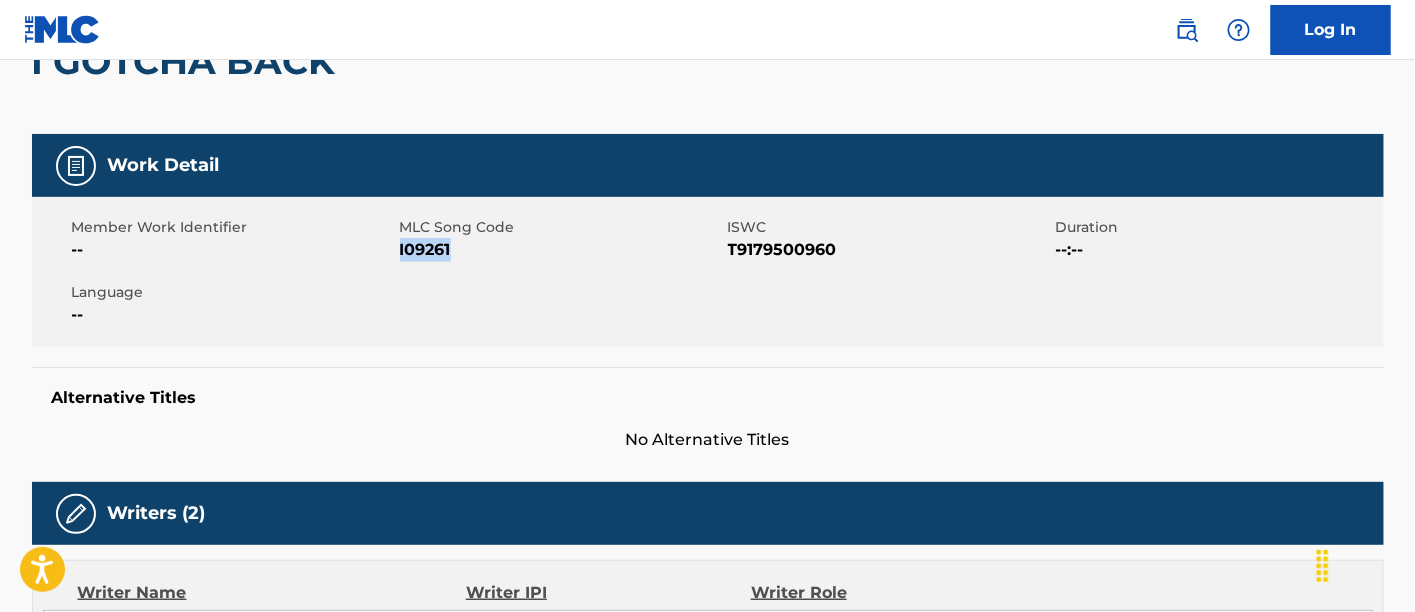 click on "I09261" at bounding box center [561, 250] 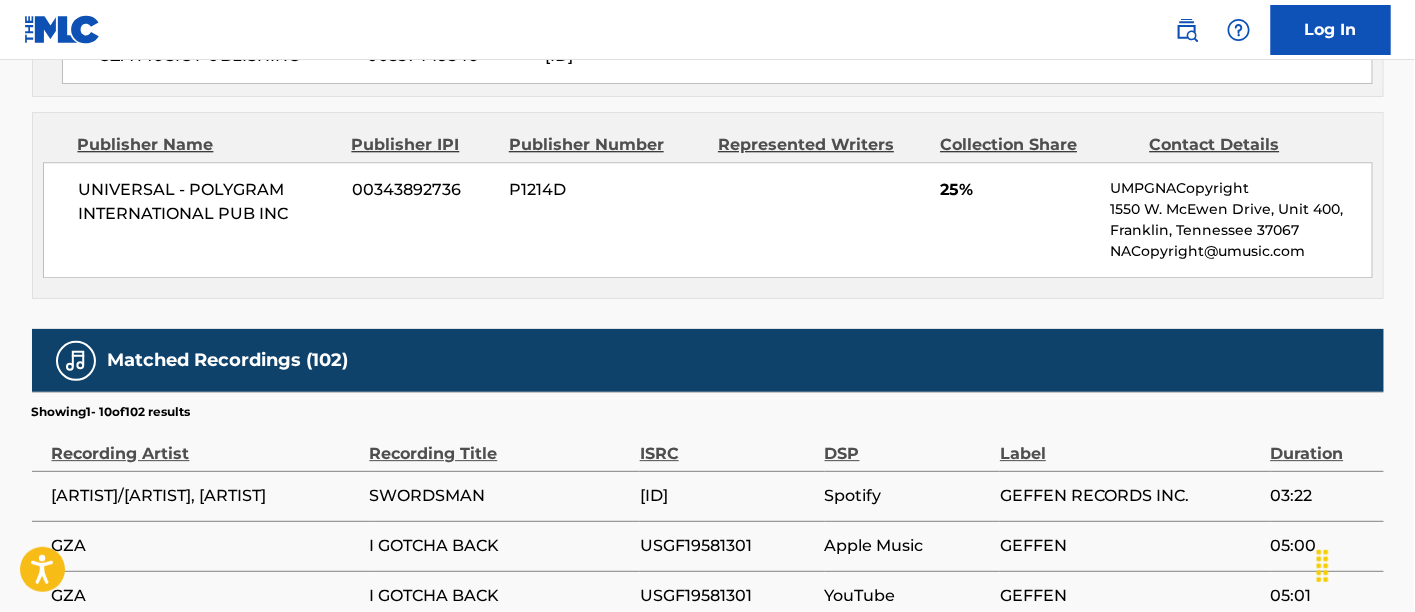 scroll, scrollTop: 1888, scrollLeft: 0, axis: vertical 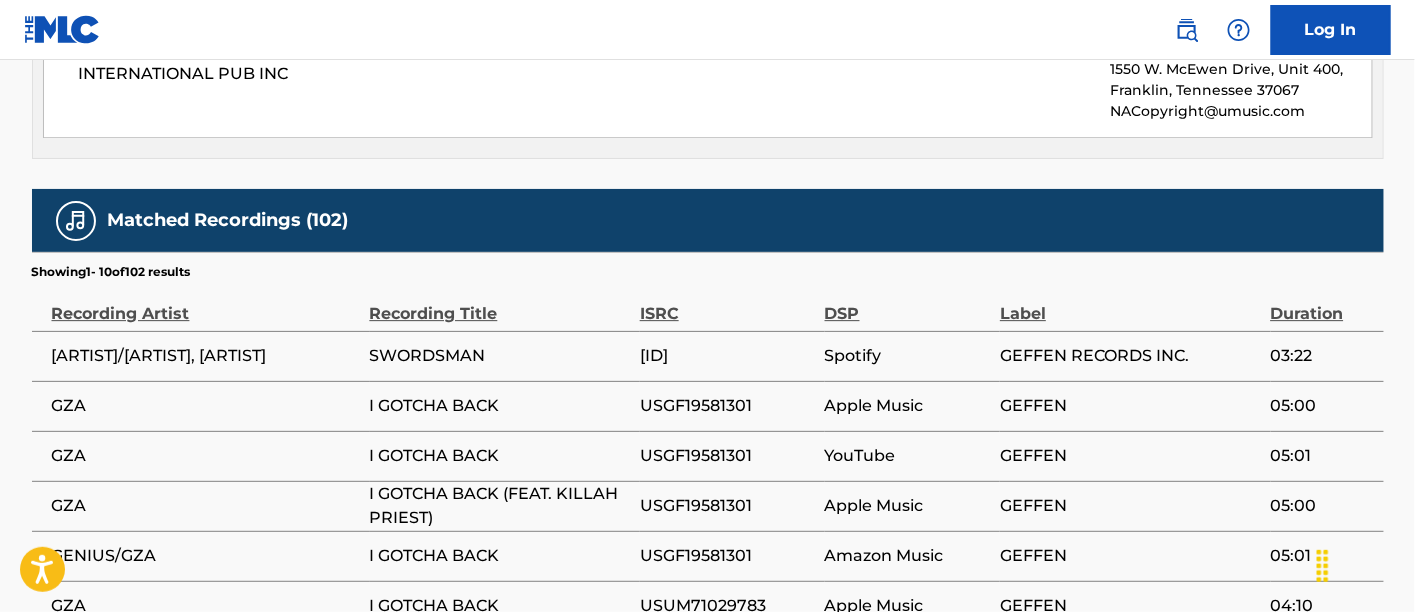 click on "I GOTCHA BACK (FEAT. KILLAH PRIEST)" at bounding box center [500, 506] 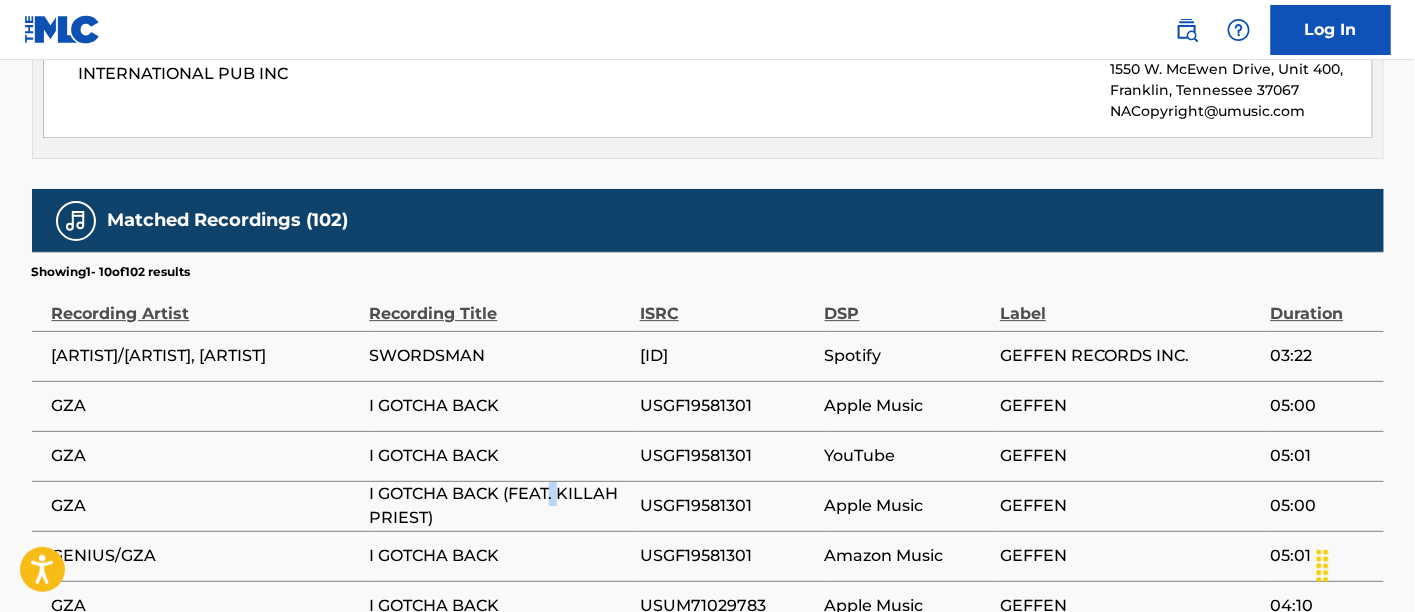 click on "I GOTCHA BACK (FEAT. KILLAH PRIEST)" at bounding box center [500, 506] 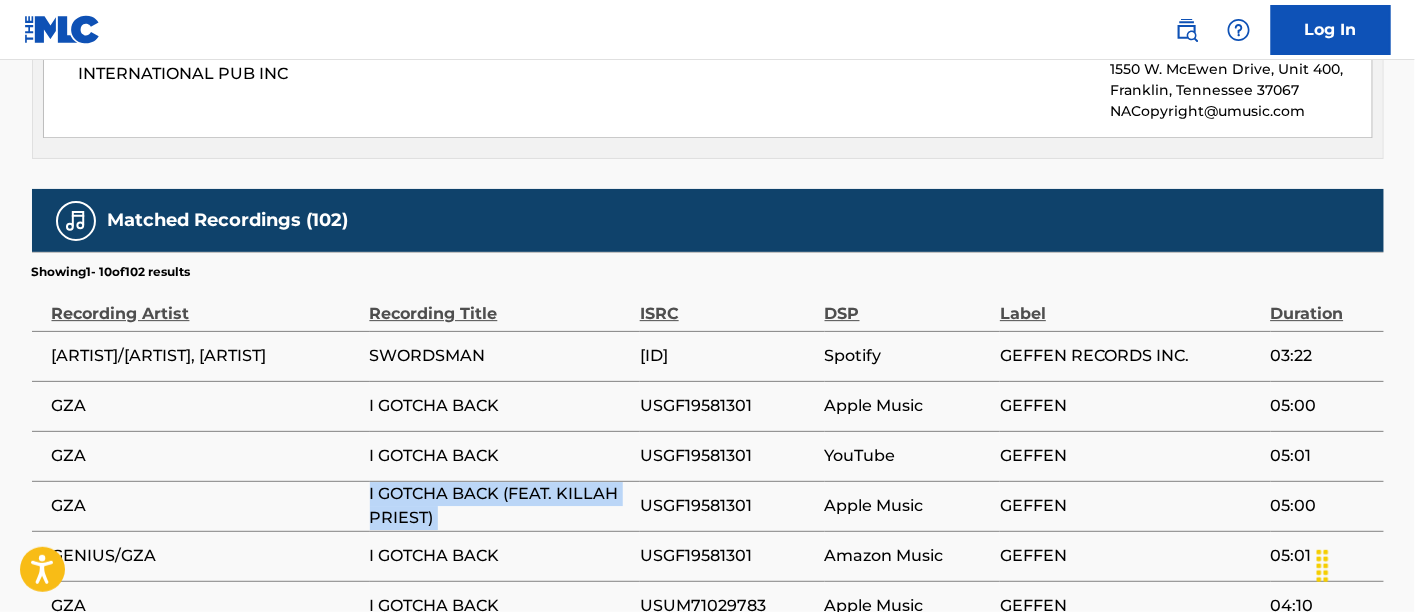 click on "I GOTCHA BACK (FEAT. KILLAH PRIEST)" at bounding box center (500, 506) 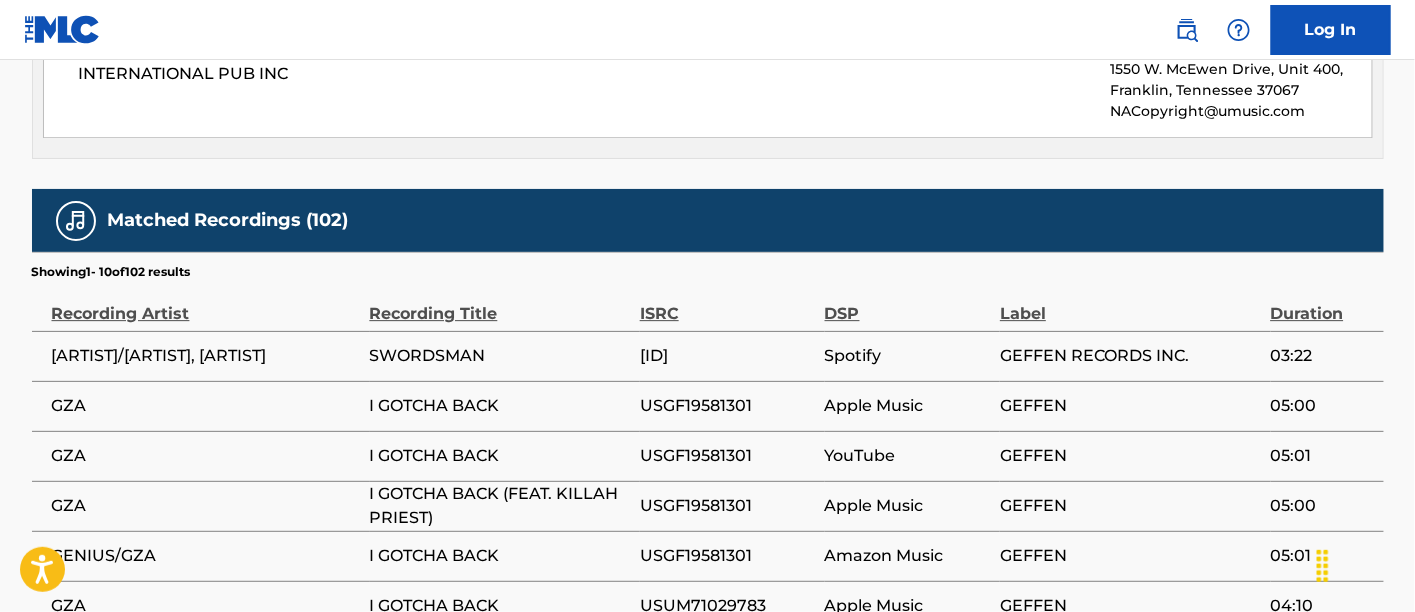 click on "USGF19581301" at bounding box center [727, 506] 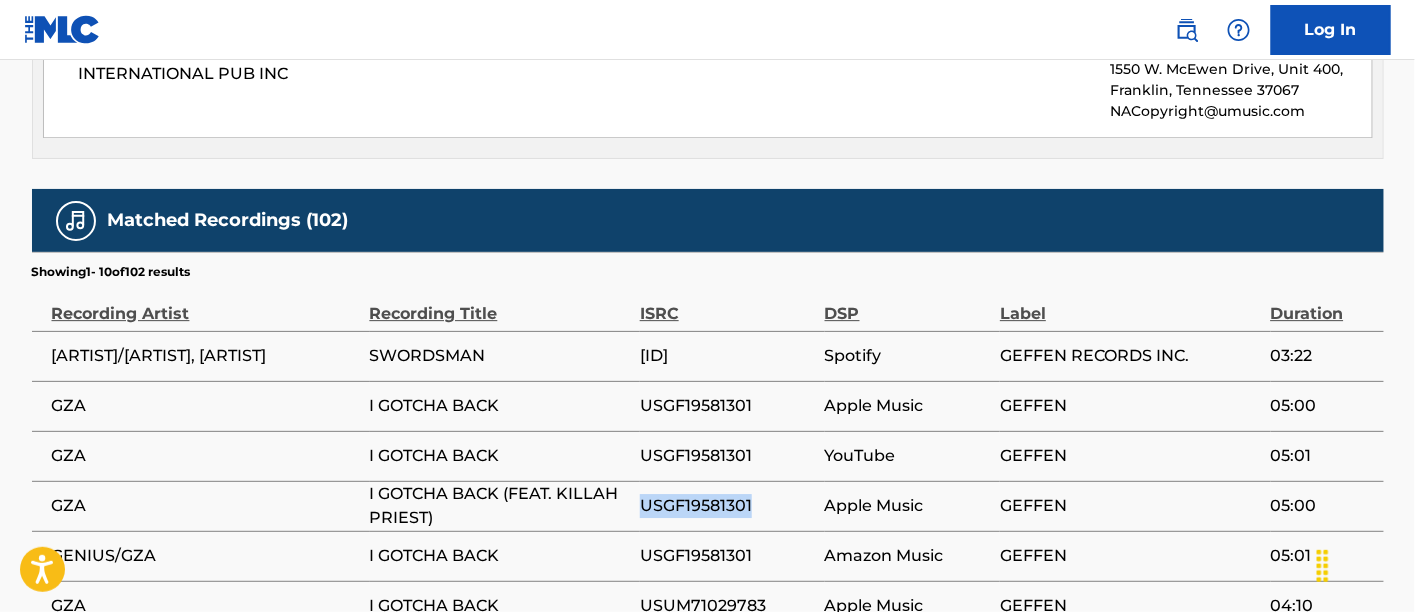 click on "USGF19581301" at bounding box center (727, 506) 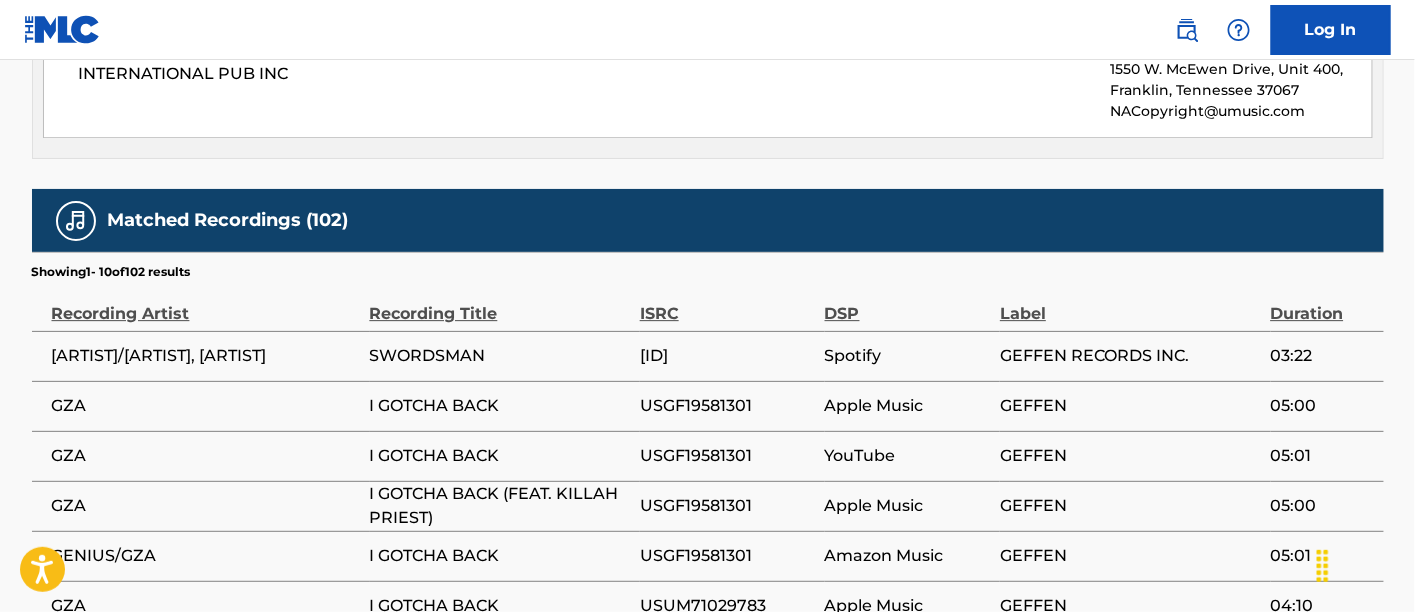 click on "I GOTCHA BACK (FEAT. KILLAH PRIEST)" at bounding box center (500, 506) 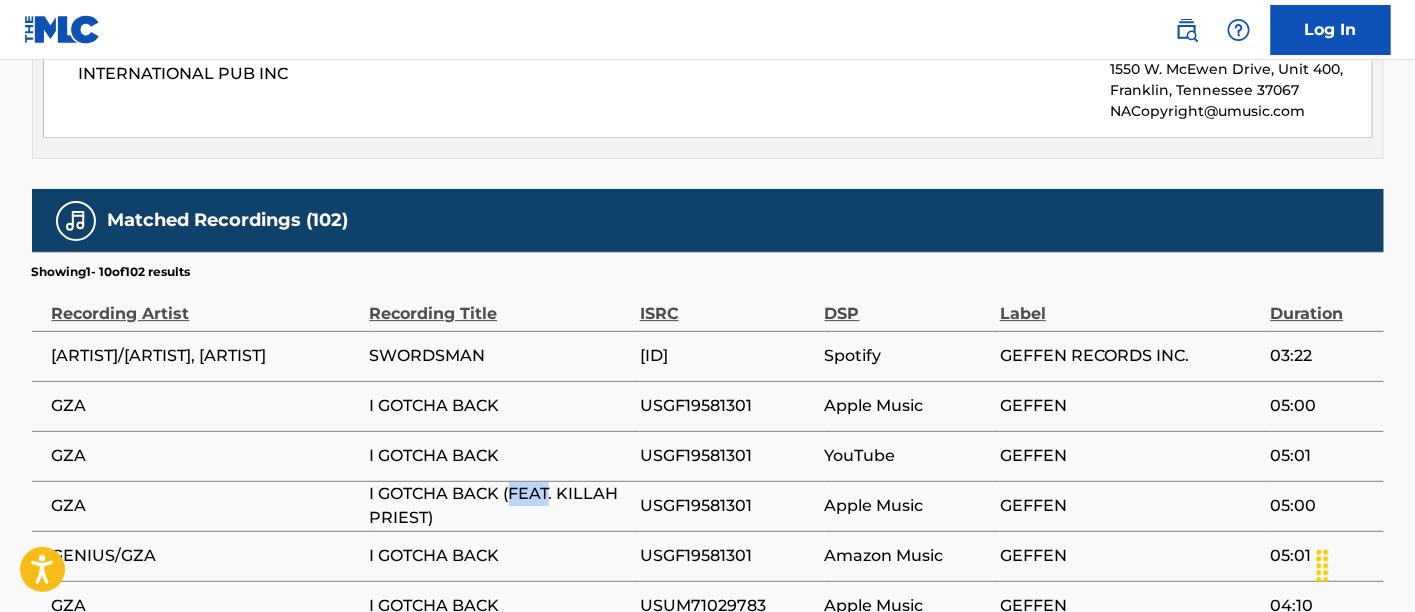 click on "I GOTCHA BACK (FEAT. KILLAH PRIEST)" at bounding box center [500, 506] 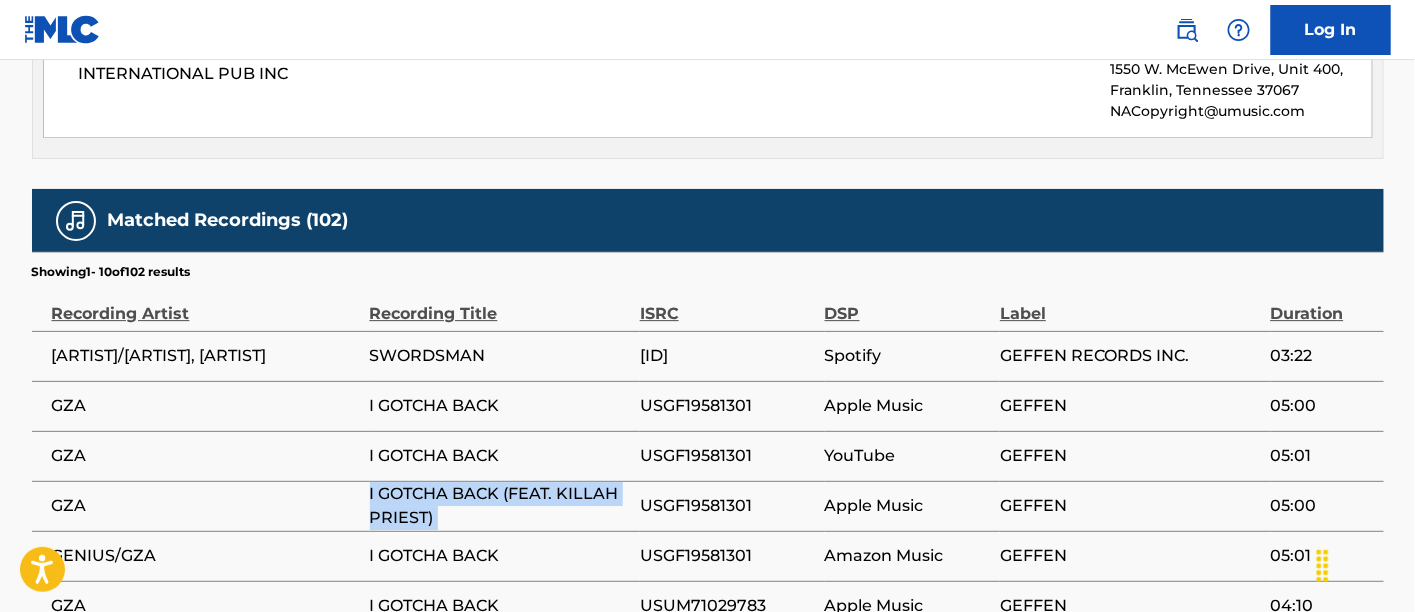 click on "I GOTCHA BACK (FEAT. KILLAH PRIEST)" at bounding box center (500, 506) 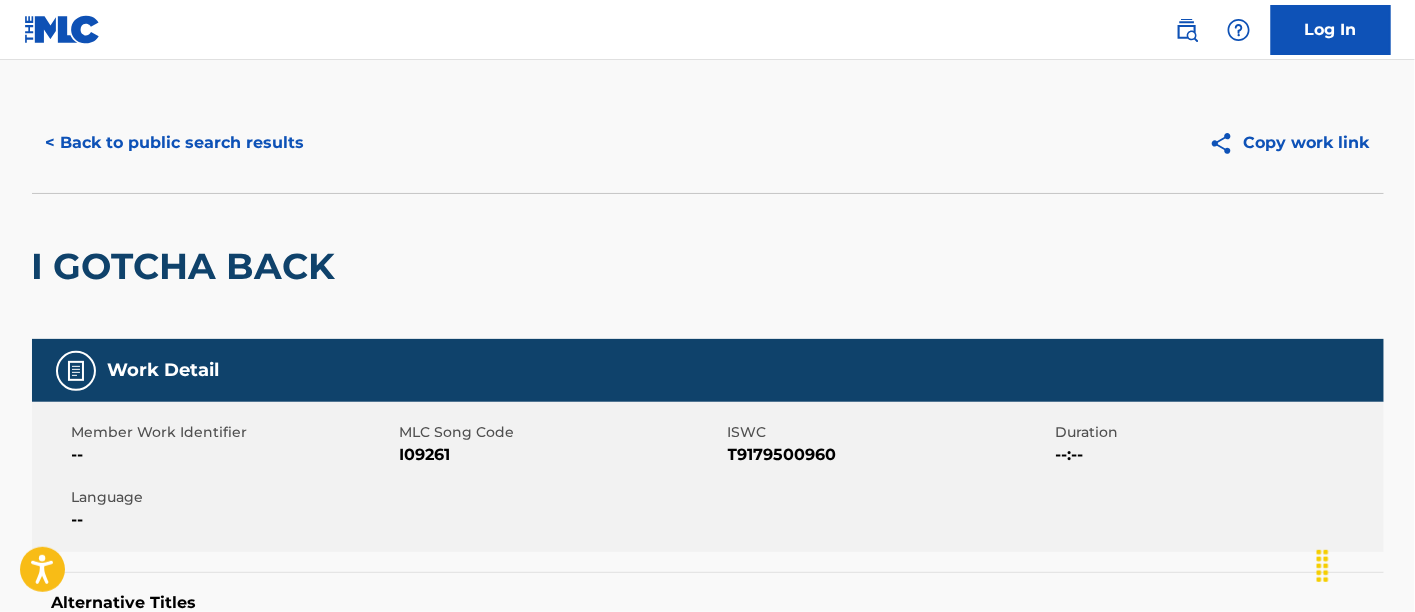 scroll, scrollTop: 0, scrollLeft: 0, axis: both 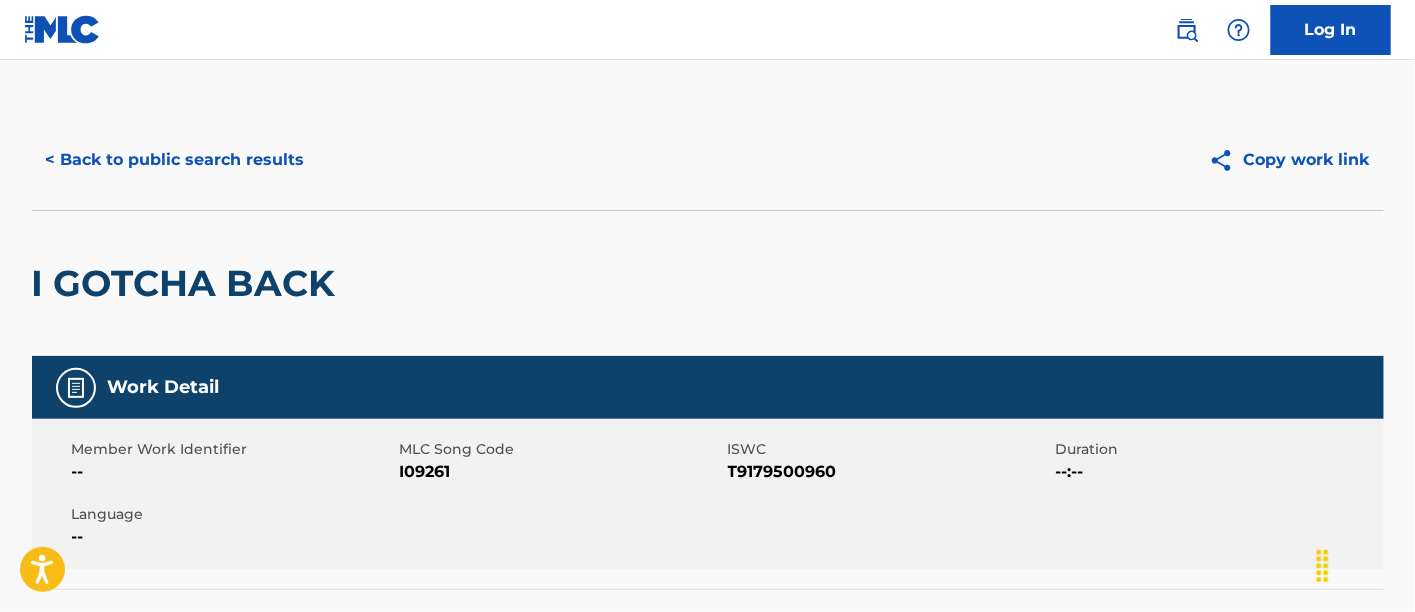 click on "< Back to public search results" at bounding box center [175, 160] 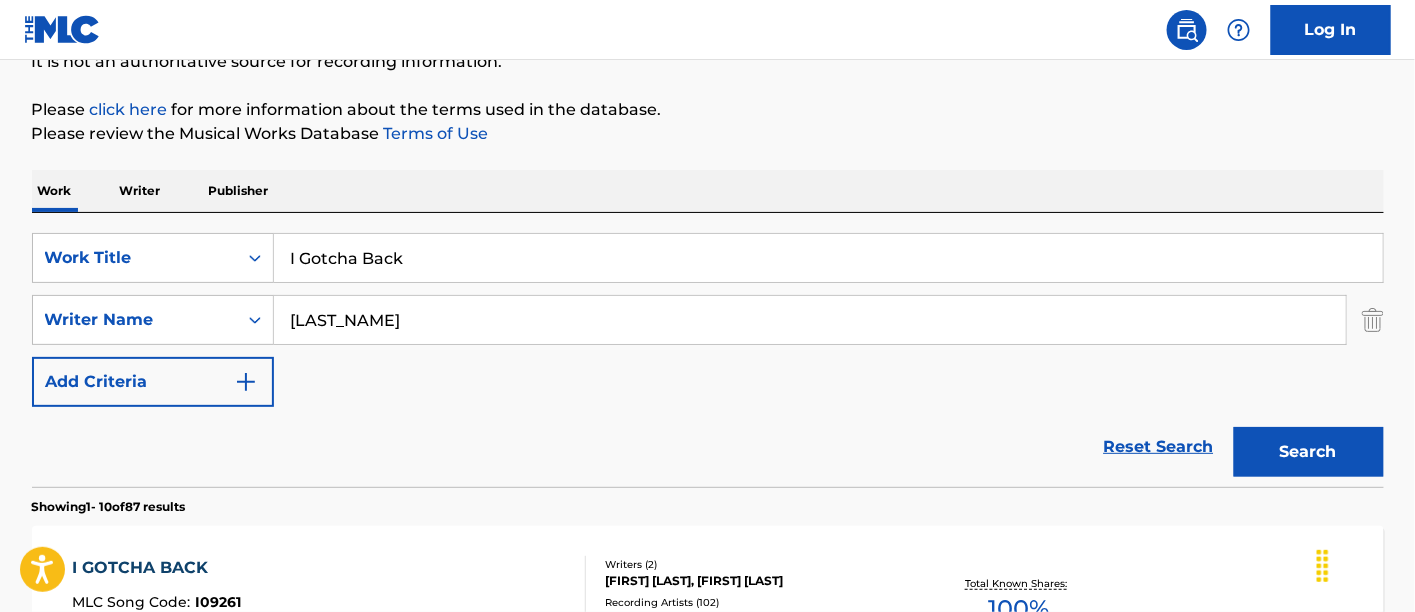 scroll, scrollTop: 0, scrollLeft: 0, axis: both 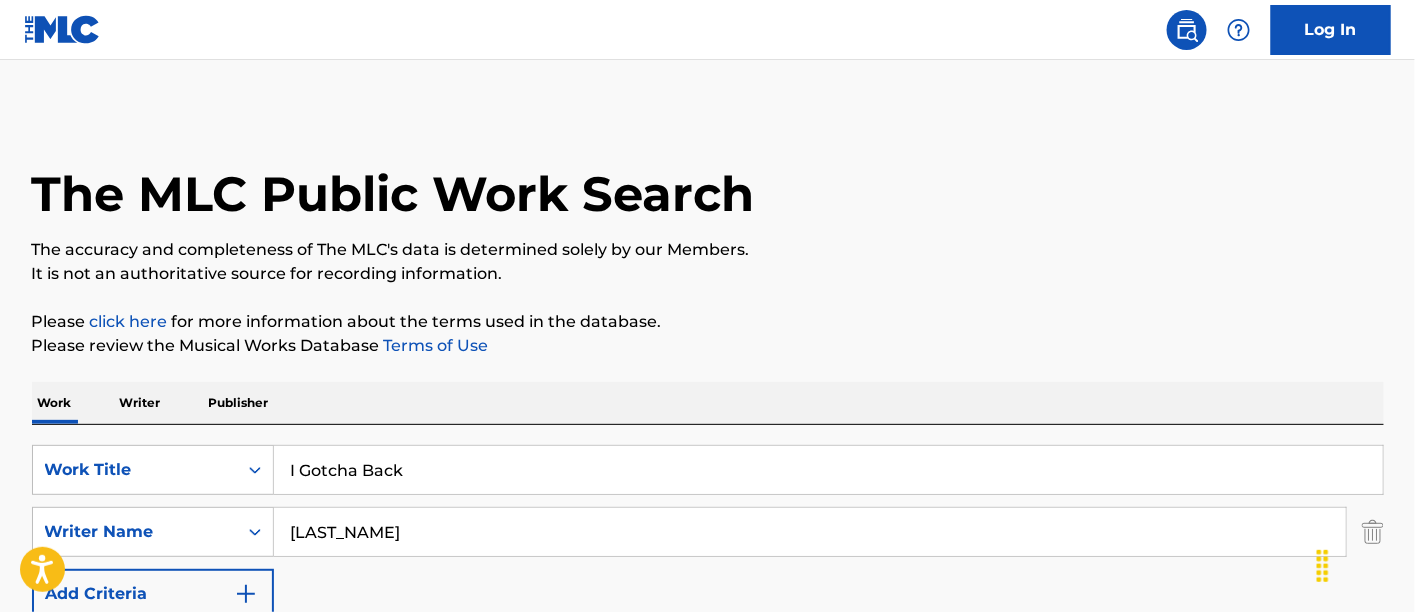 click on "I Gotcha Back" at bounding box center (828, 470) 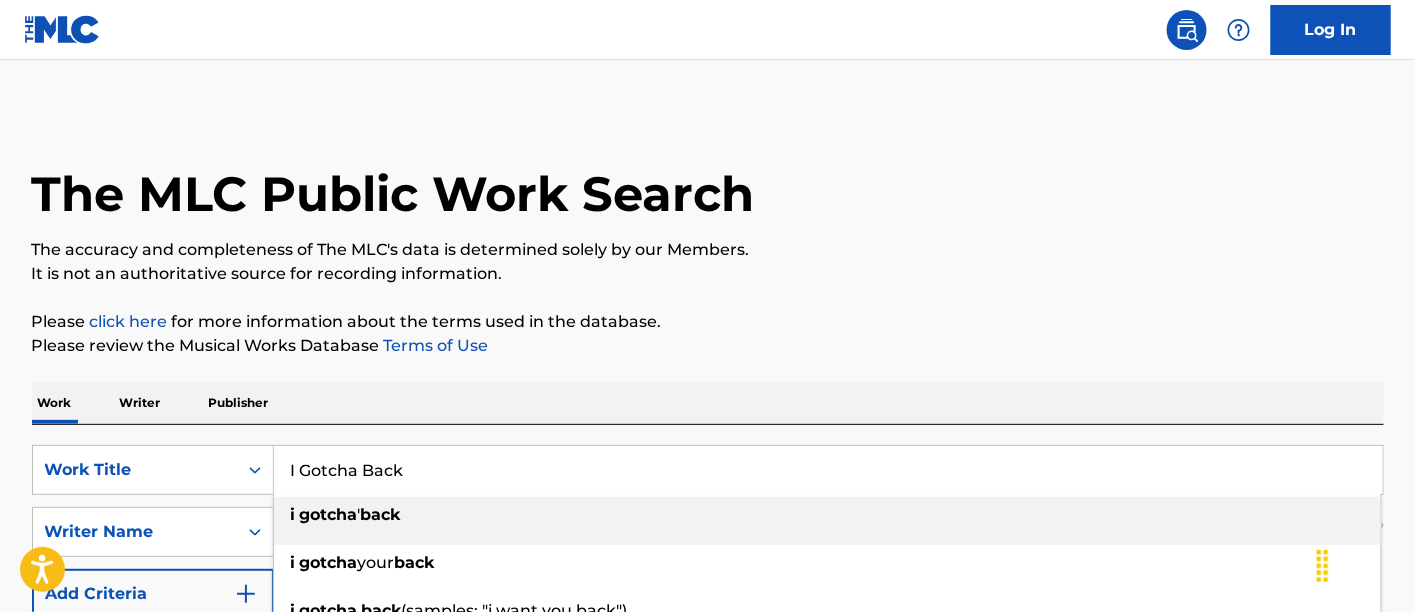 click on "I Gotcha Back" at bounding box center (828, 470) 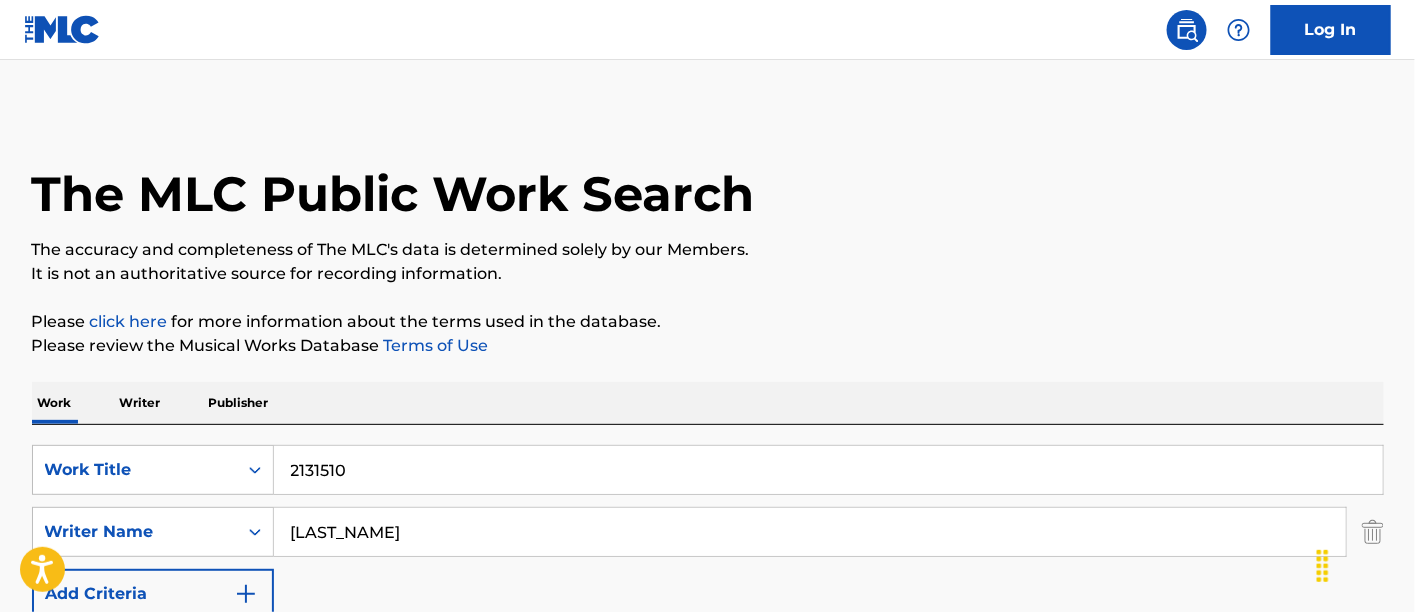 drag, startPoint x: 445, startPoint y: 464, endPoint x: 78, endPoint y: 431, distance: 368.48065 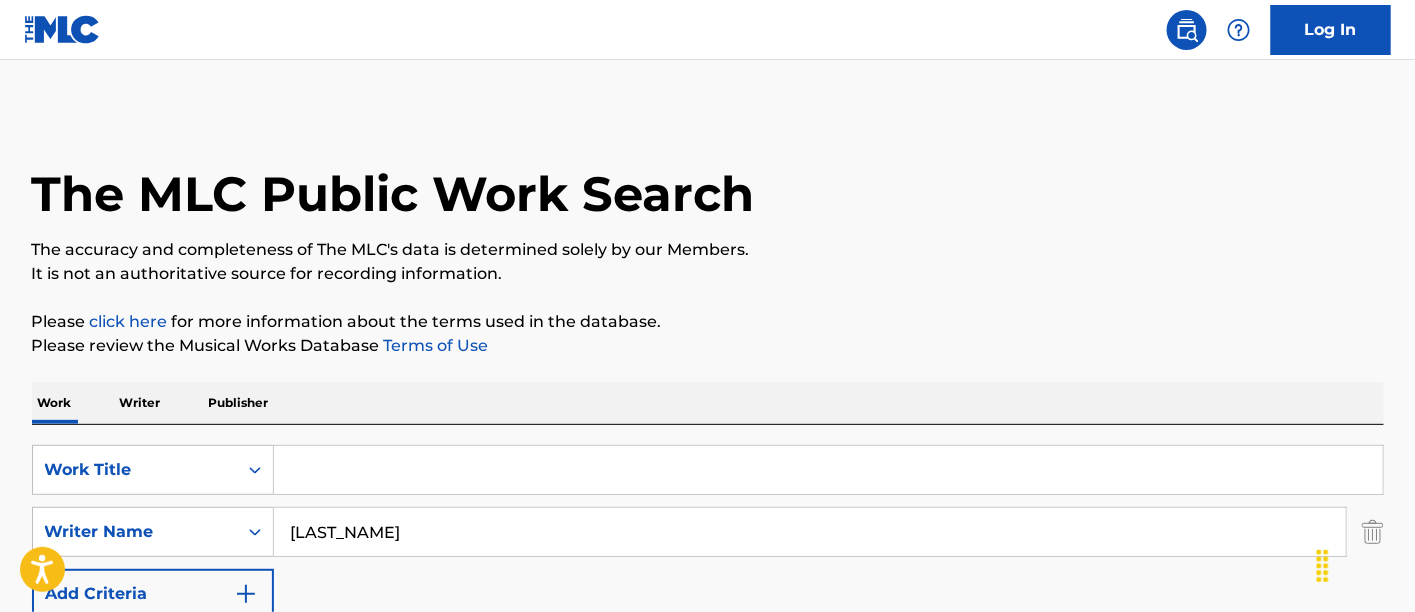 paste on "[TITLE]" 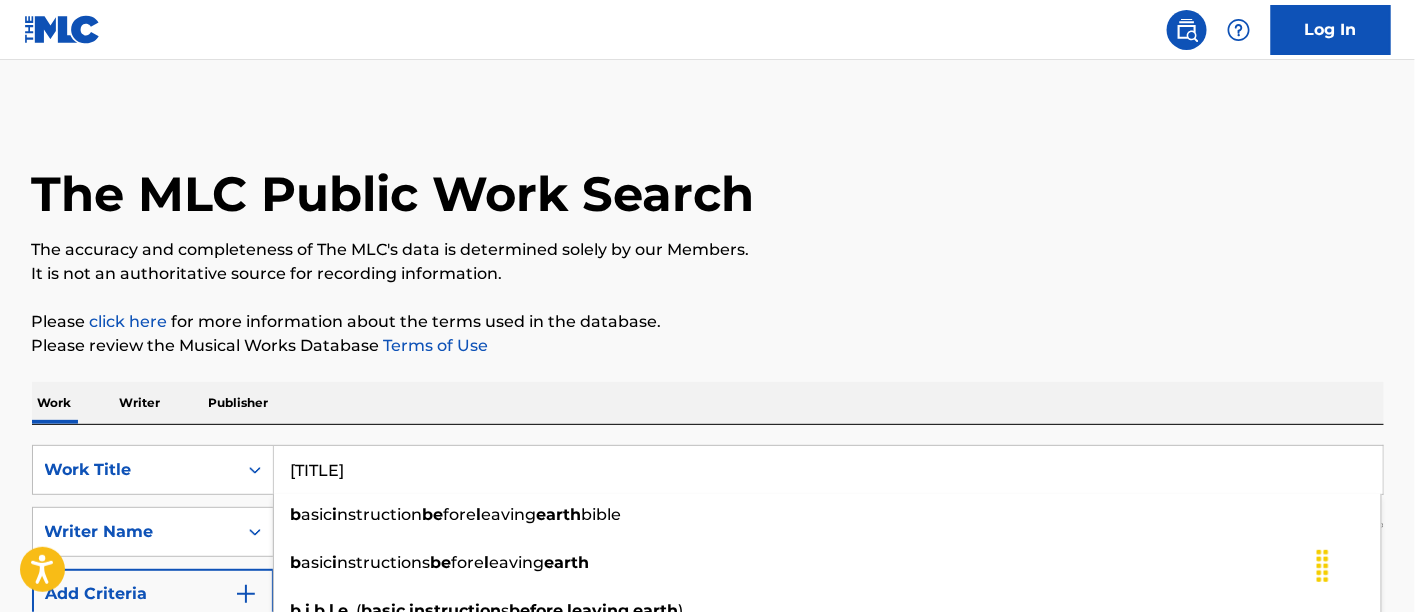 type on "[TITLE]" 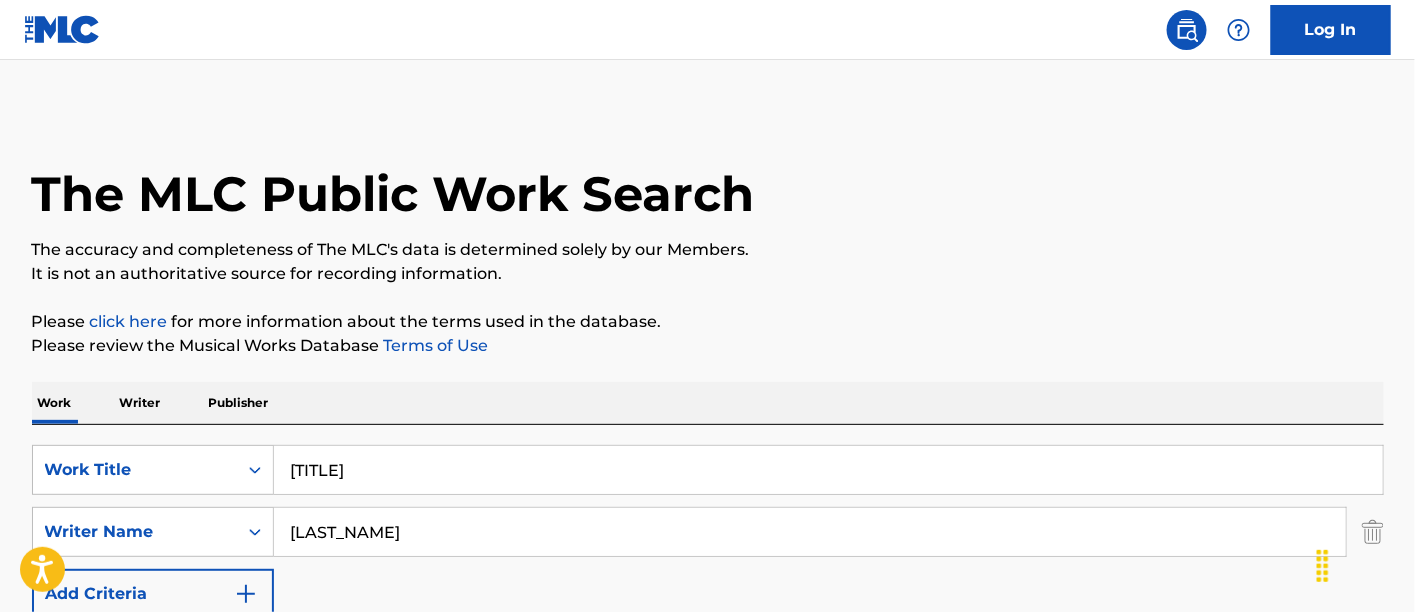 click on "Please review the Musical Works Database   Terms of Use" at bounding box center (708, 346) 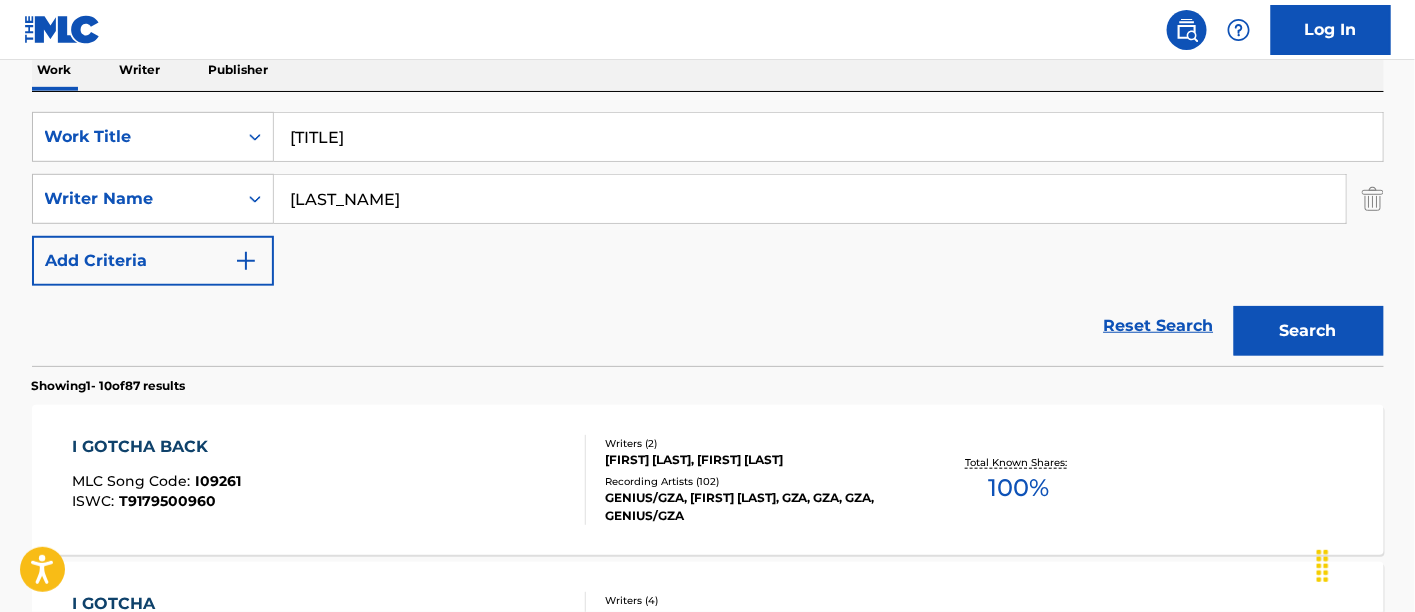 click on "Search" at bounding box center [1309, 331] 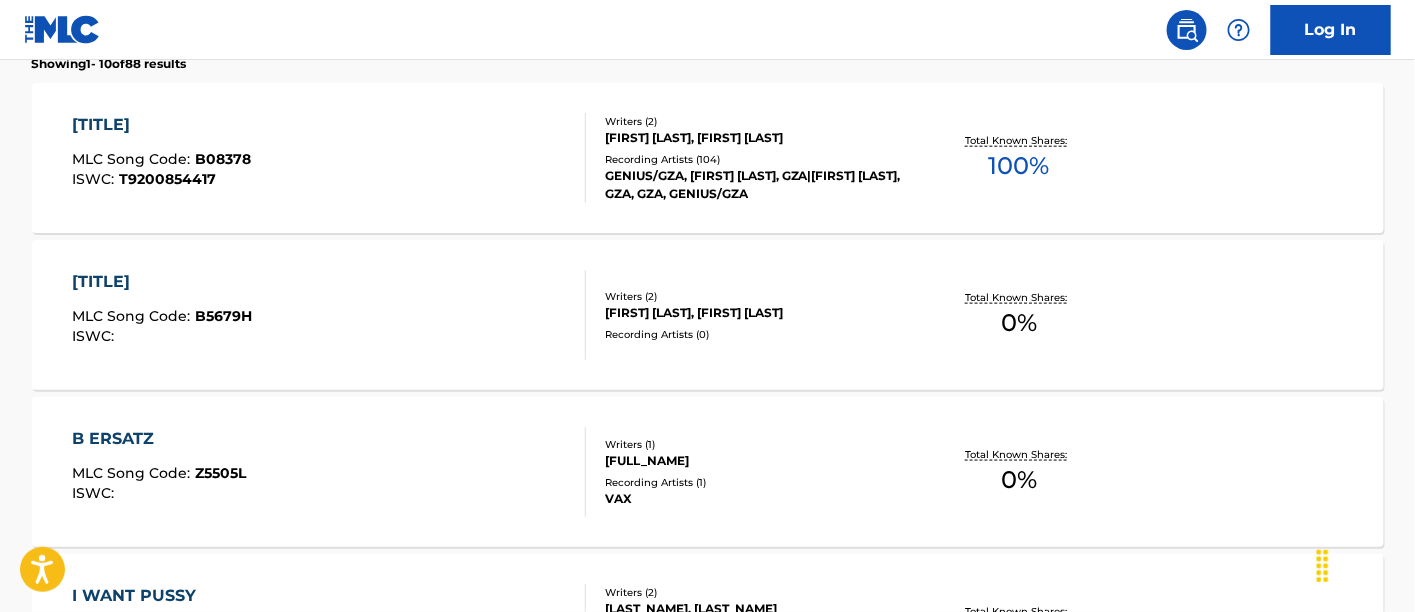 scroll, scrollTop: 666, scrollLeft: 0, axis: vertical 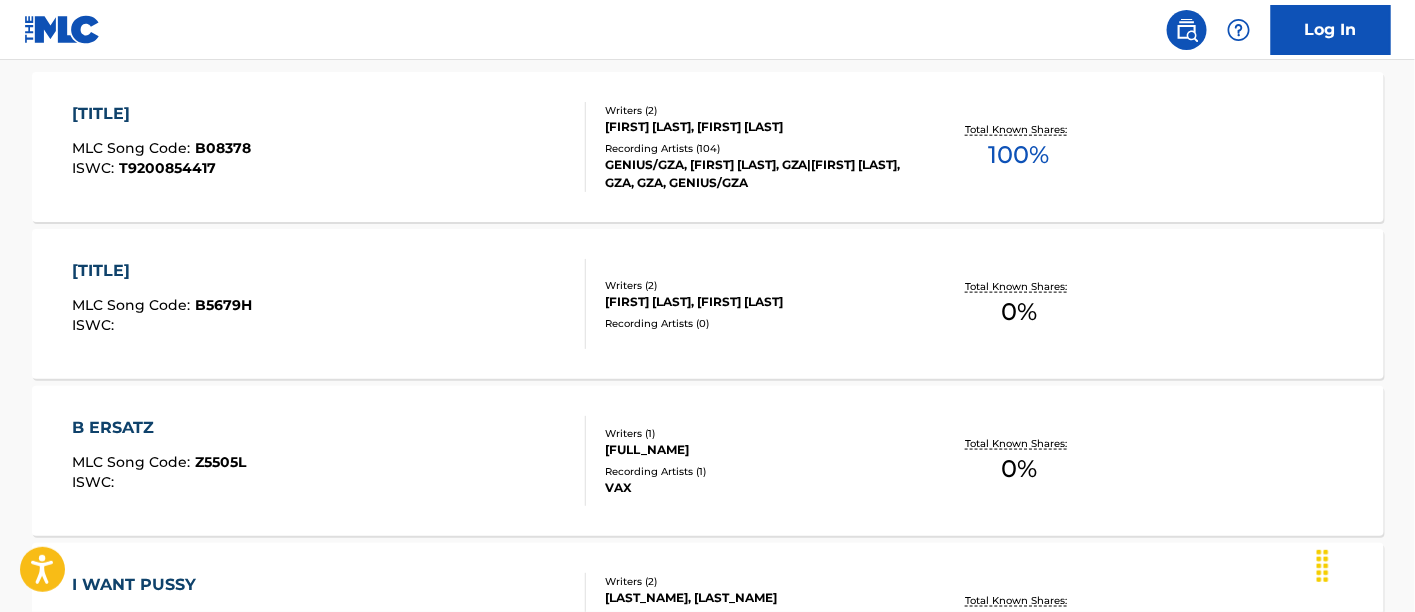 click on "B.I.B.L.E. (BASIC INSTRUCTIONS BEFORE LEAVING EARTH) MLC Song Code : B08378 ISWC : T9200854417" at bounding box center [161, 147] 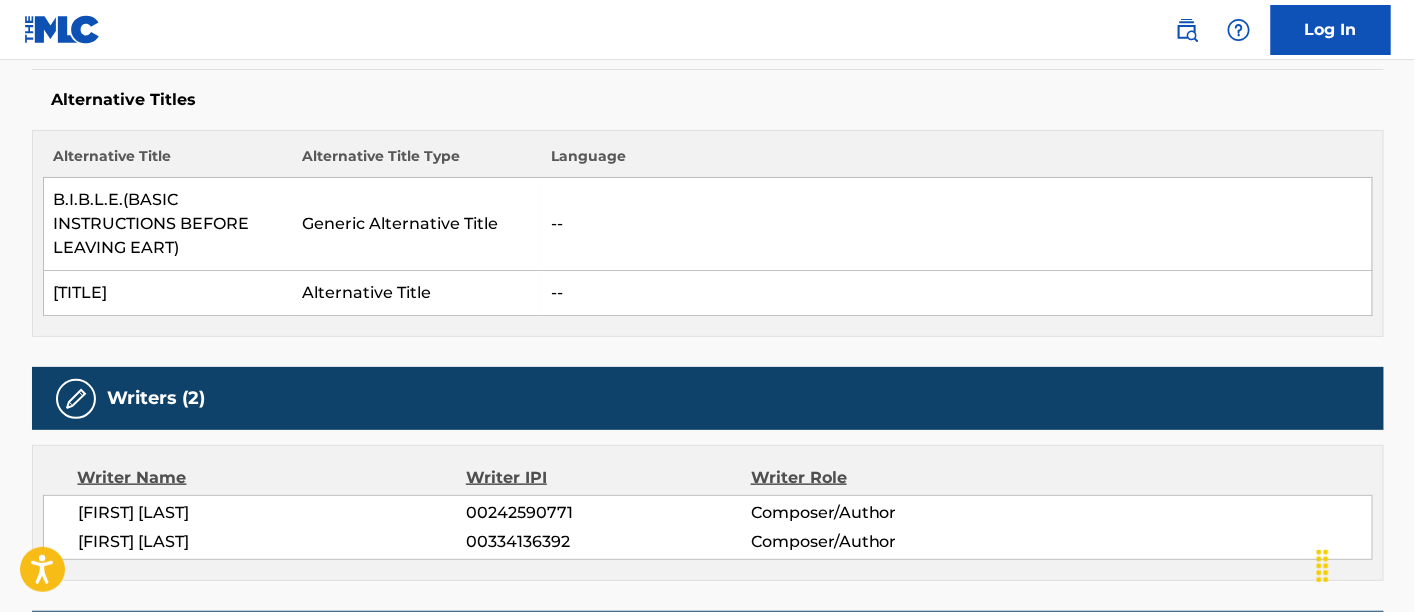 scroll, scrollTop: 555, scrollLeft: 0, axis: vertical 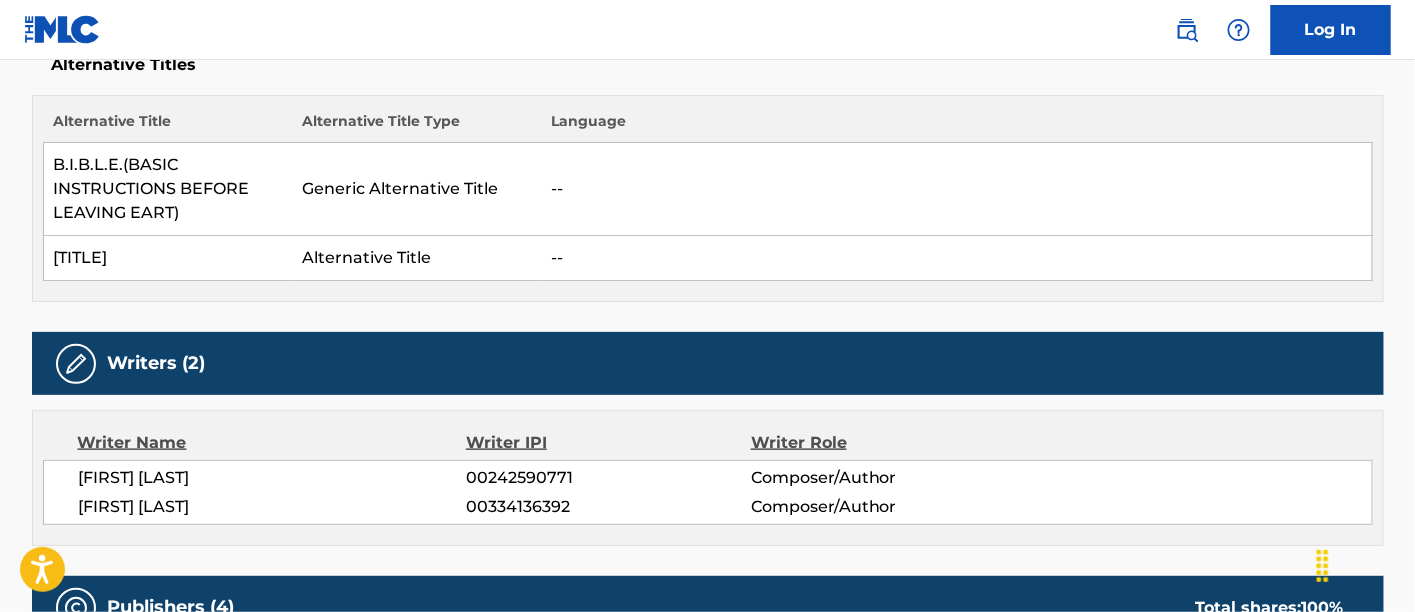 click on "[TITLE]" at bounding box center (167, 258) 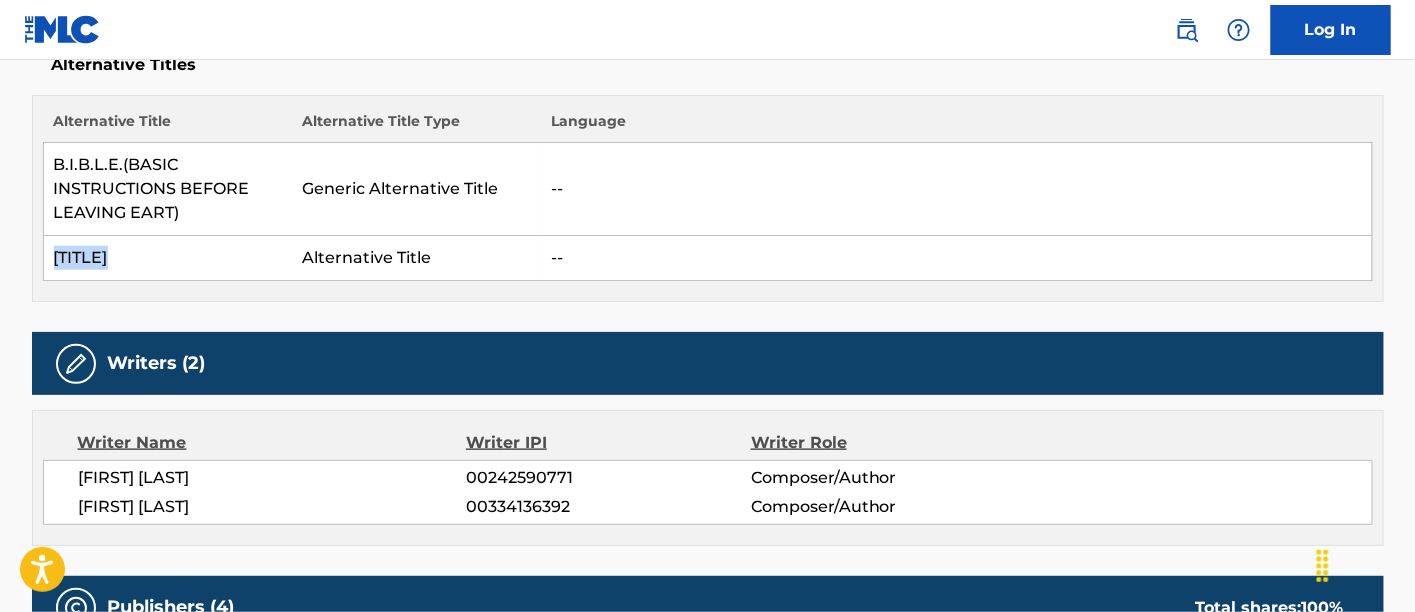 click on "[TITLE]" at bounding box center [167, 258] 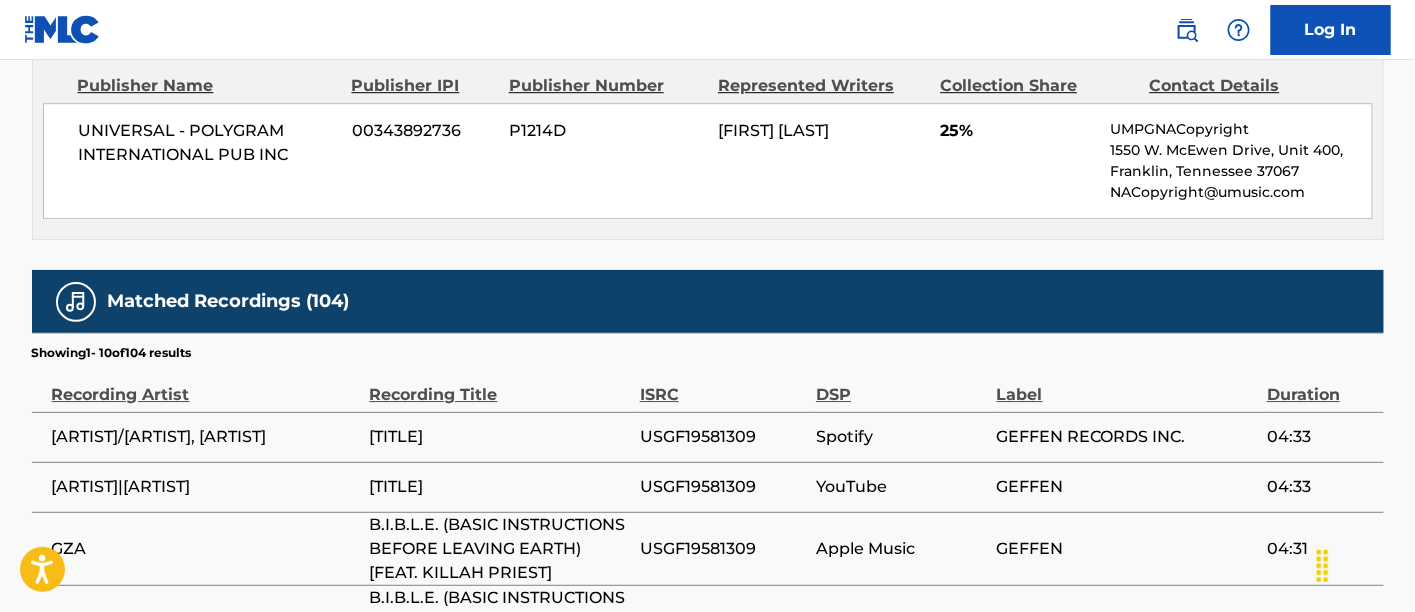 scroll, scrollTop: 2000, scrollLeft: 0, axis: vertical 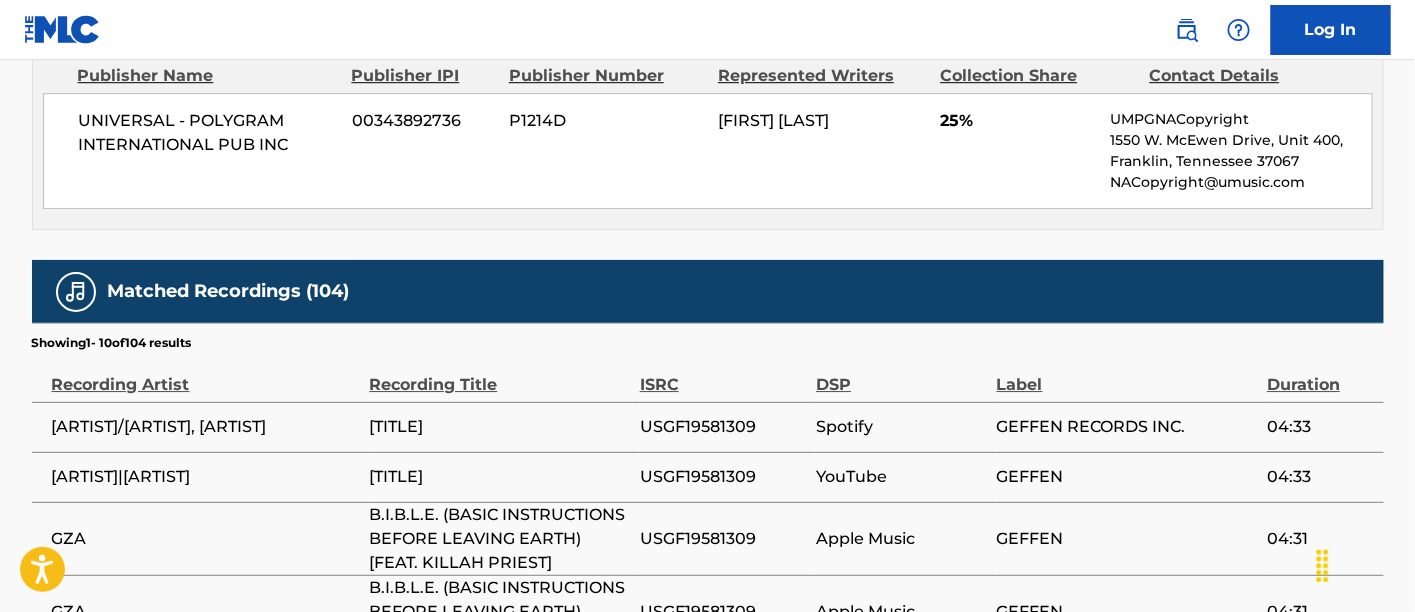 click on "USGF19581309" at bounding box center (723, 427) 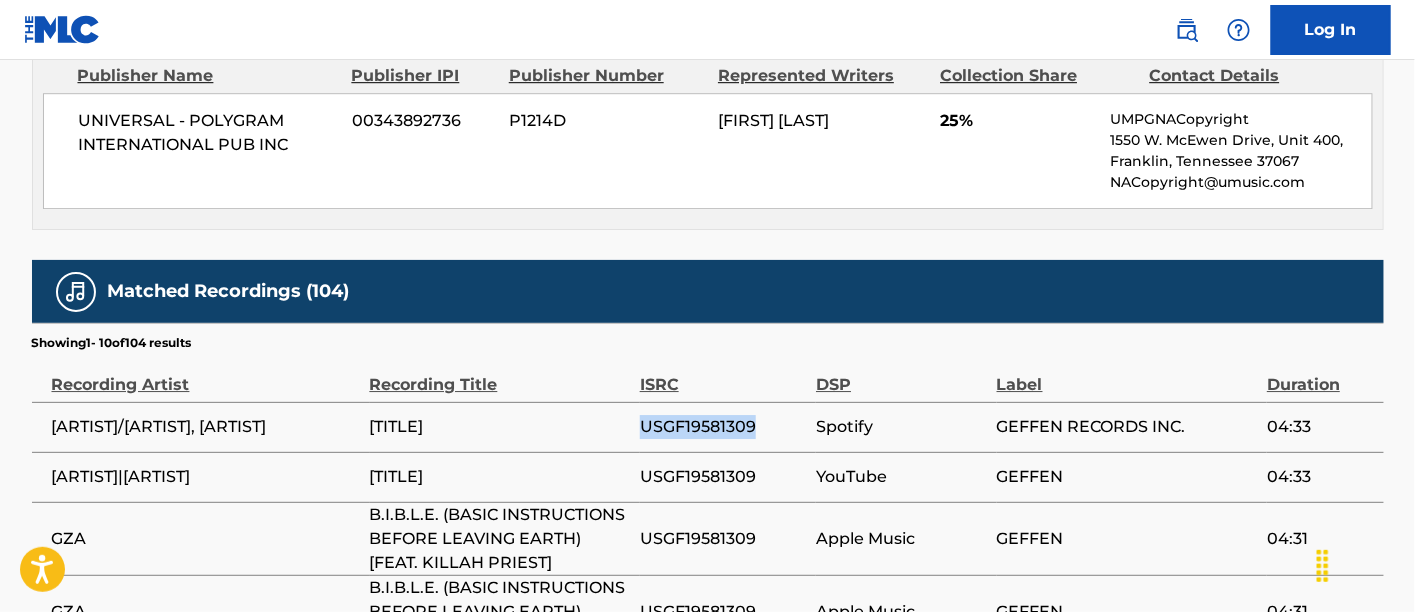 click on "USGF19581309" at bounding box center [723, 427] 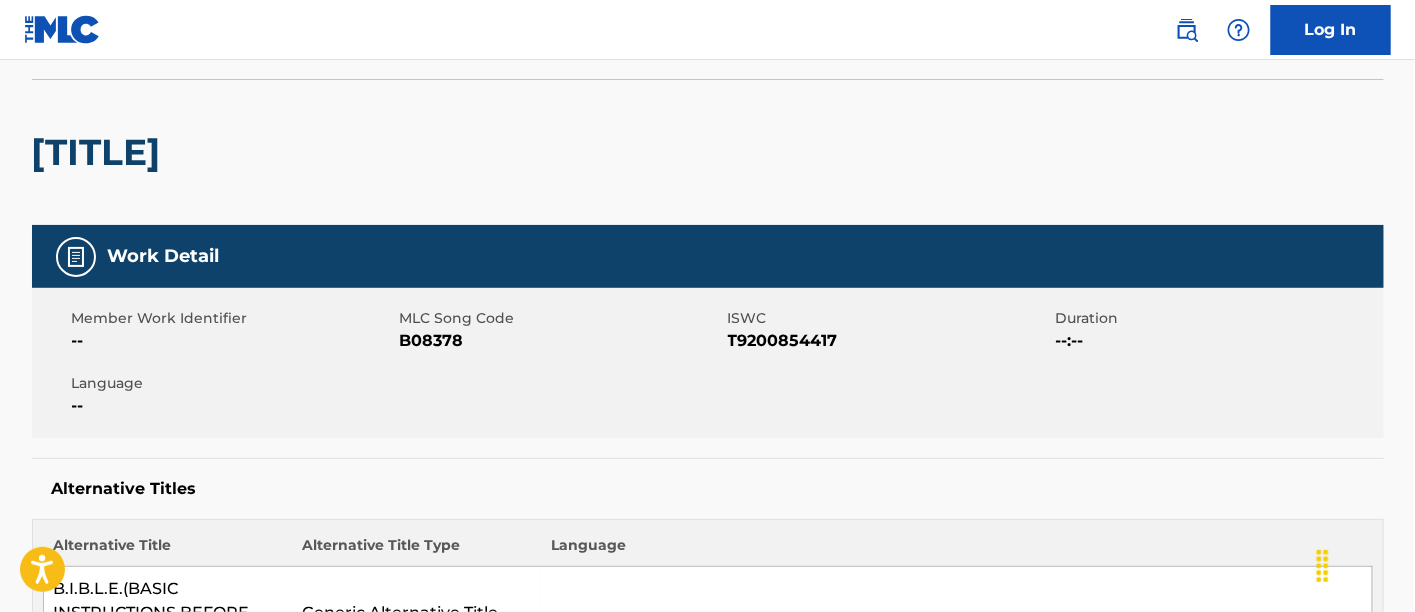 scroll, scrollTop: 0, scrollLeft: 0, axis: both 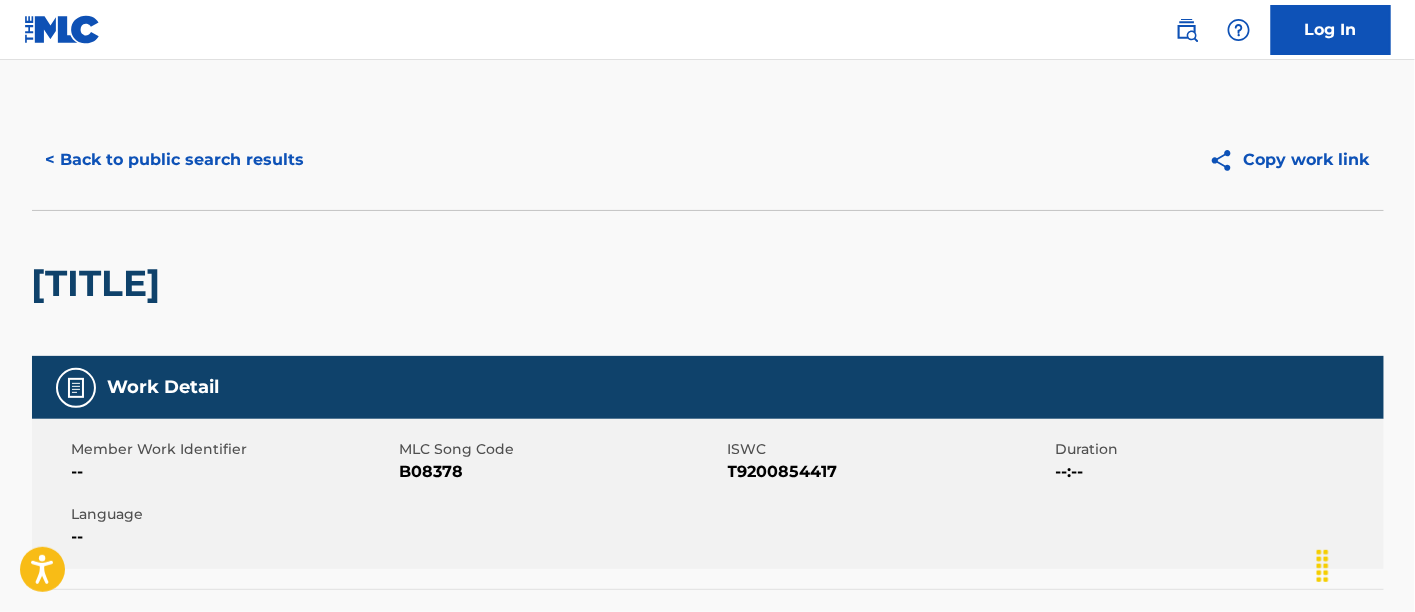 click on "B08378" at bounding box center [561, 472] 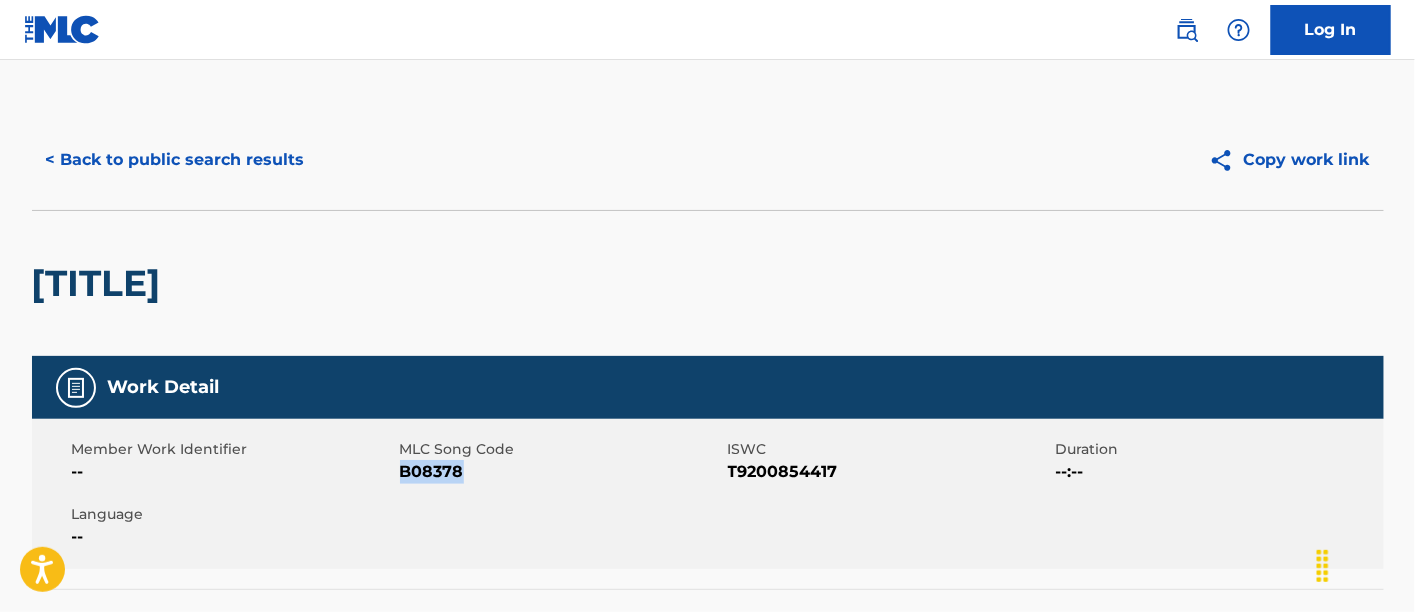 click on "B08378" at bounding box center [561, 472] 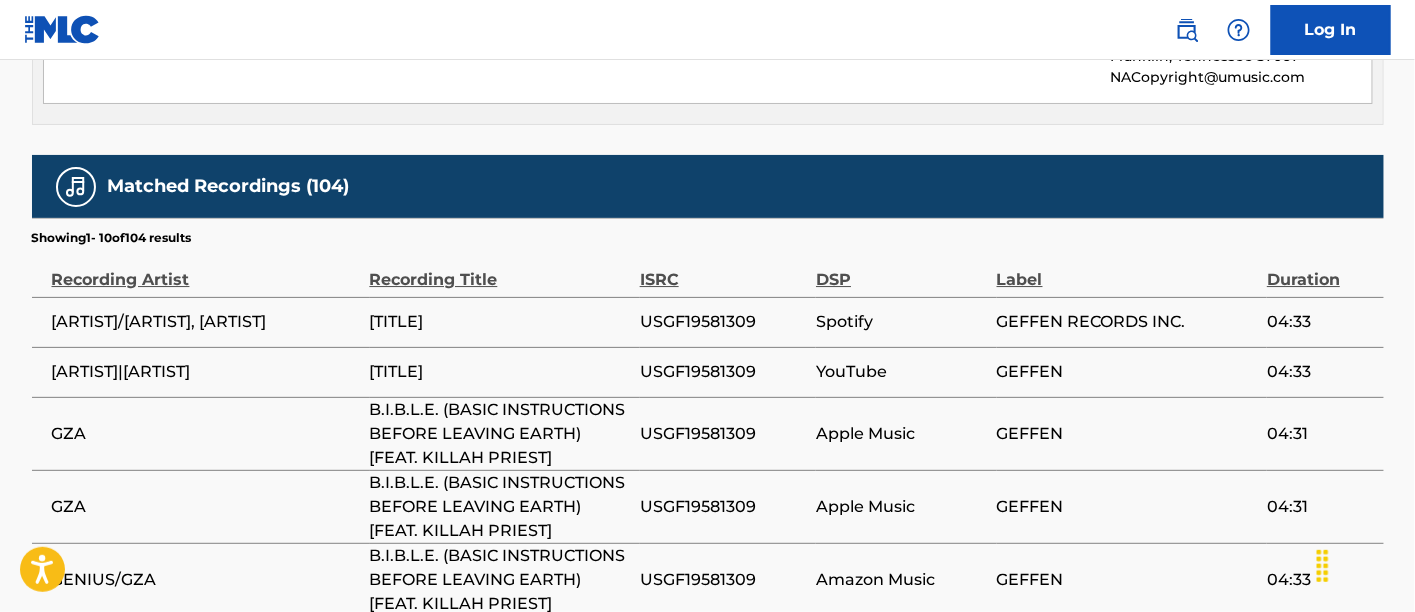 scroll, scrollTop: 2222, scrollLeft: 0, axis: vertical 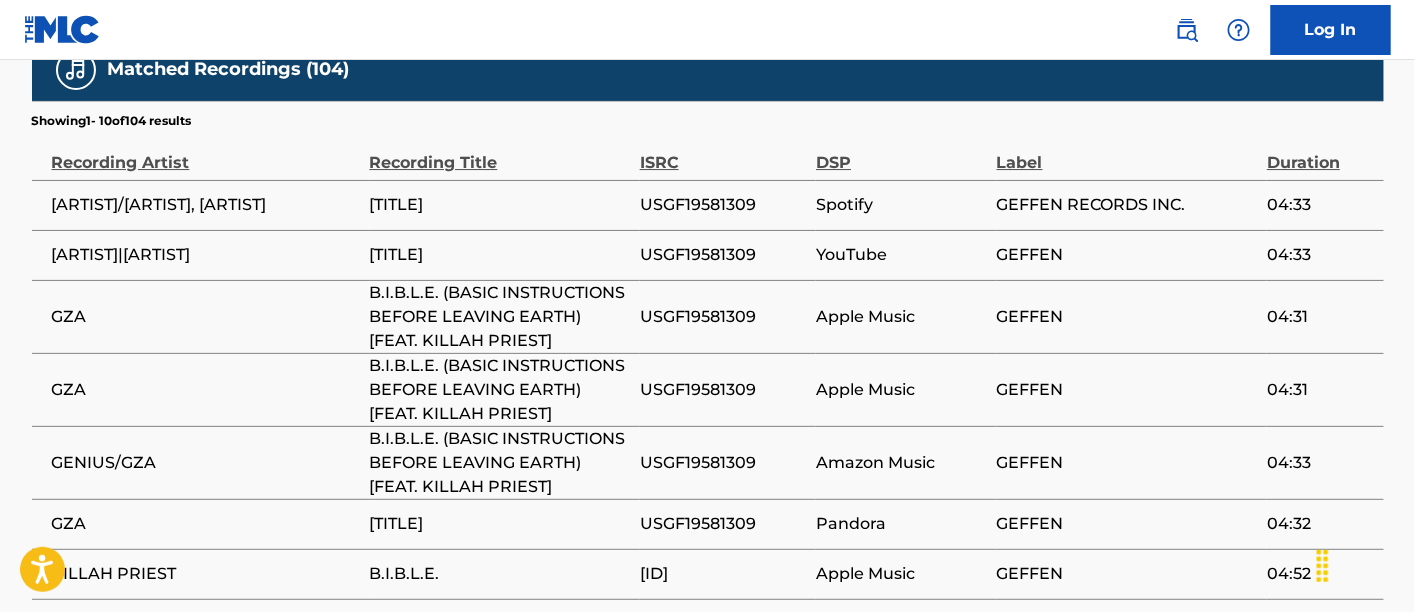 click on "USGF19581309" at bounding box center (723, 205) 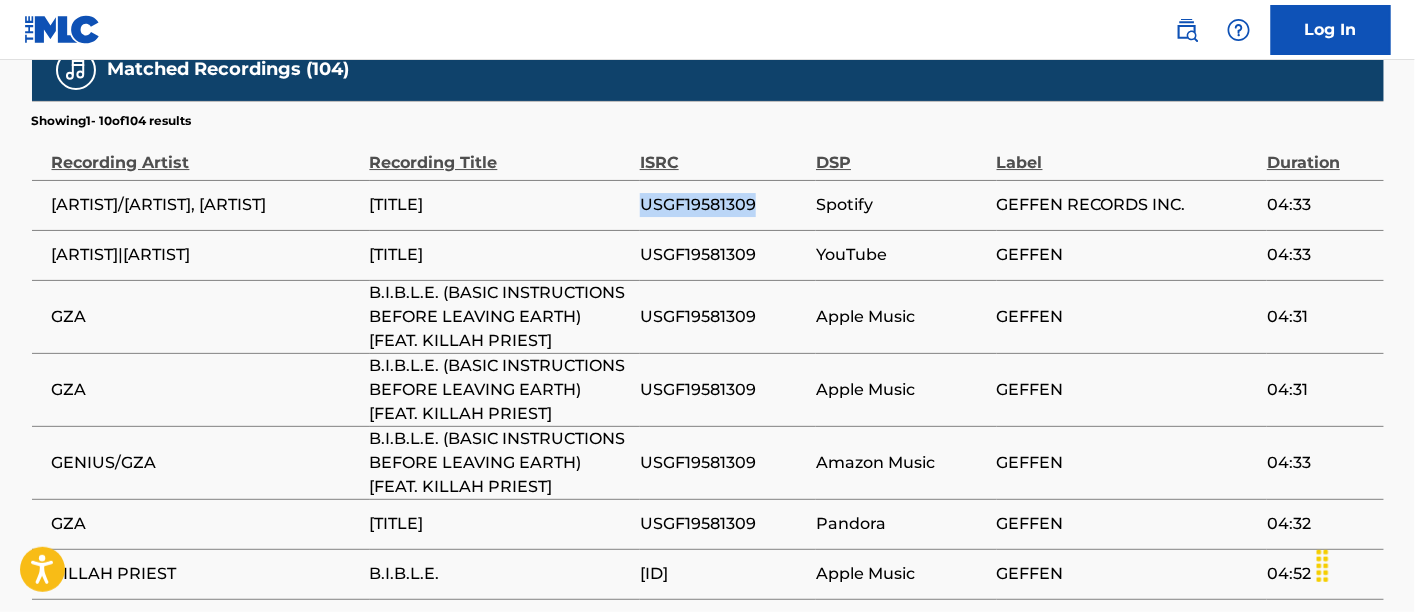 click on "USGF19581309" at bounding box center (723, 205) 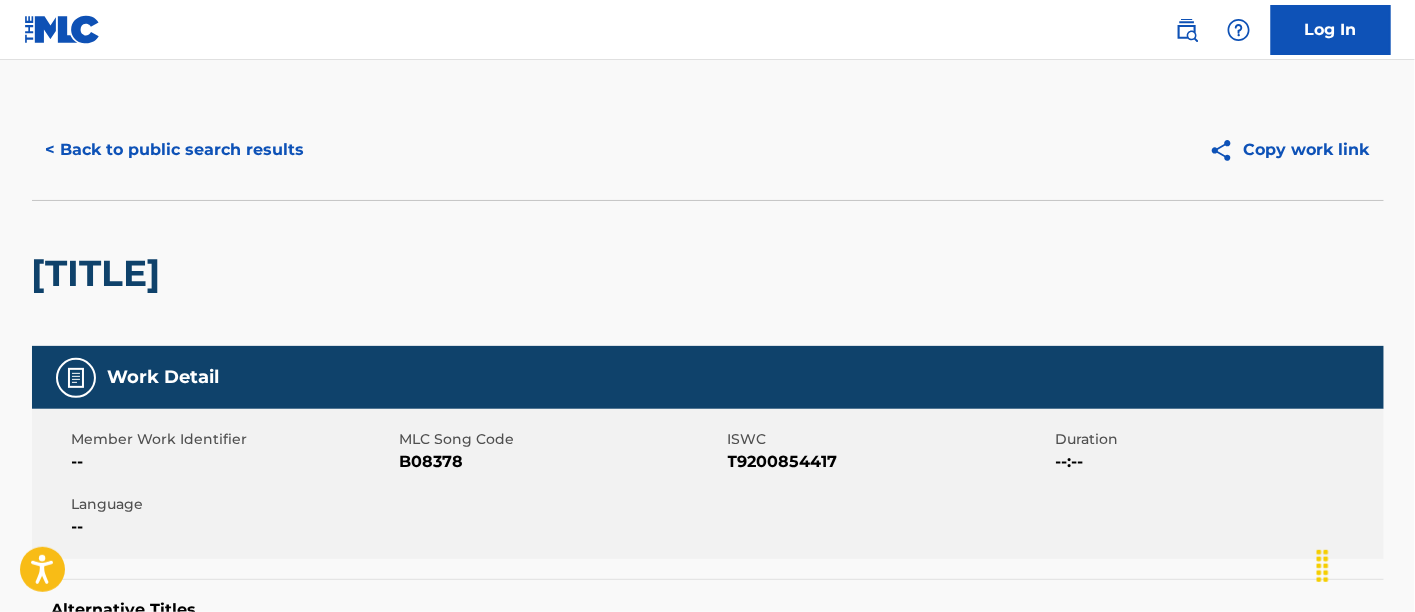 scroll, scrollTop: 0, scrollLeft: 0, axis: both 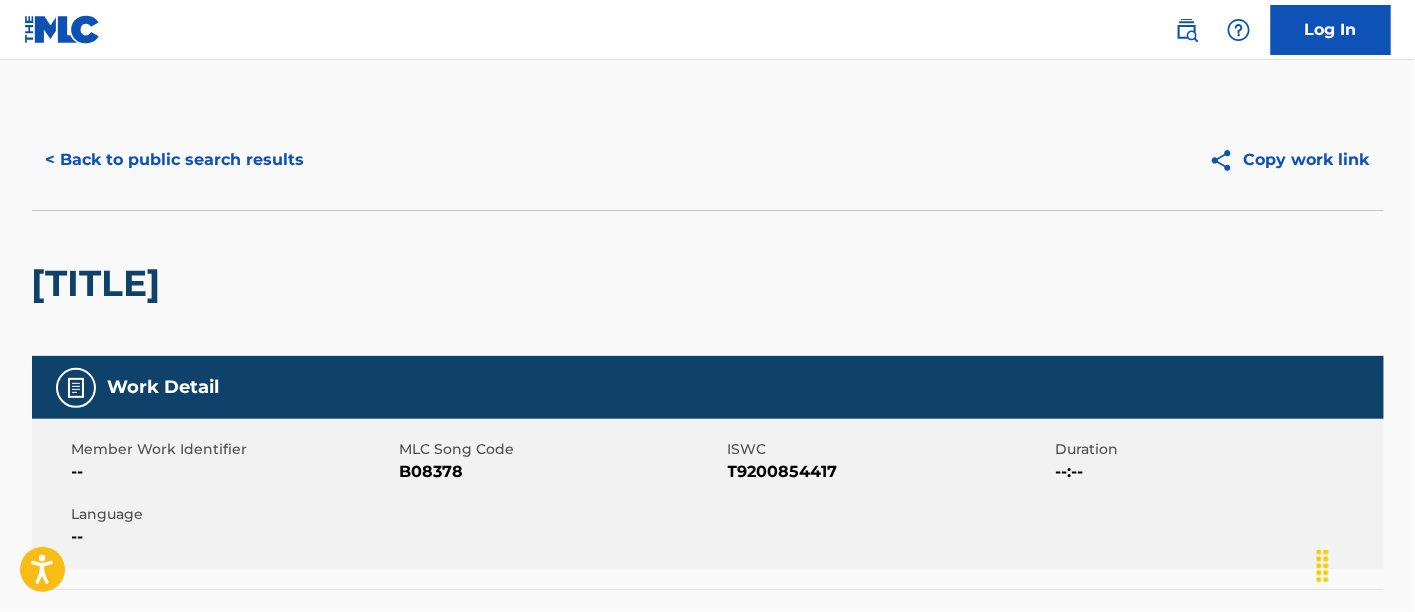 click on "< Back to public search results" at bounding box center (175, 160) 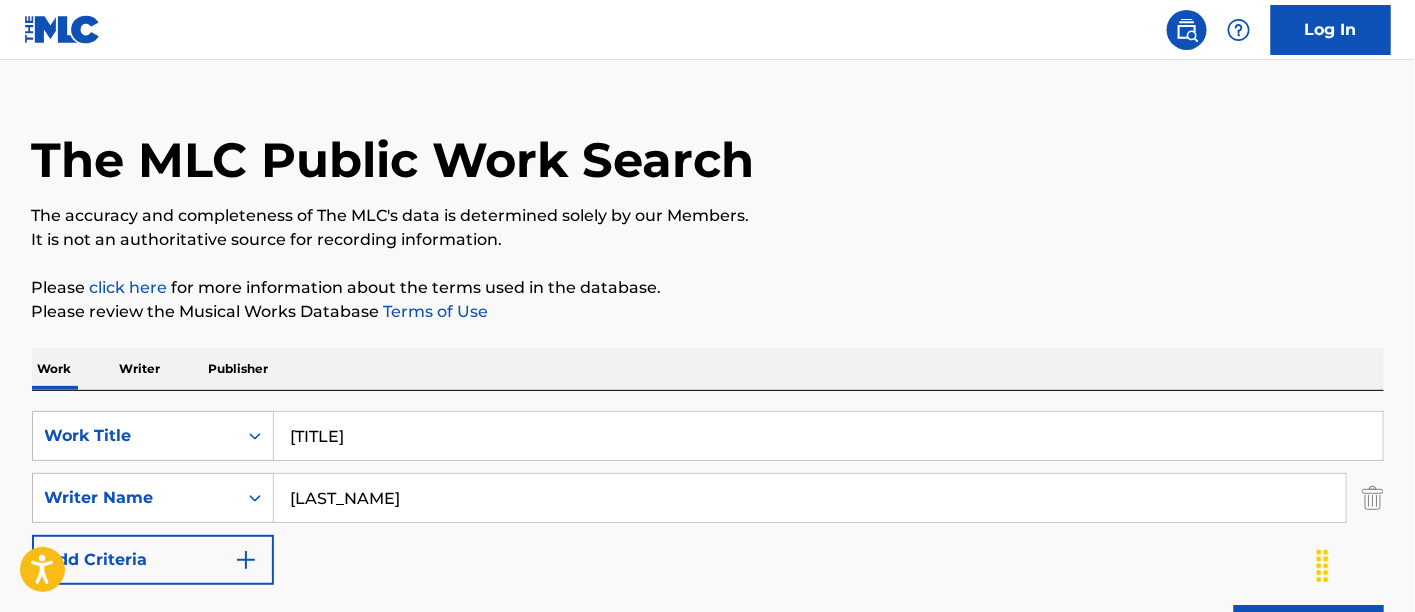scroll, scrollTop: 222, scrollLeft: 0, axis: vertical 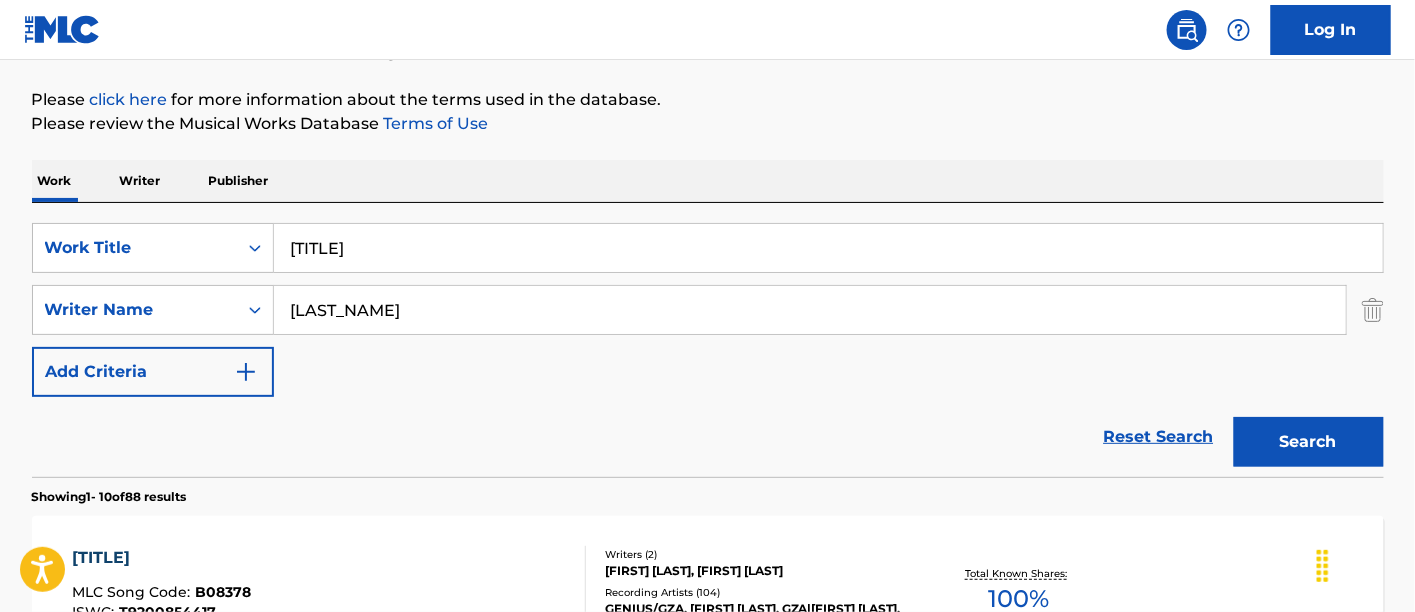 click on "SearchWithCriteria37a69f47-7202-4abb-9230-a320a94f7b51 Work Title B I B L E BASIC INSTRUCTION BEFORE LEAVING EARTH SearchWithCriteria70e1c59e-263a-436f-9704-108f764ca5e3 Writer Name [LAST] Add Criteria" at bounding box center [708, 310] 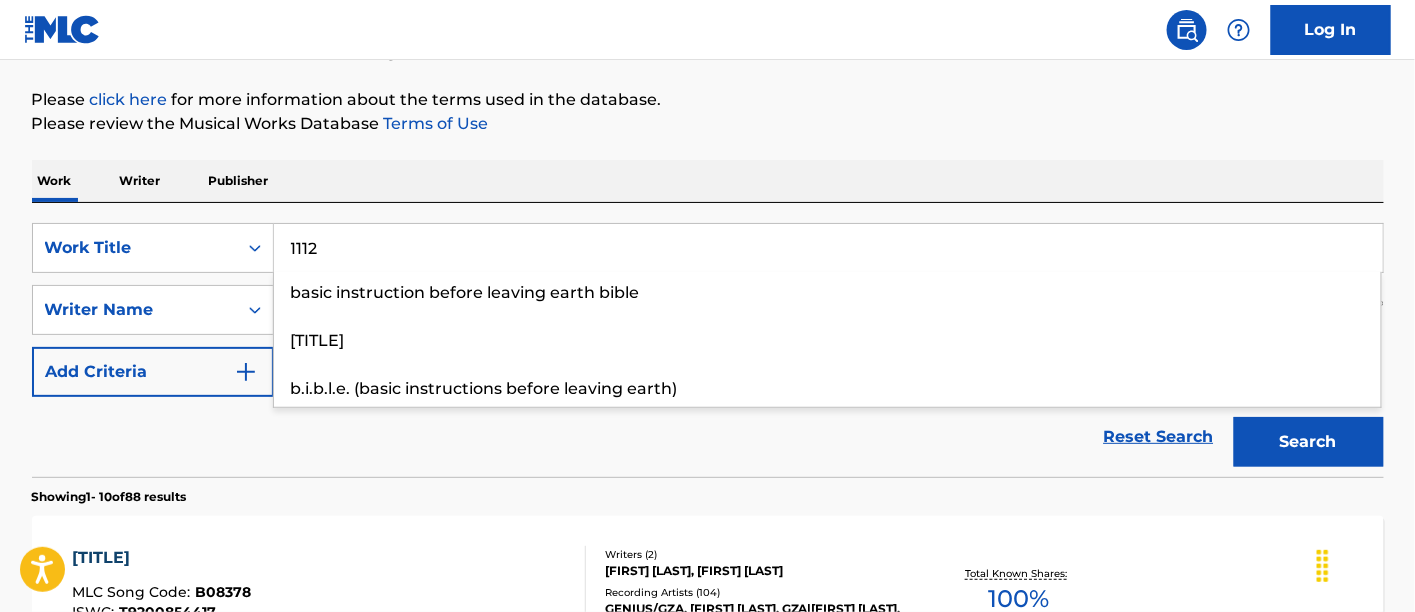 type on "1112" 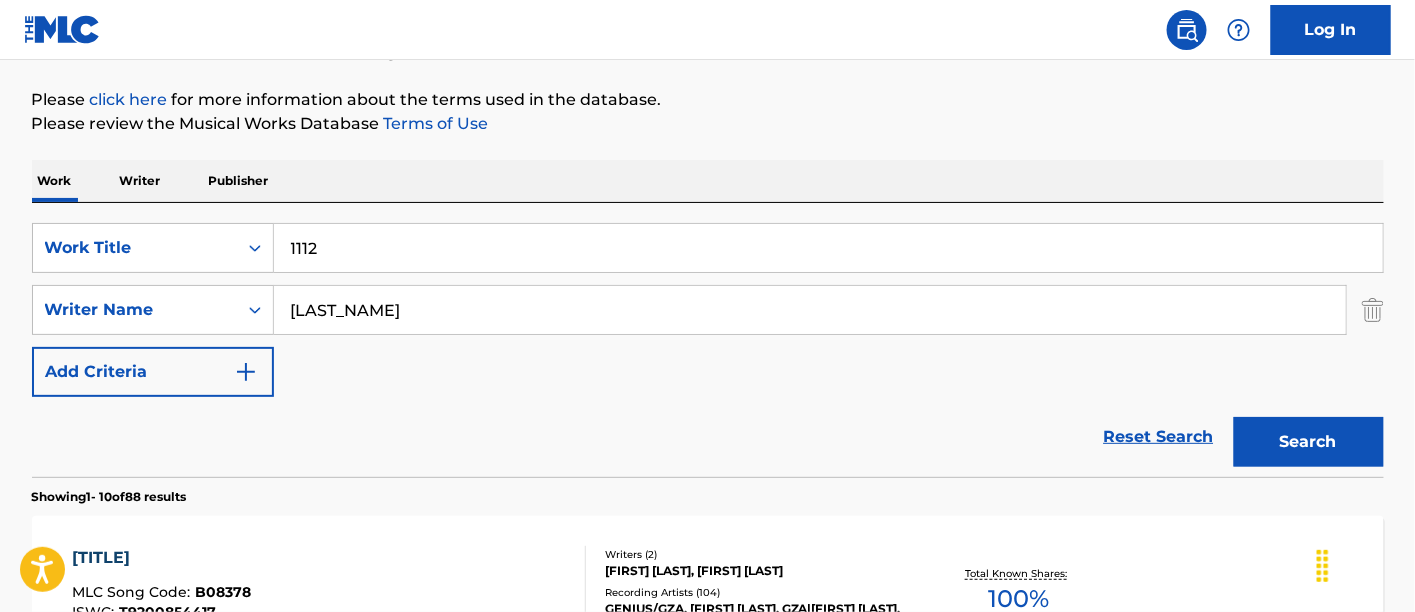 click on "Search" at bounding box center (1309, 442) 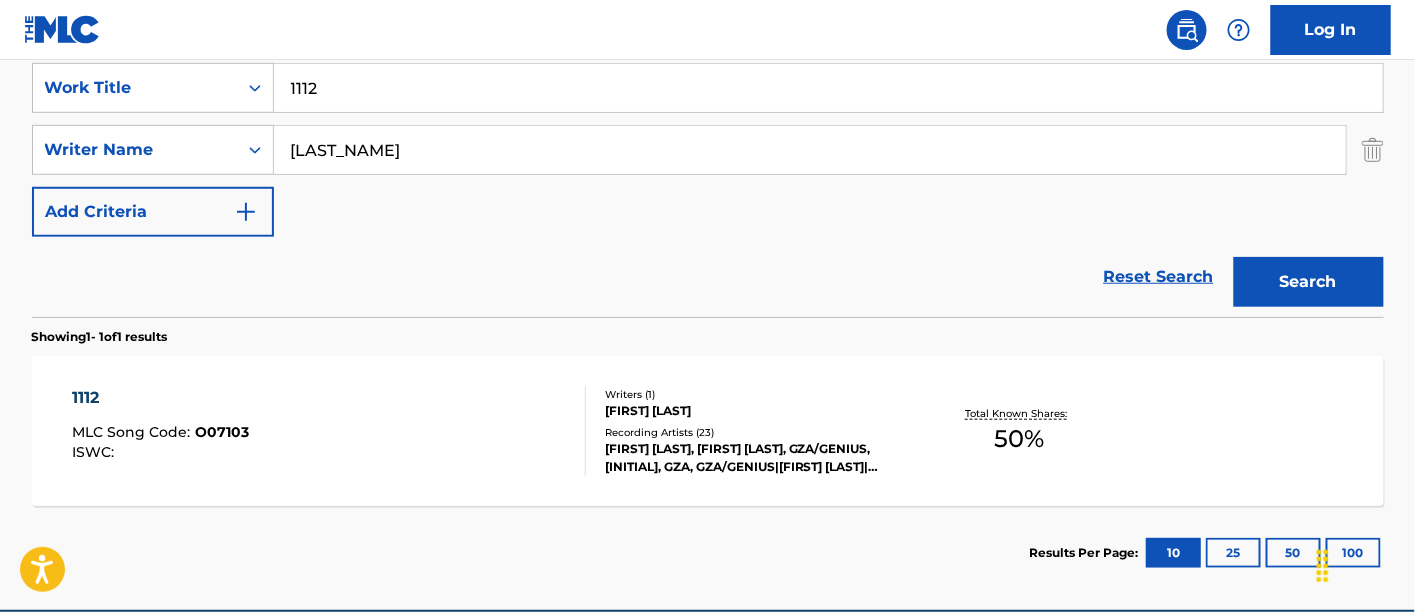 scroll, scrollTop: 475, scrollLeft: 0, axis: vertical 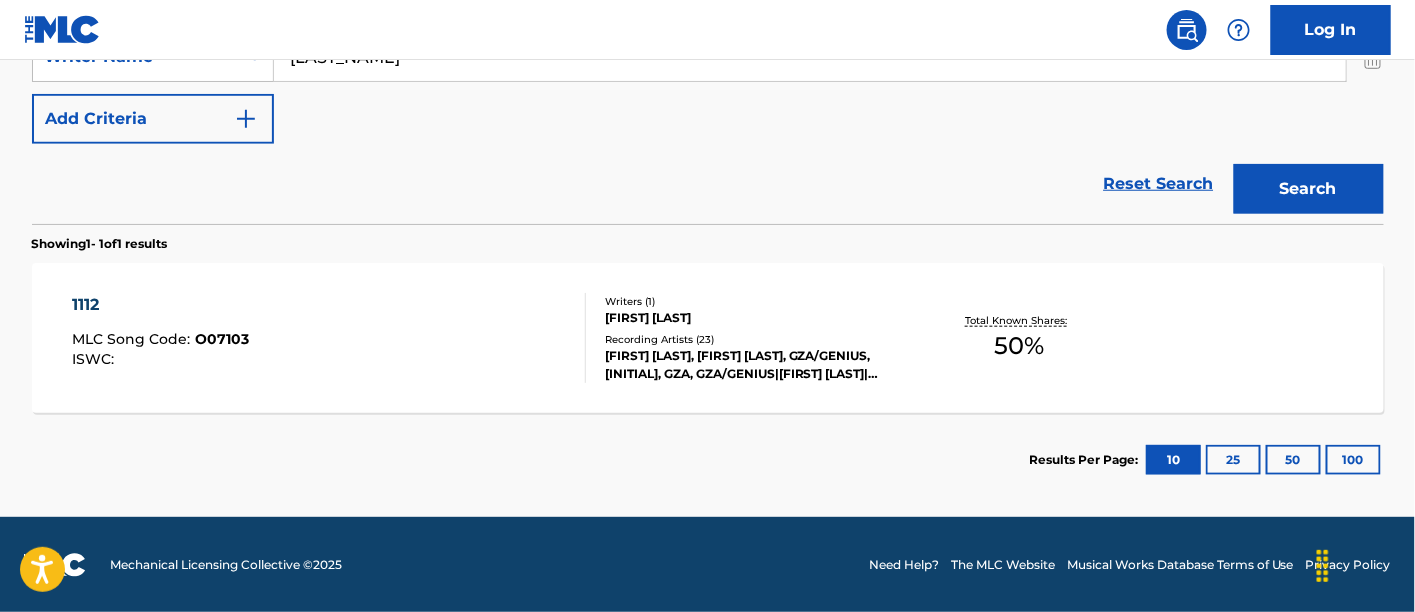 click on "1112 MLC Song Code : O07103 ISWC :" at bounding box center [329, 338] 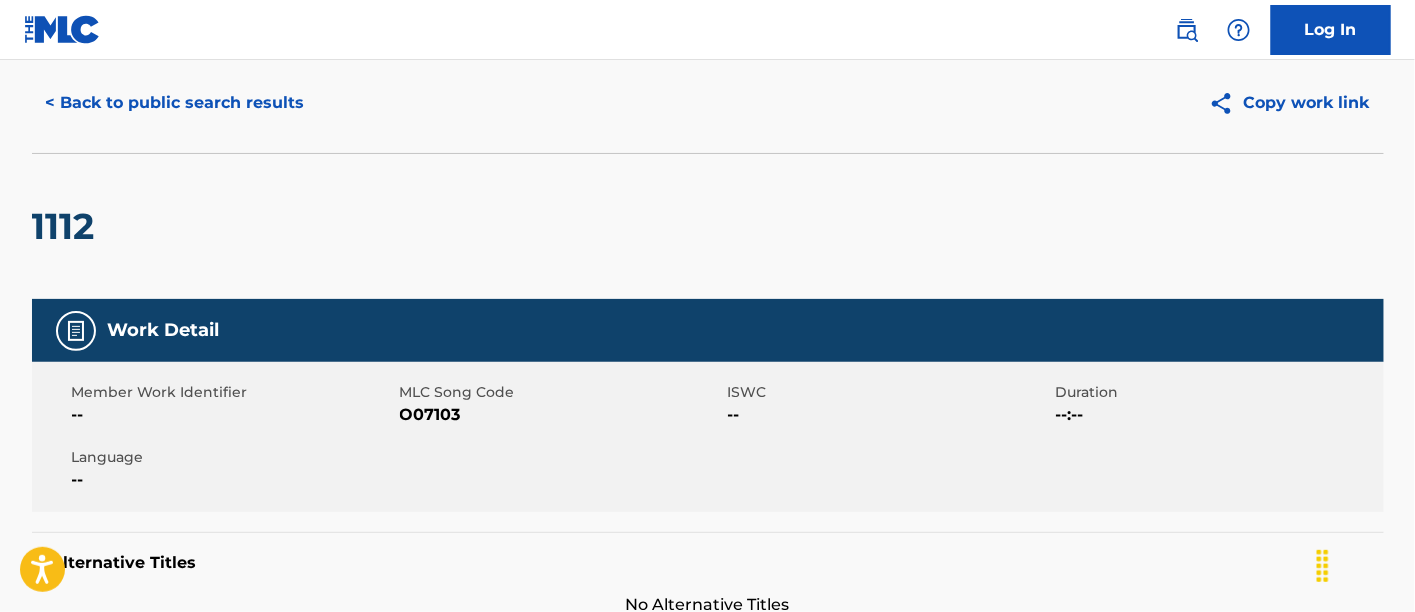 scroll, scrollTop: 0, scrollLeft: 0, axis: both 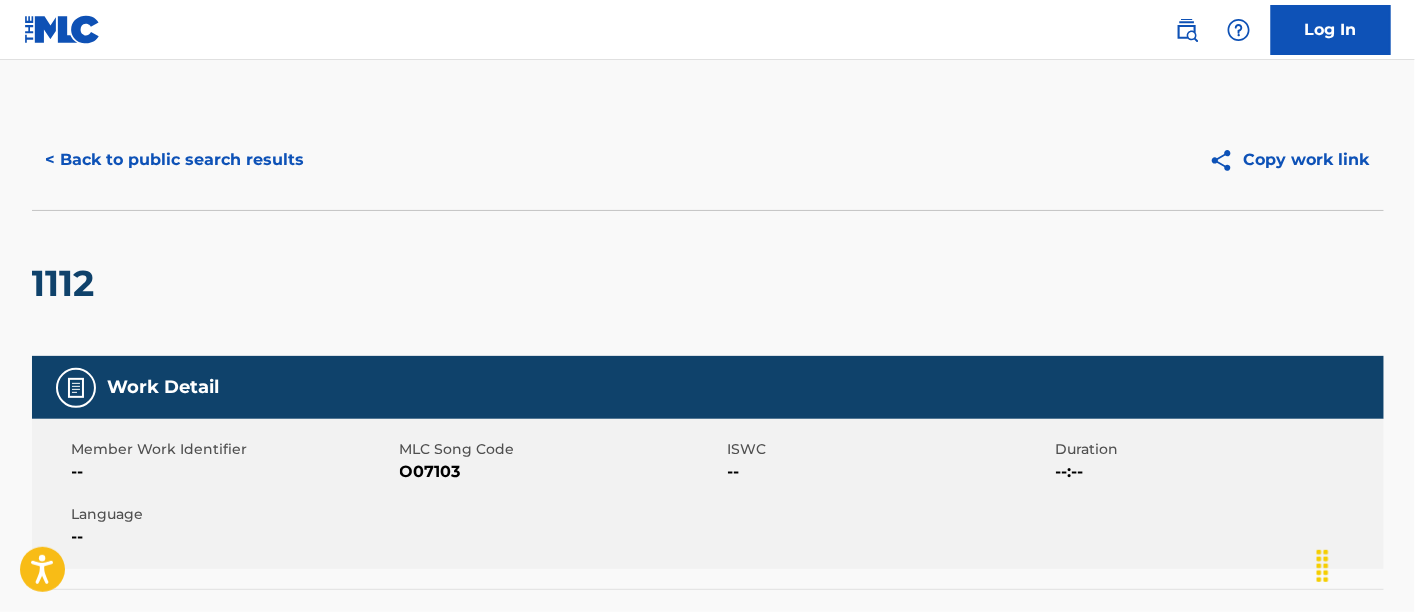 click on "< Back to public search results" at bounding box center (175, 160) 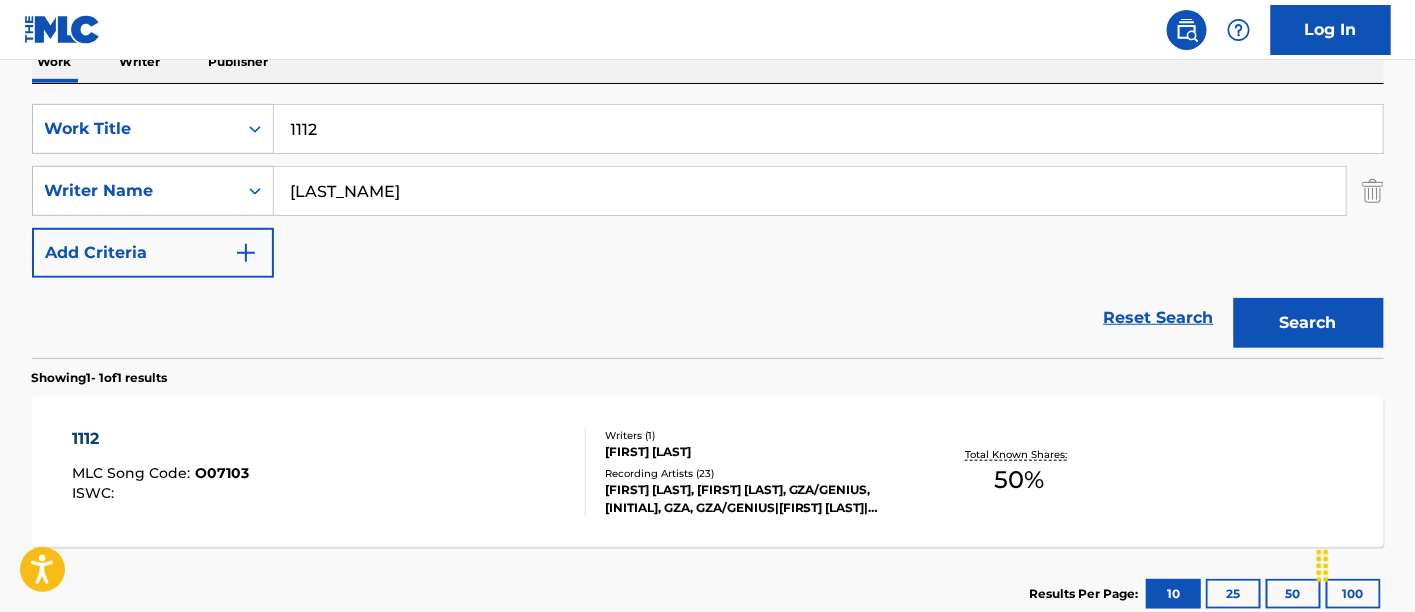 scroll, scrollTop: 361, scrollLeft: 0, axis: vertical 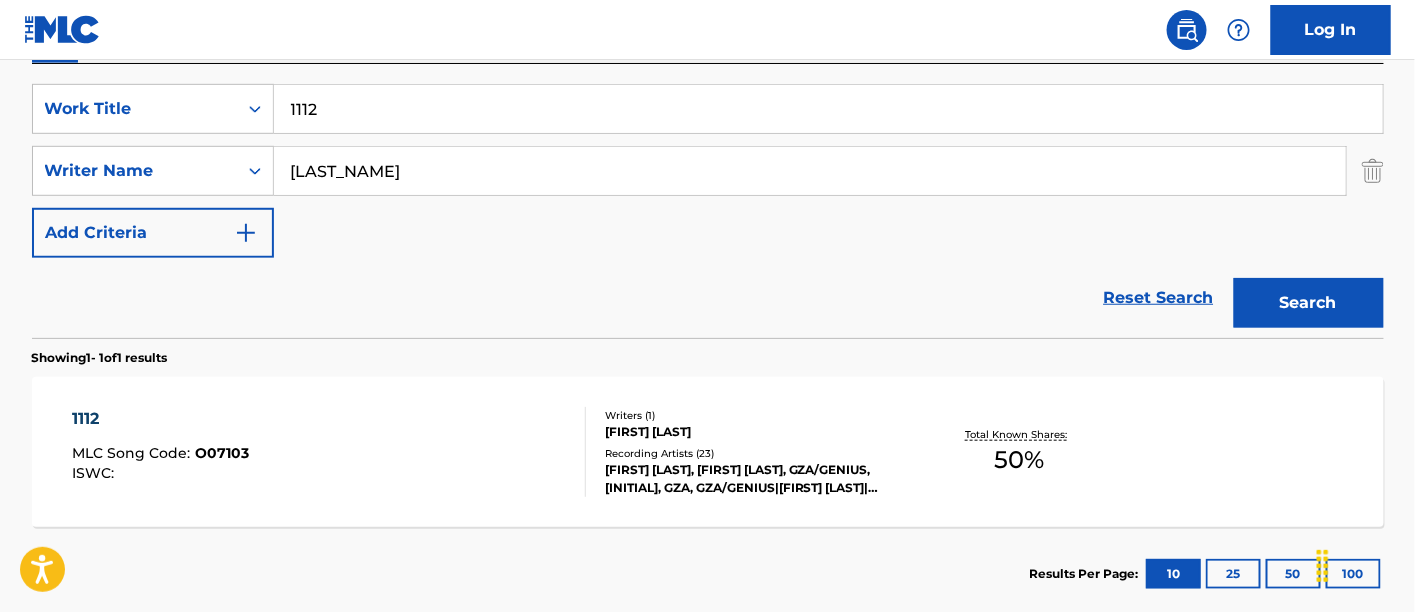 click on "[FIRST] [LAST]" at bounding box center [756, 432] 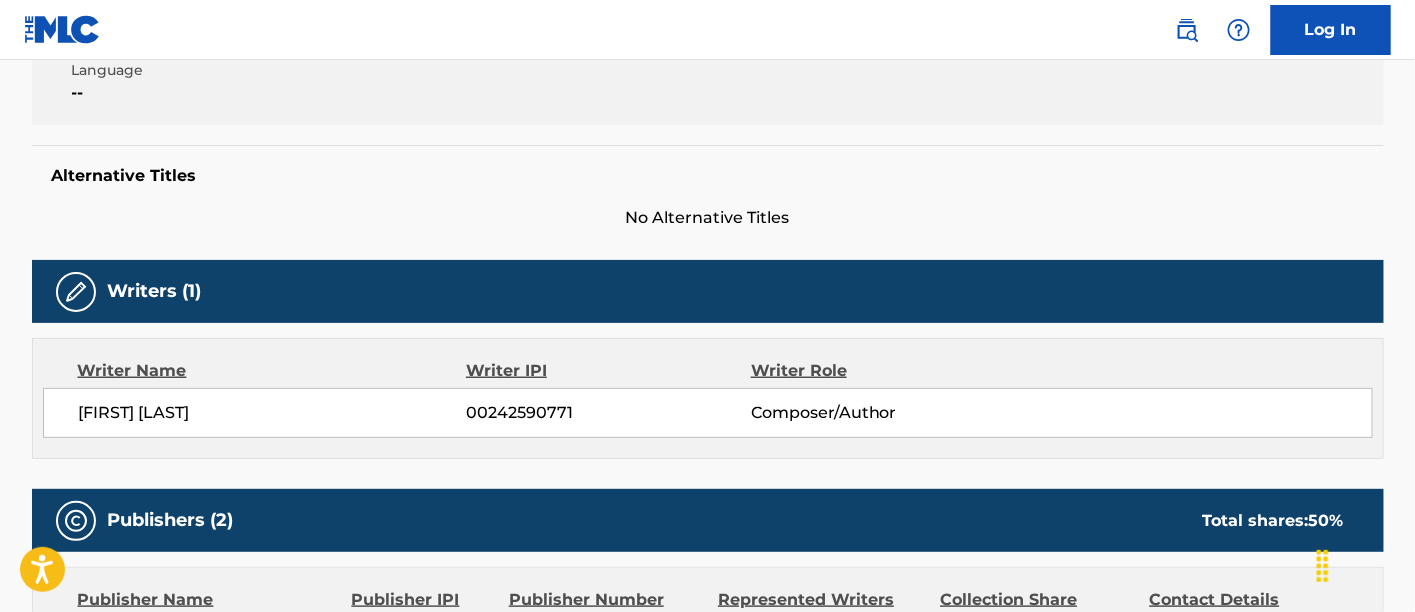scroll, scrollTop: 111, scrollLeft: 0, axis: vertical 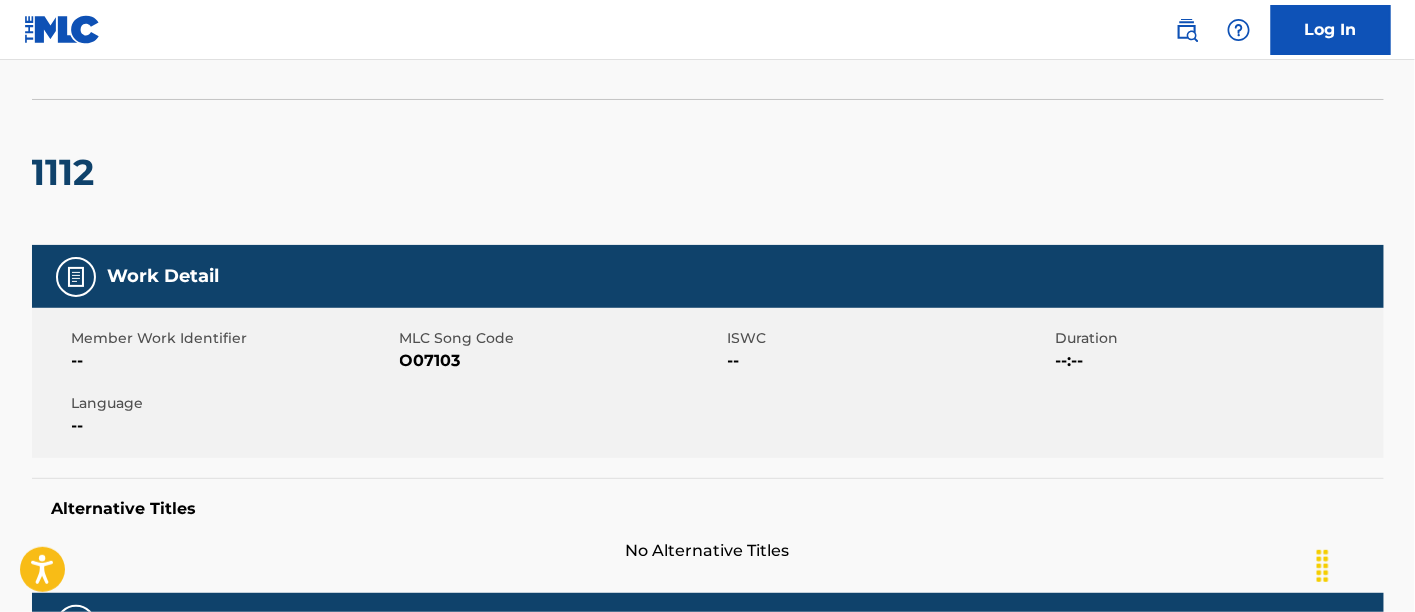 click on "O07103" at bounding box center (561, 361) 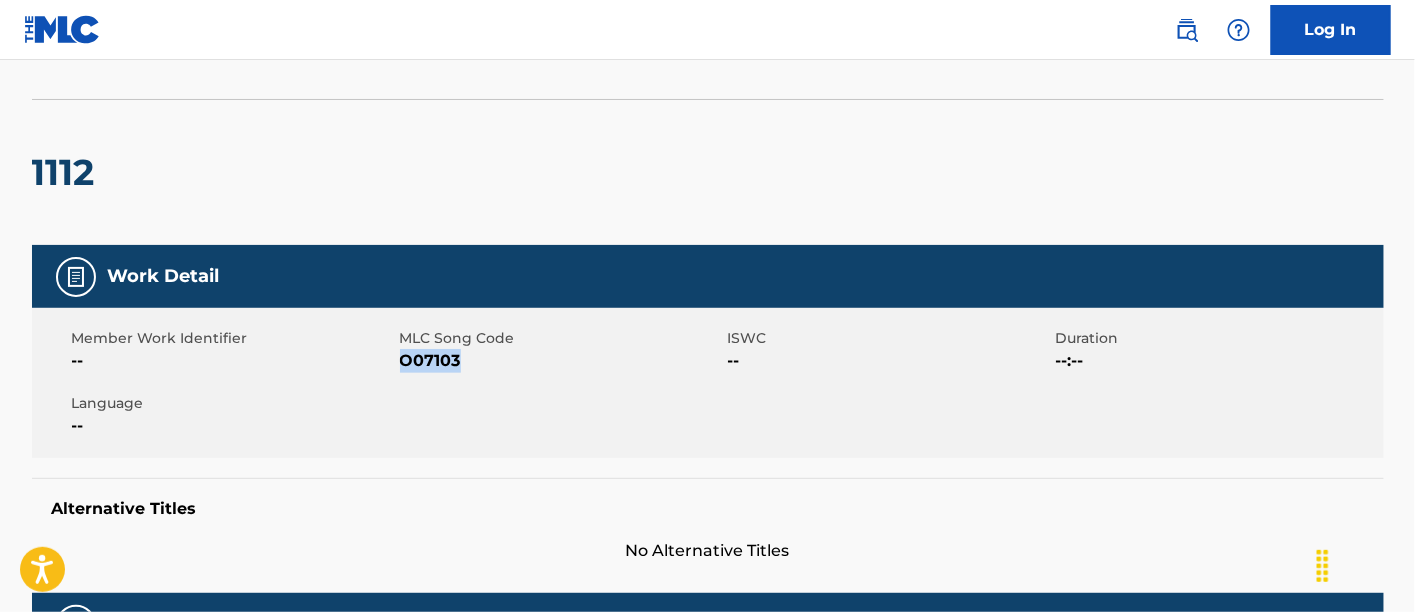 click on "O07103" at bounding box center (561, 361) 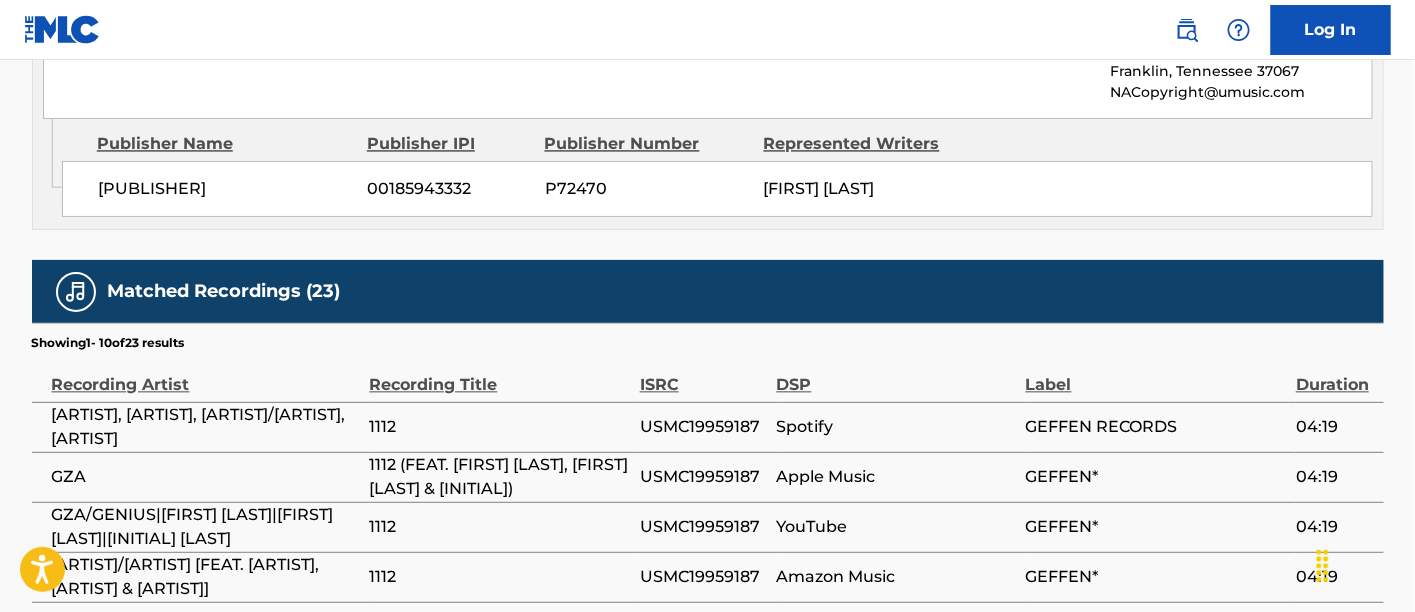 scroll, scrollTop: 1333, scrollLeft: 0, axis: vertical 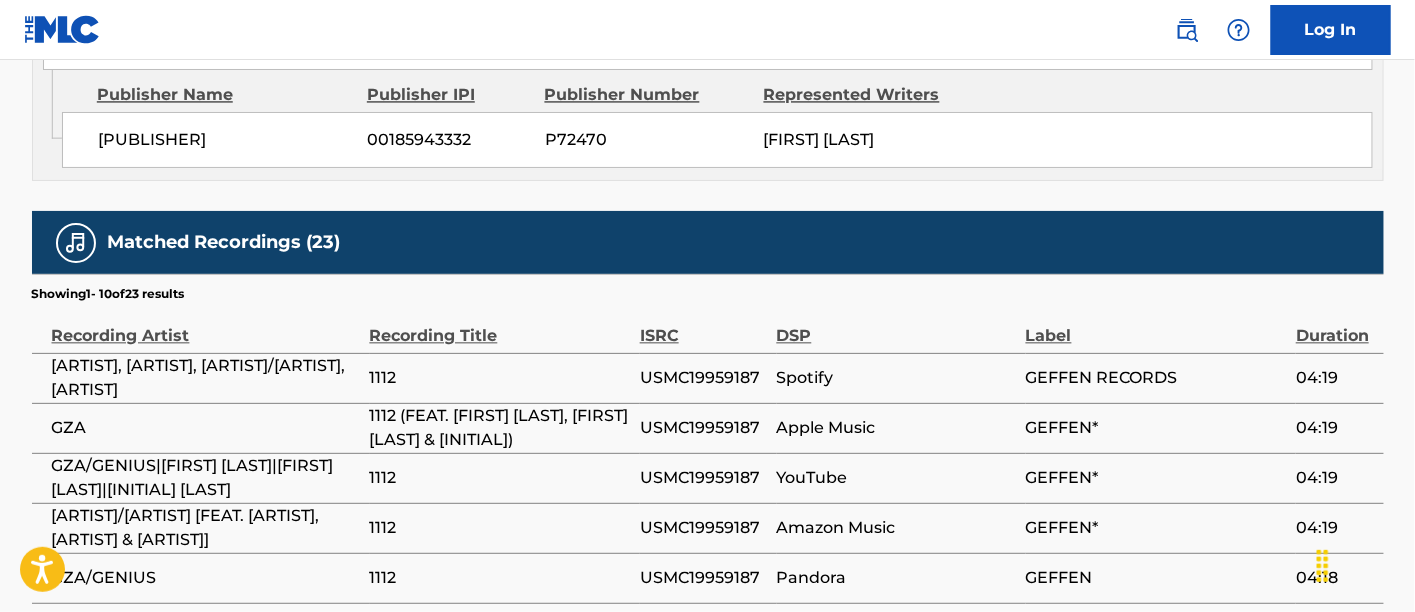 click on "USMC19959187" at bounding box center [703, 378] 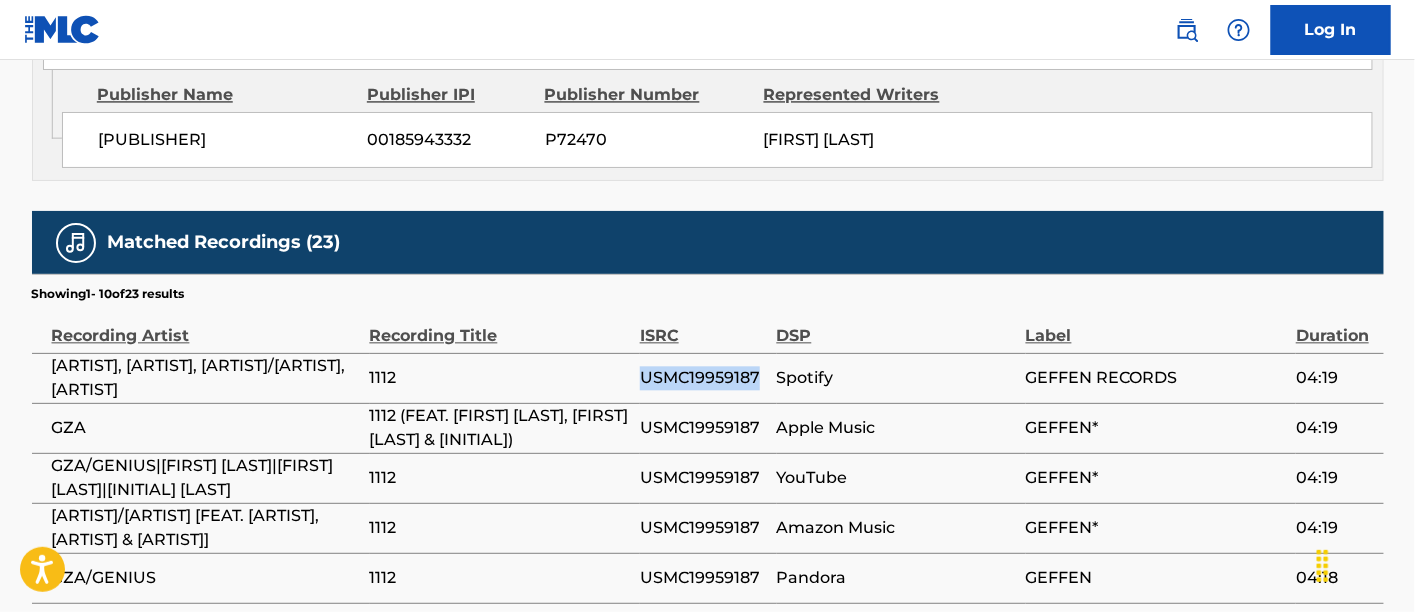 click on "USMC19959187" at bounding box center [703, 378] 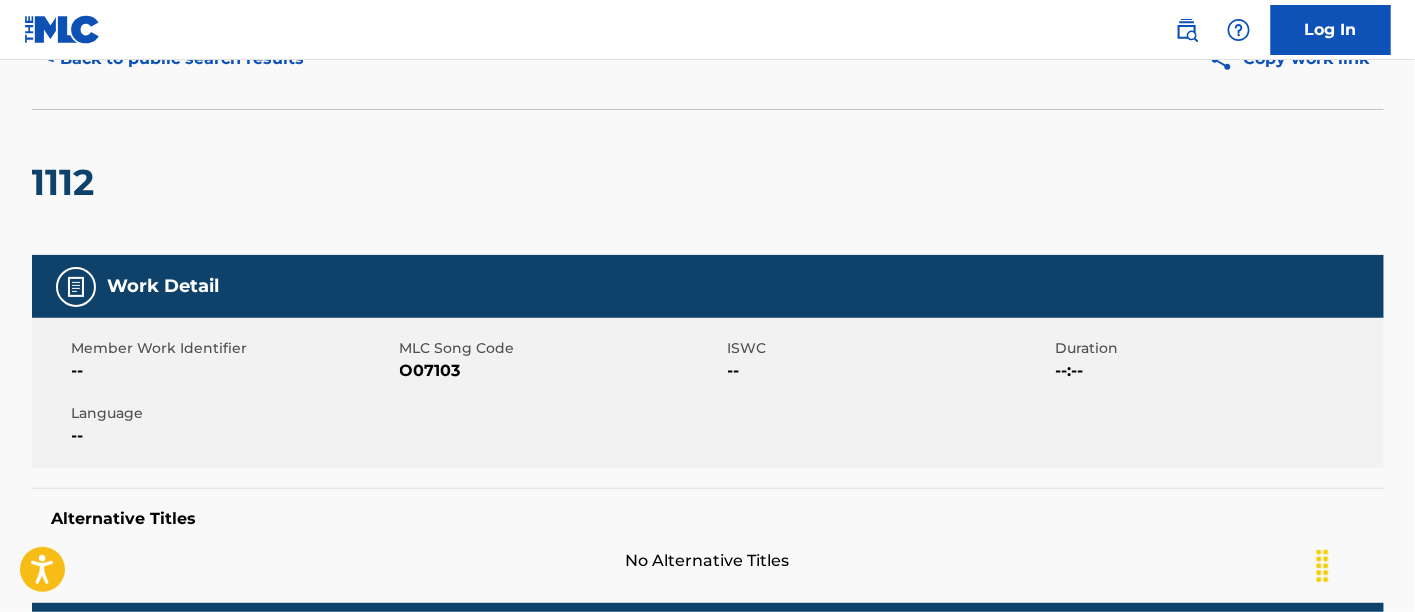 scroll, scrollTop: 111, scrollLeft: 0, axis: vertical 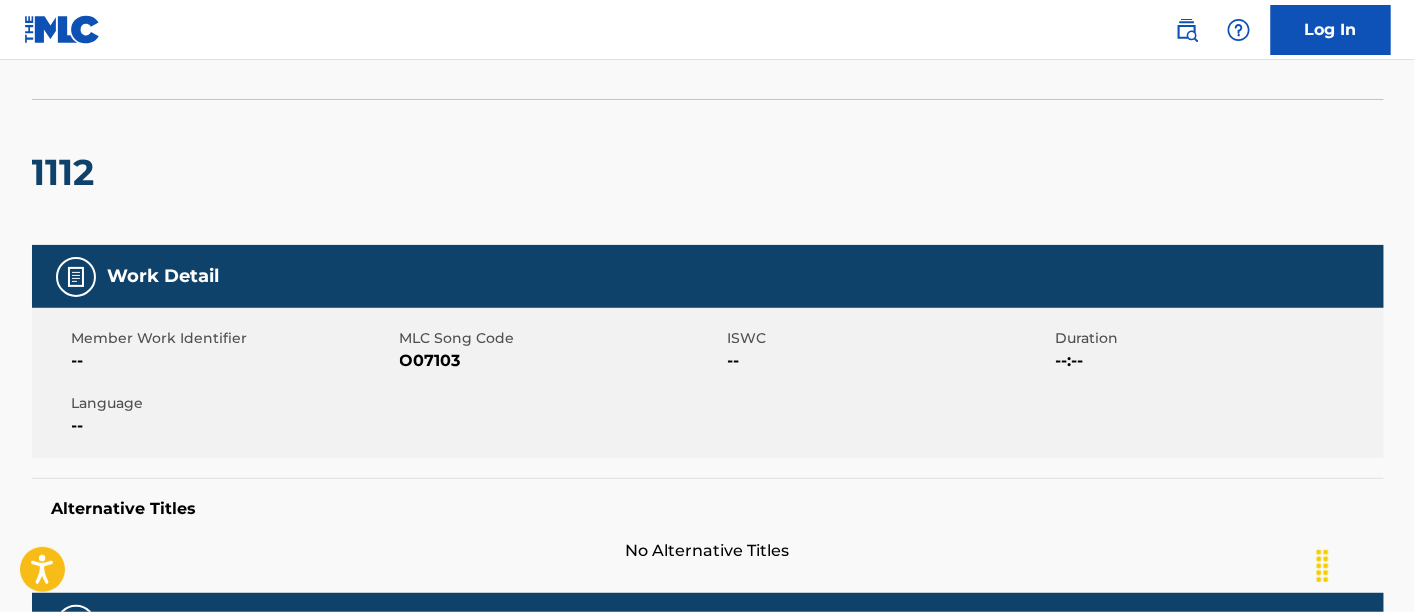 click on "Member Work Identifier -- MLC Song Code O07103 ISWC -- Duration --:-- Language --" at bounding box center [708, 383] 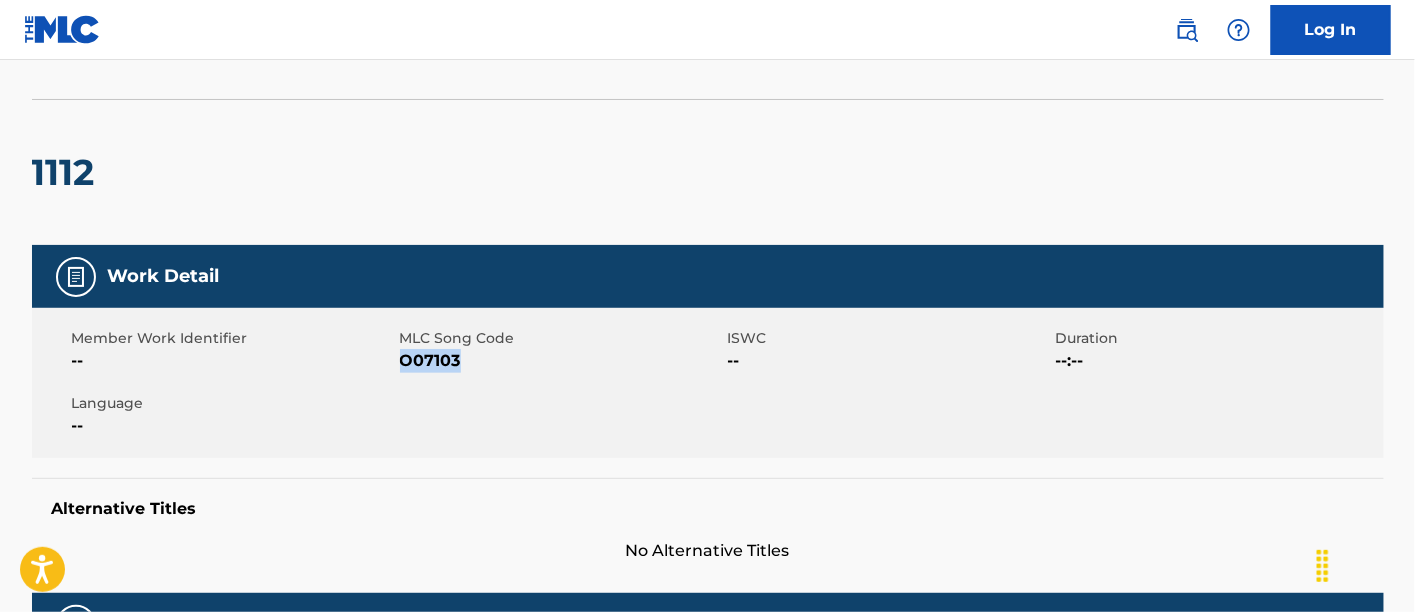 click on "O07103" at bounding box center (561, 361) 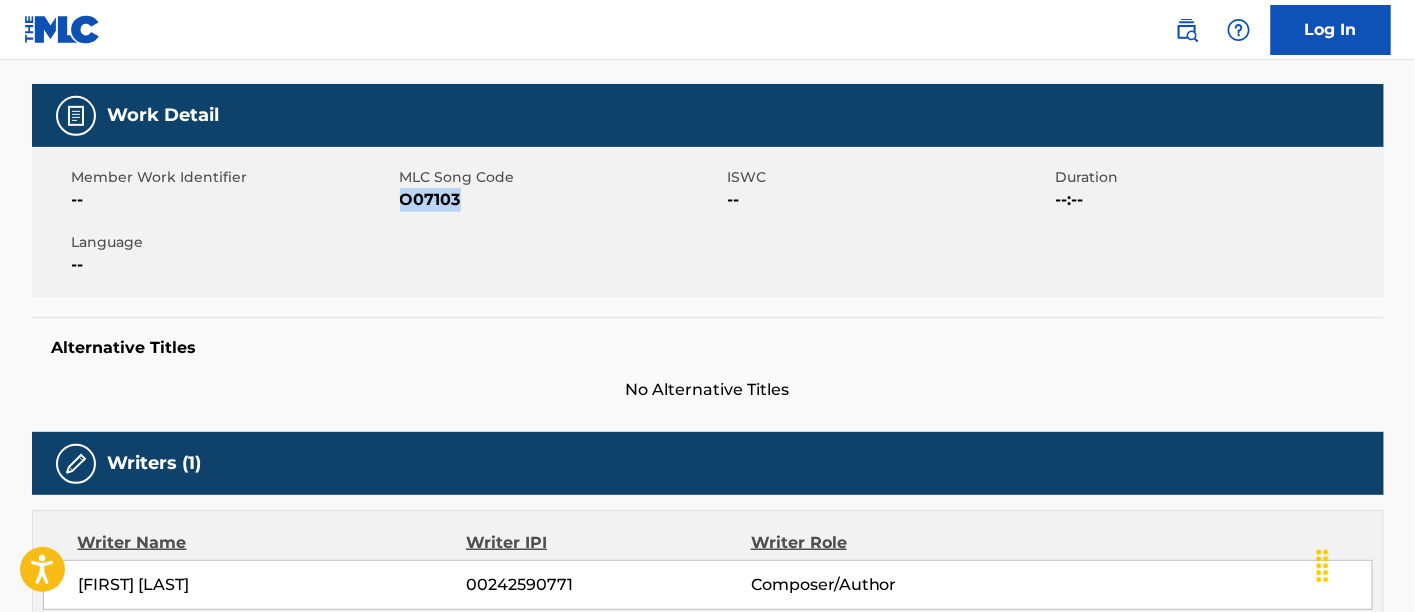scroll, scrollTop: 0, scrollLeft: 0, axis: both 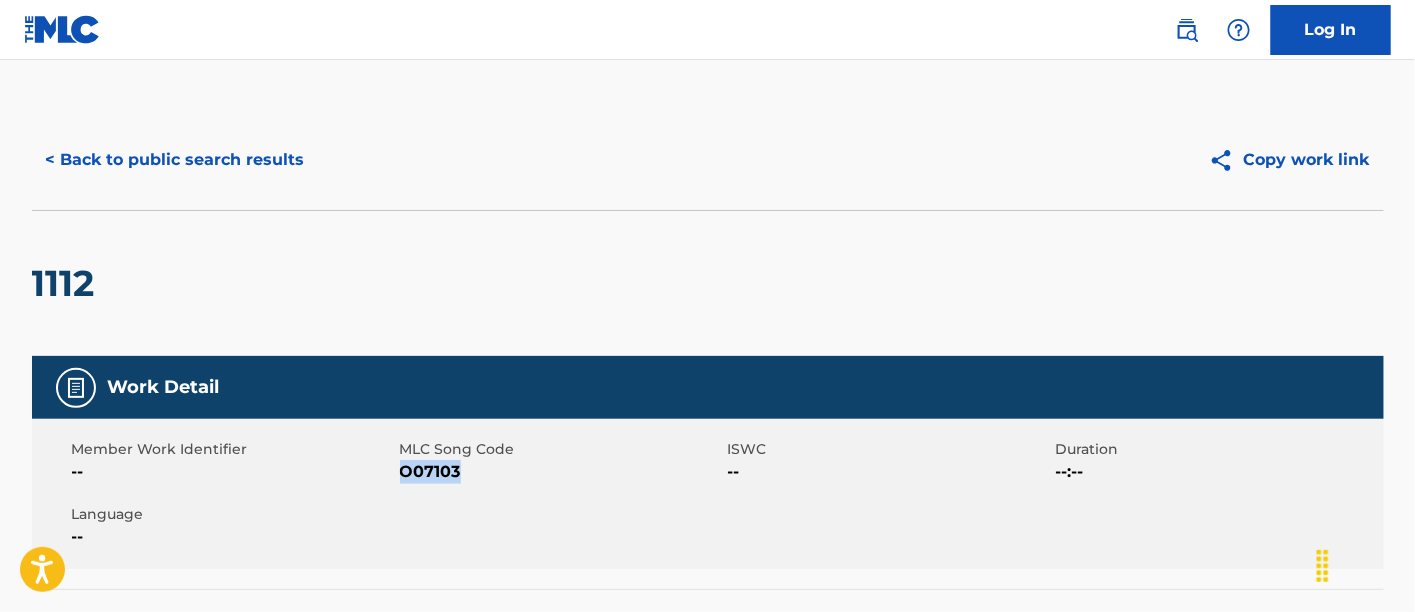 click on "< Back to public search results" at bounding box center [175, 160] 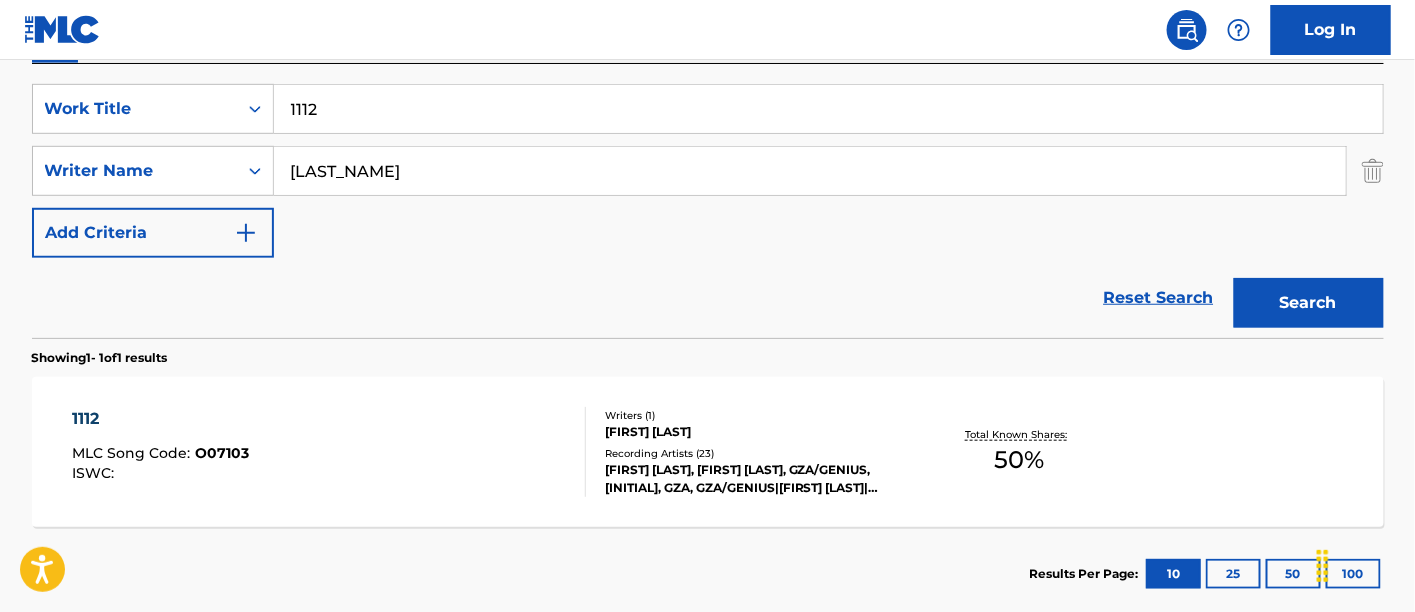 scroll, scrollTop: 250, scrollLeft: 0, axis: vertical 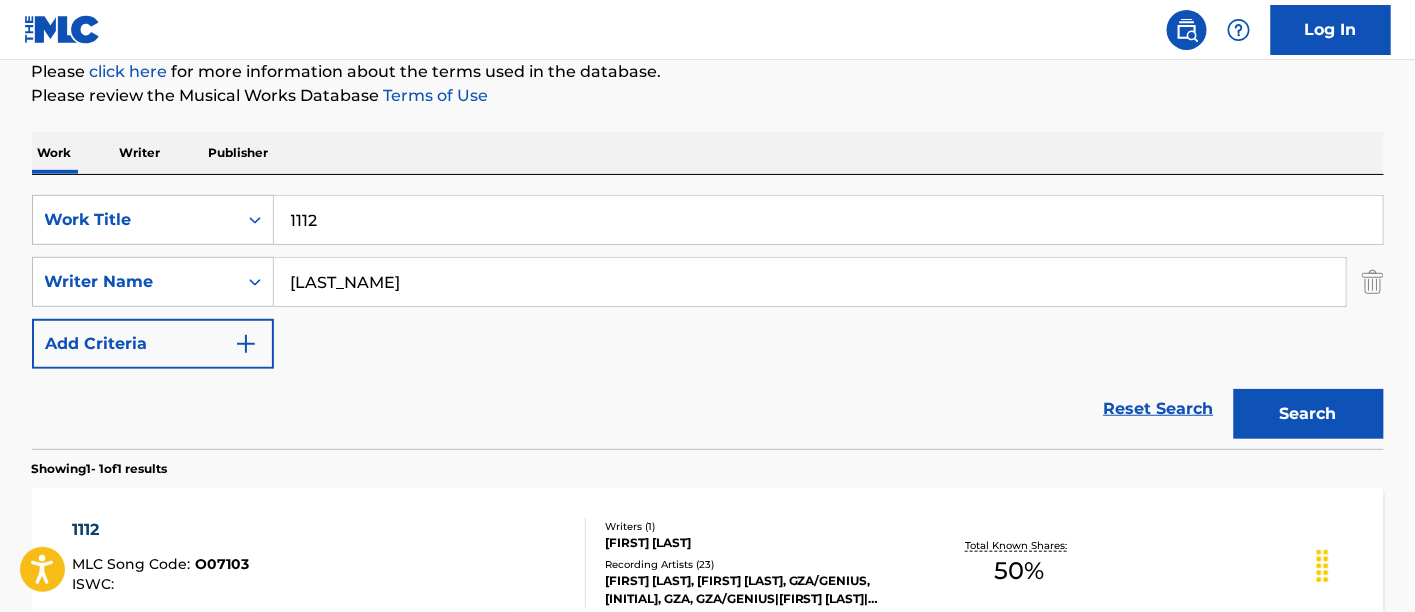 drag, startPoint x: 407, startPoint y: 207, endPoint x: 0, endPoint y: 77, distance: 427.25754 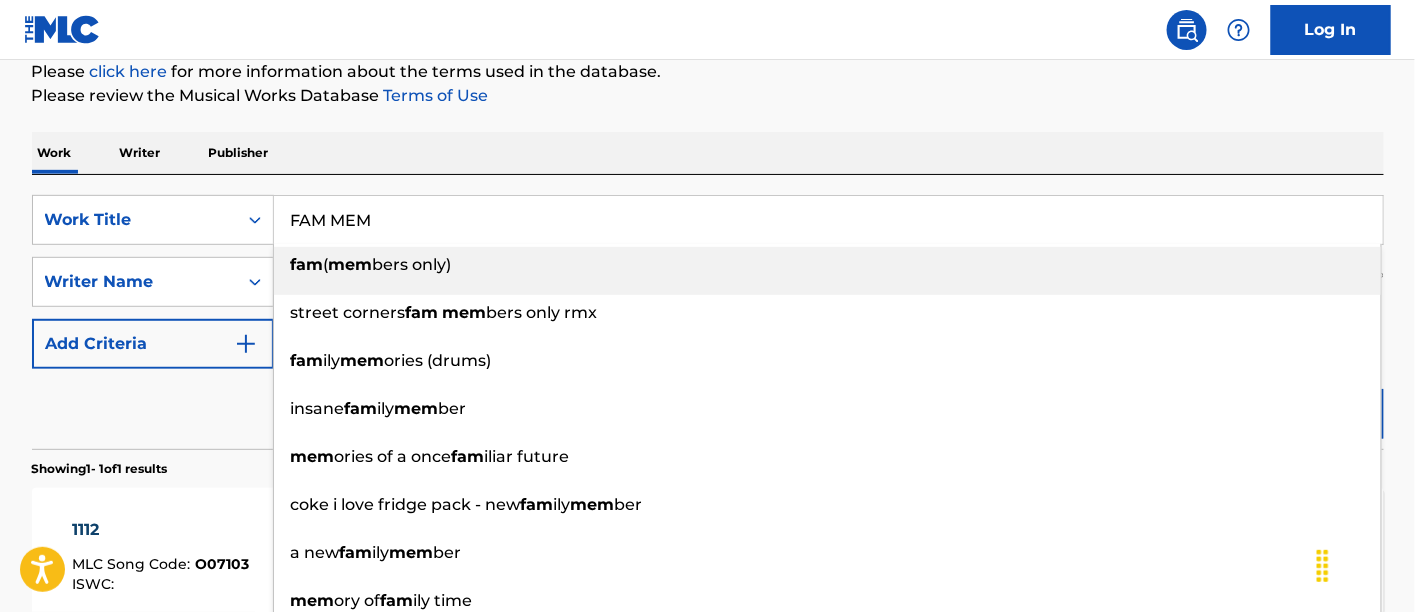 click on "fam  ( mem bers only)" at bounding box center [827, 265] 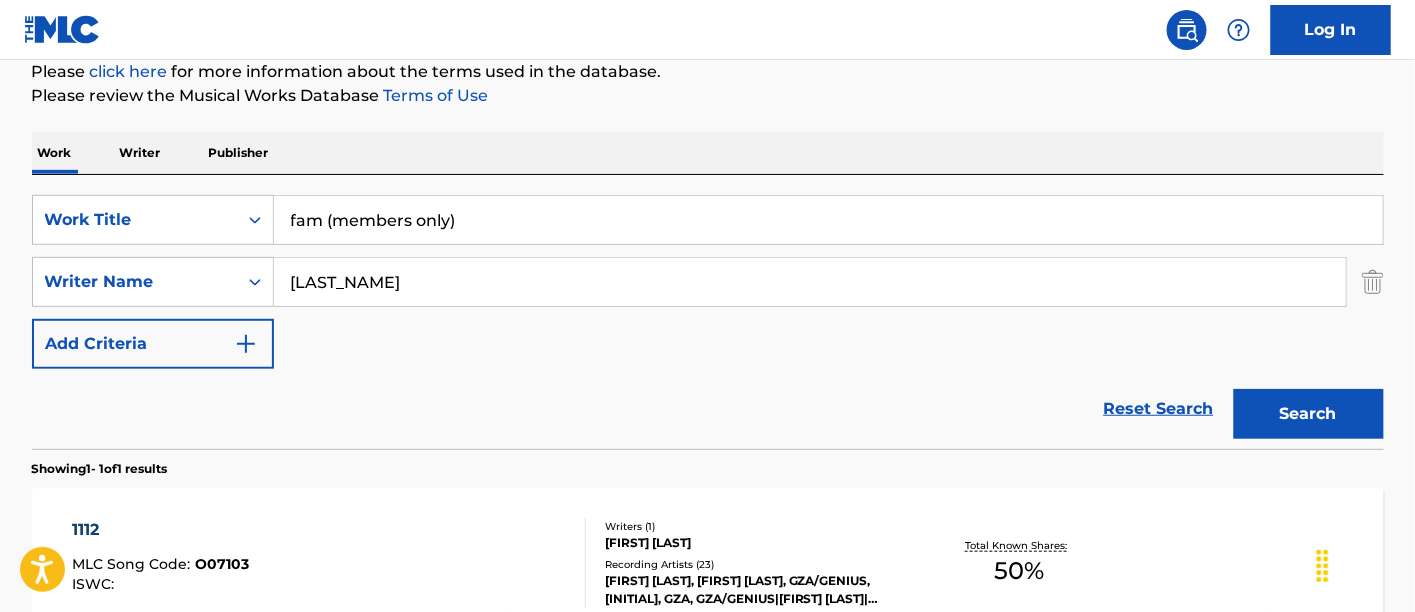 click on "Search" at bounding box center (1309, 414) 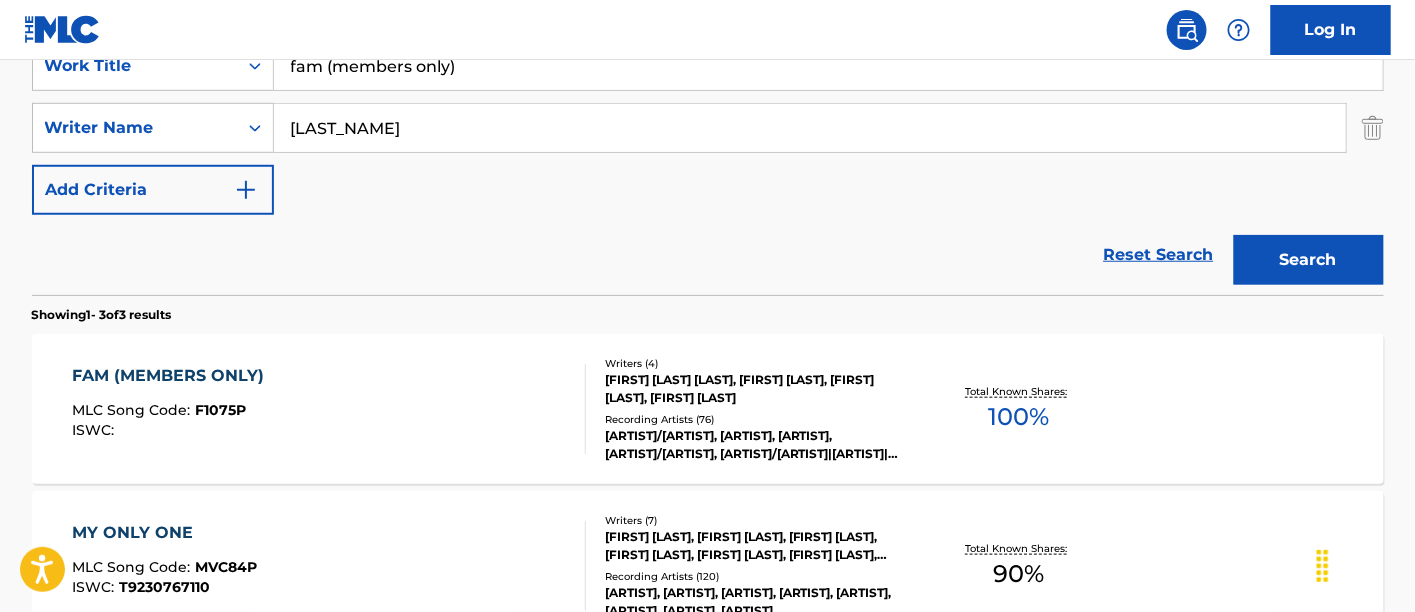 scroll, scrollTop: 472, scrollLeft: 0, axis: vertical 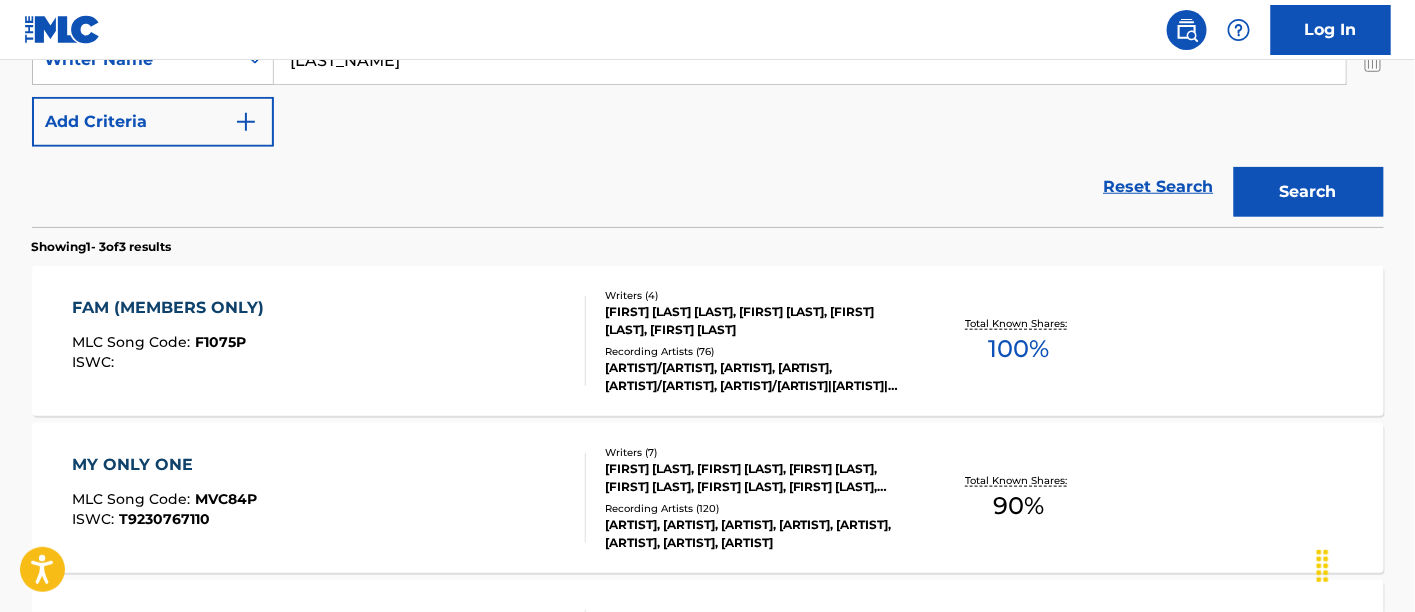 click on "FAM (MEMBERS ONLY) MLC Song Code : F1075P ISWC :" at bounding box center (329, 341) 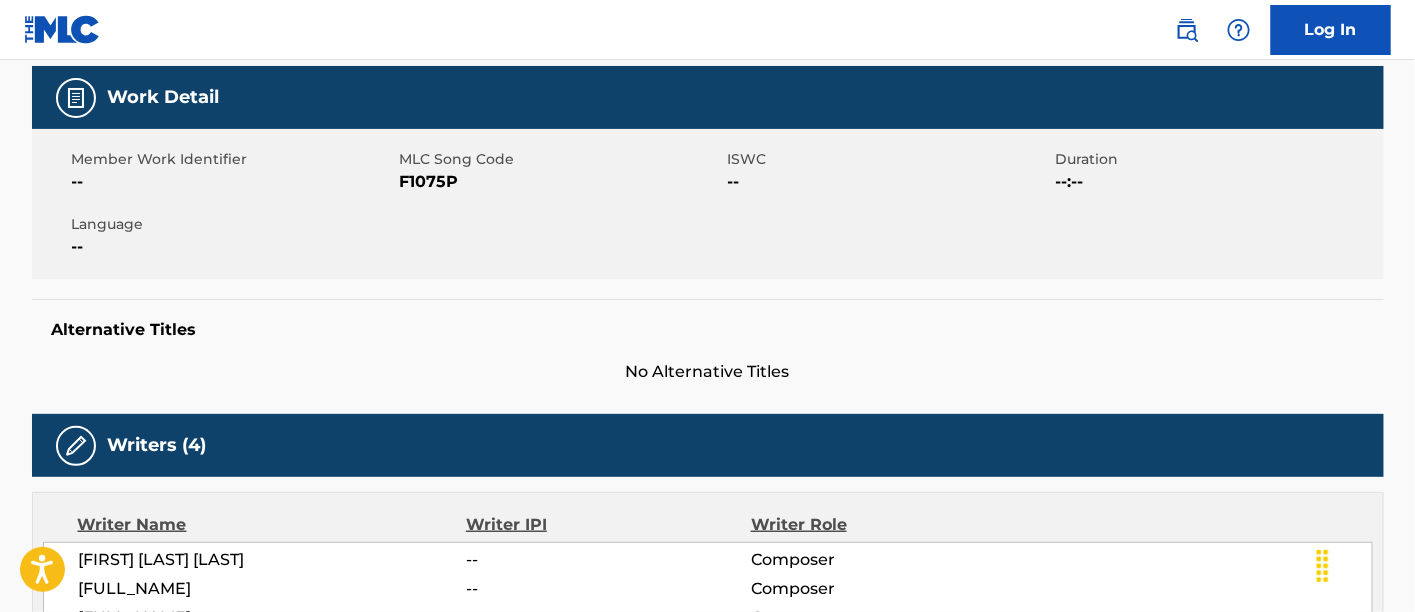 scroll, scrollTop: 222, scrollLeft: 0, axis: vertical 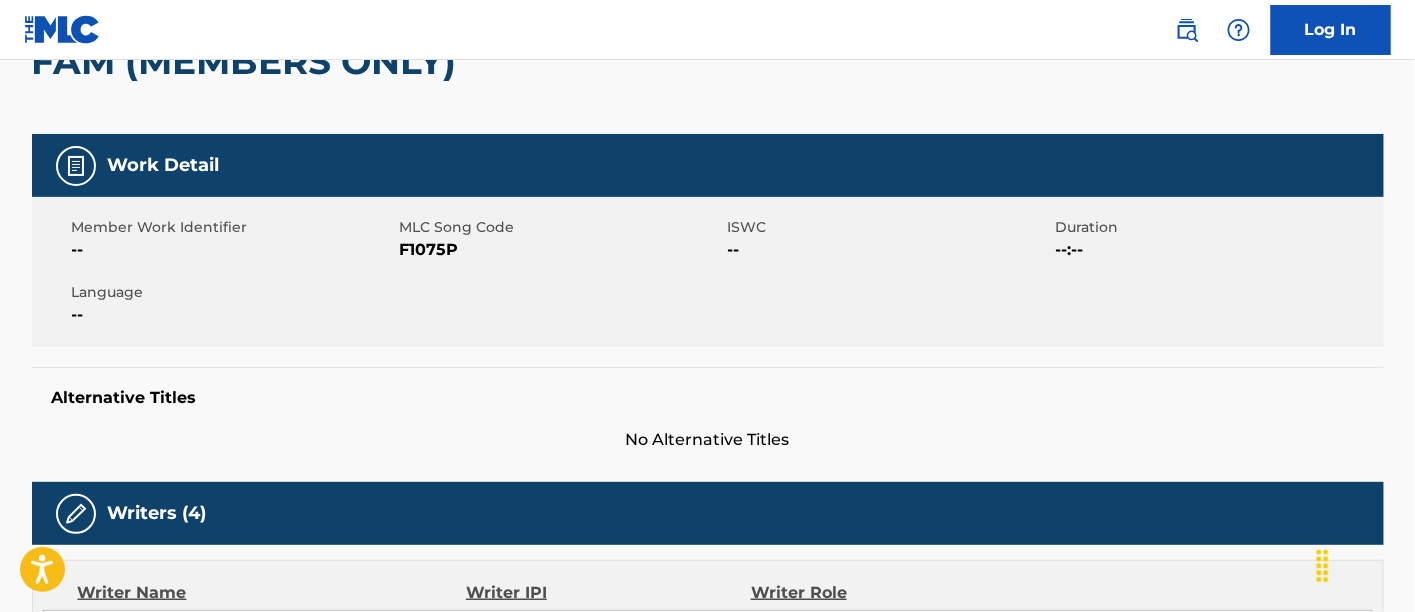 click on "F1075P" at bounding box center (561, 250) 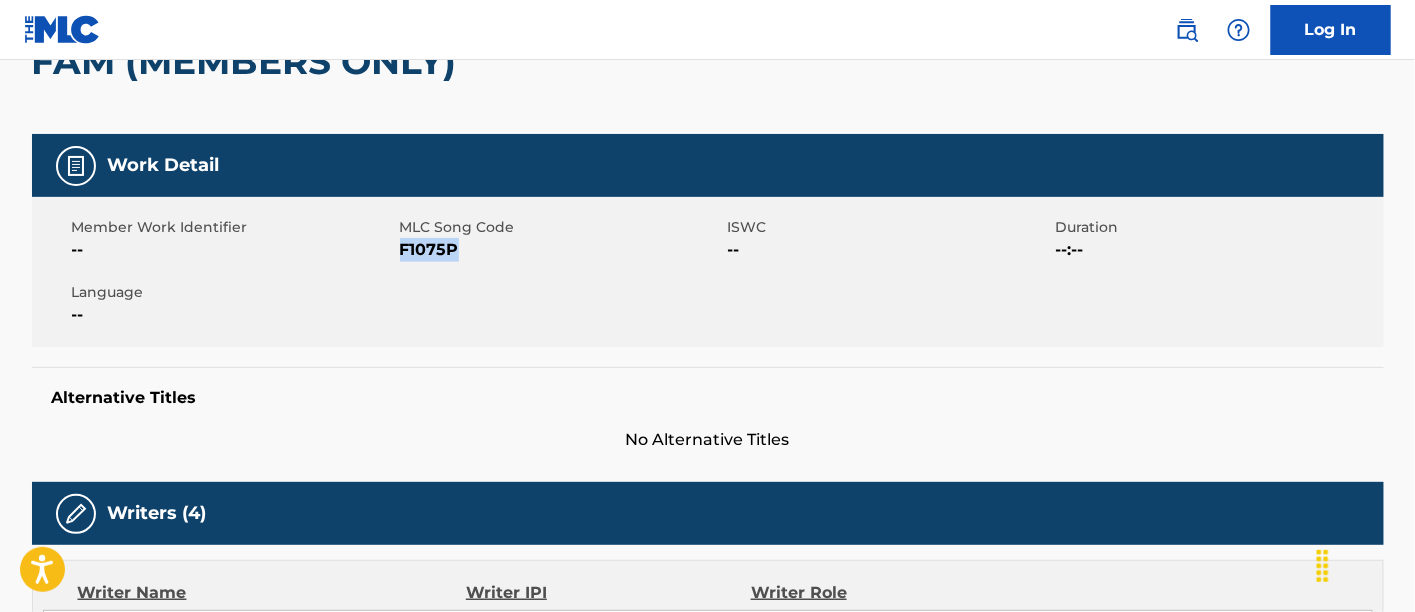 click on "F1075P" at bounding box center [561, 250] 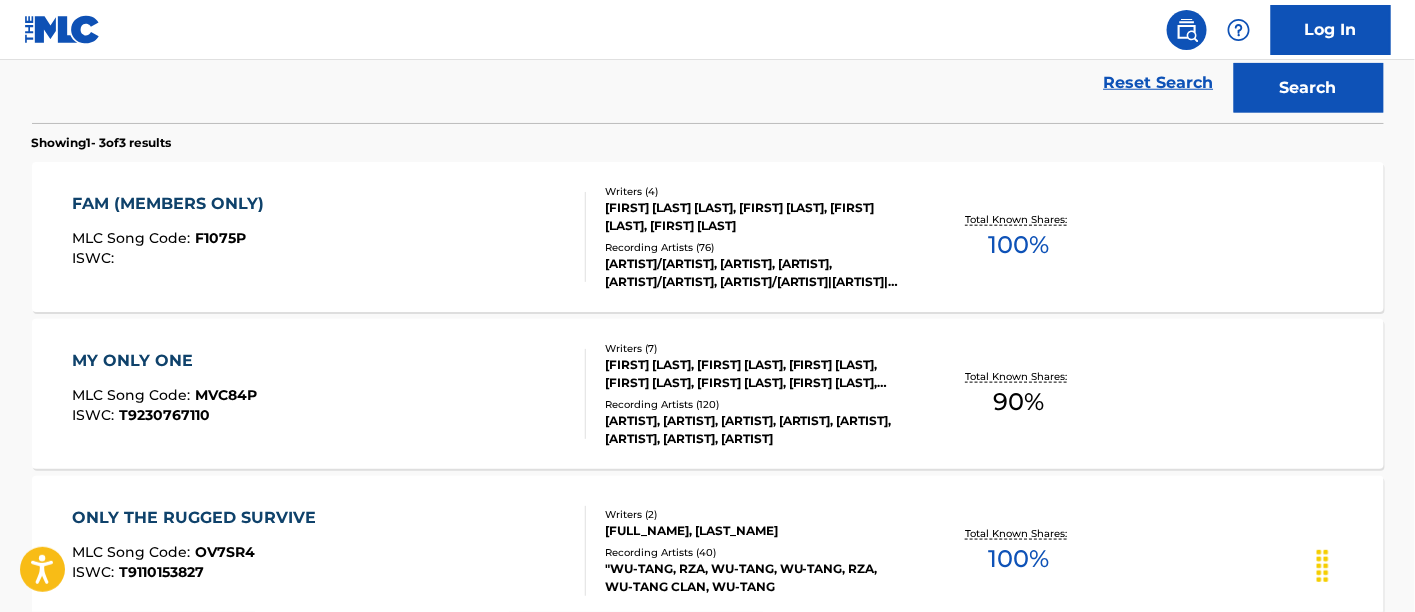 scroll, scrollTop: 567, scrollLeft: 0, axis: vertical 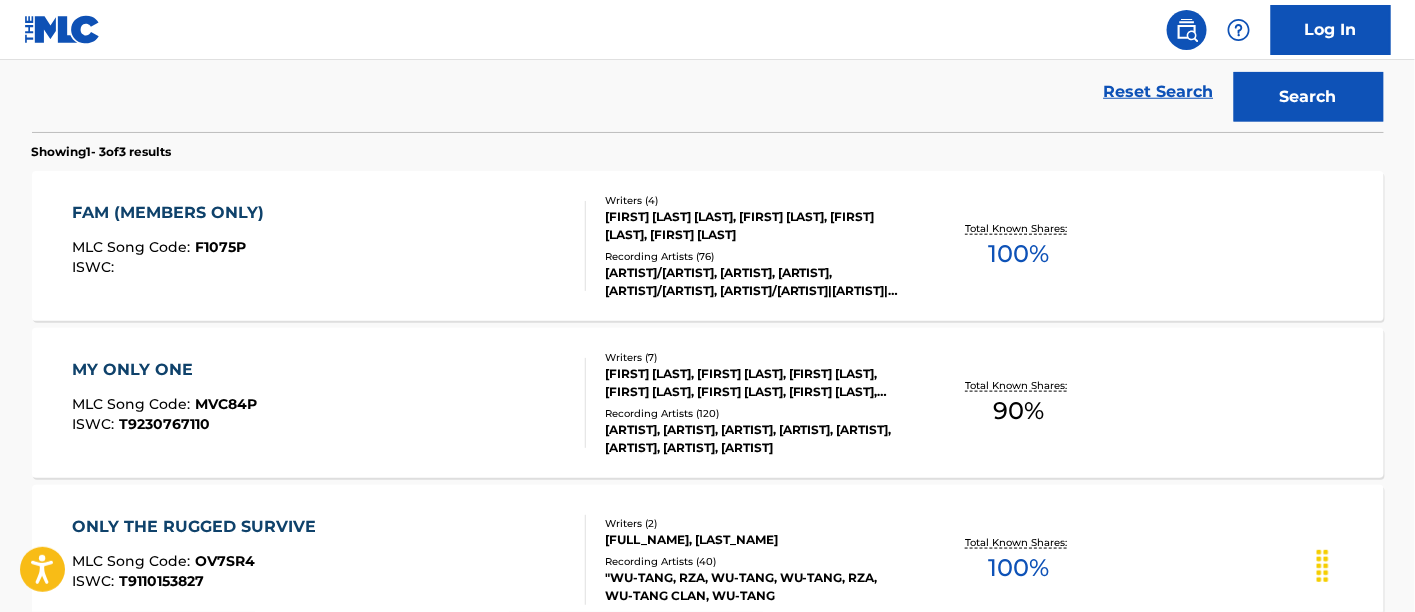 click on "FAM (MEMBERS ONLY) MLC Song Code : F1075P ISWC :" at bounding box center [329, 246] 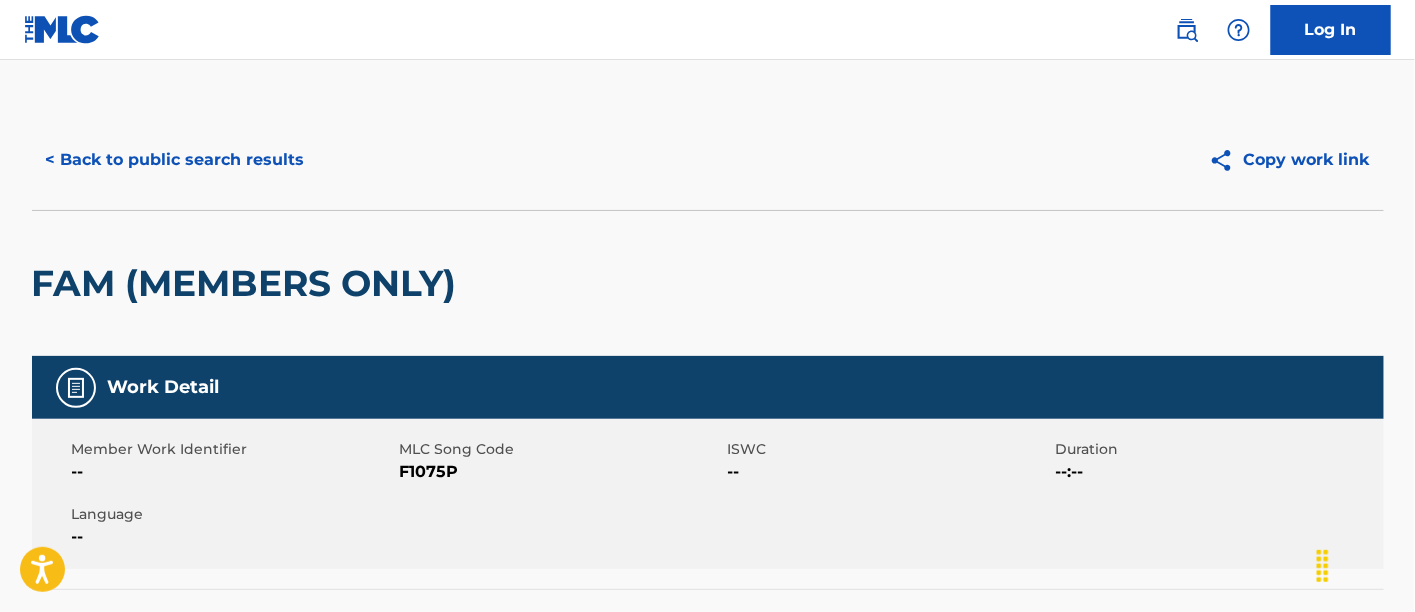 click on "Member Work Identifier -- MLC Song Code F1075P ISWC -- Duration --:-- Language --" at bounding box center (708, 494) 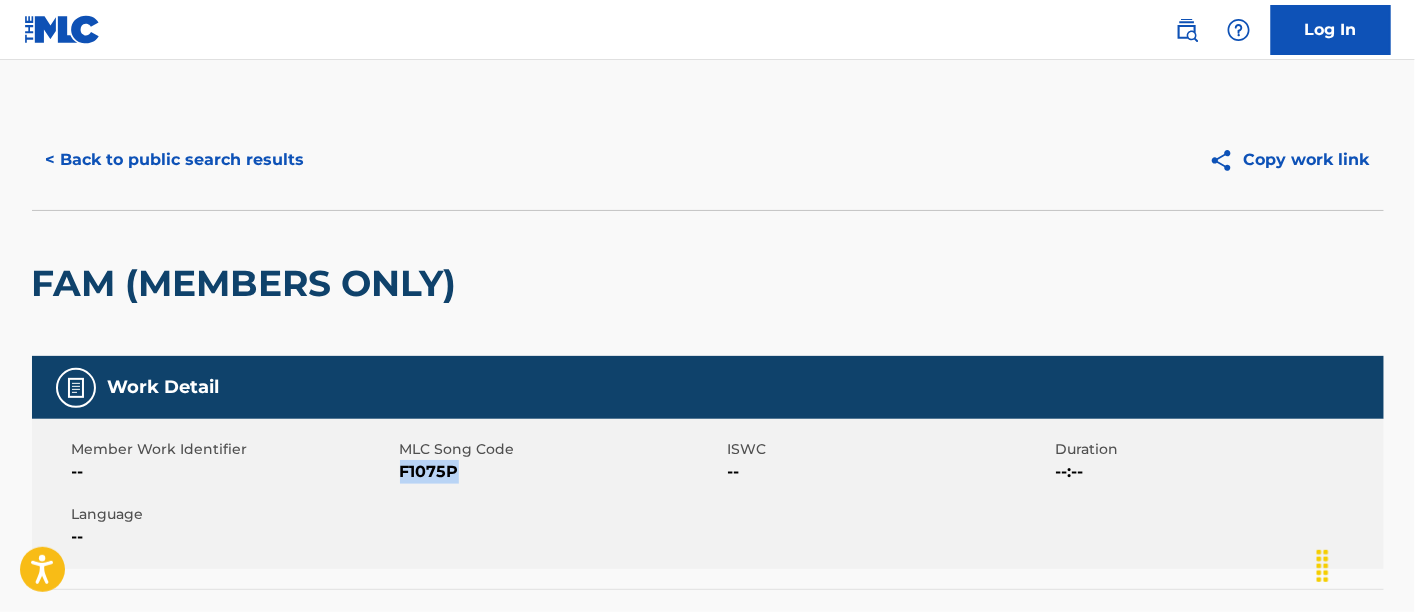 click on "F1075P" at bounding box center [561, 472] 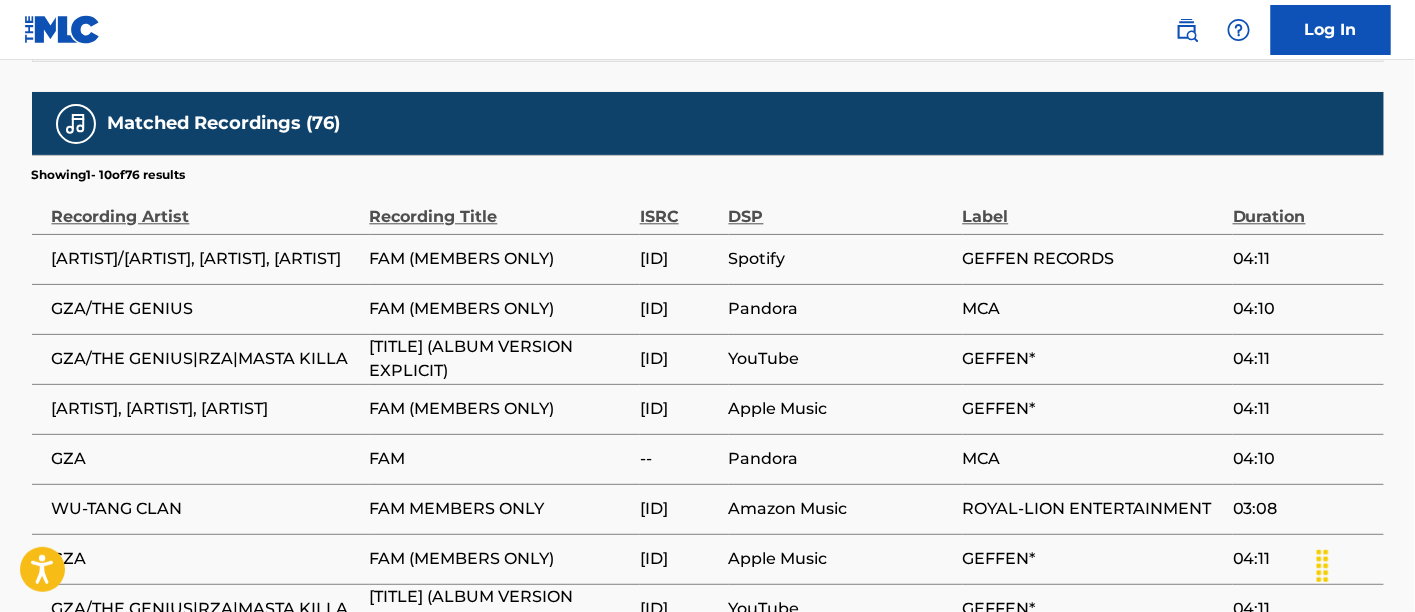 scroll, scrollTop: 1555, scrollLeft: 0, axis: vertical 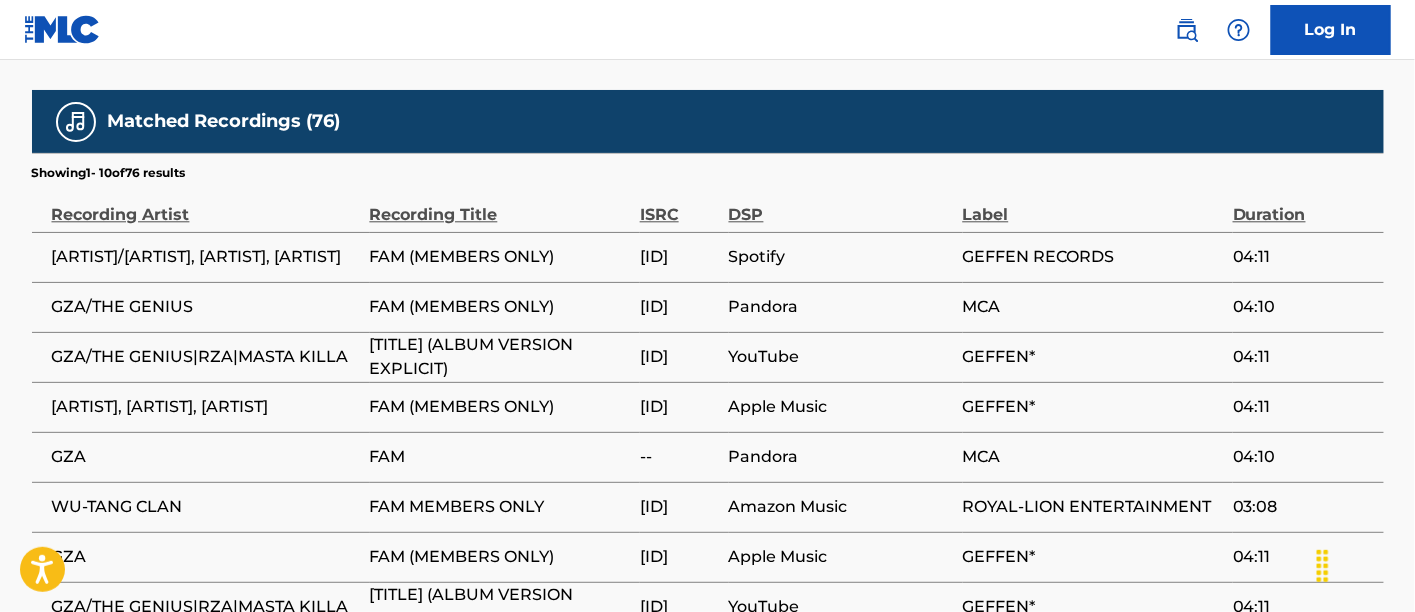 click on "[ID]" at bounding box center (679, 257) 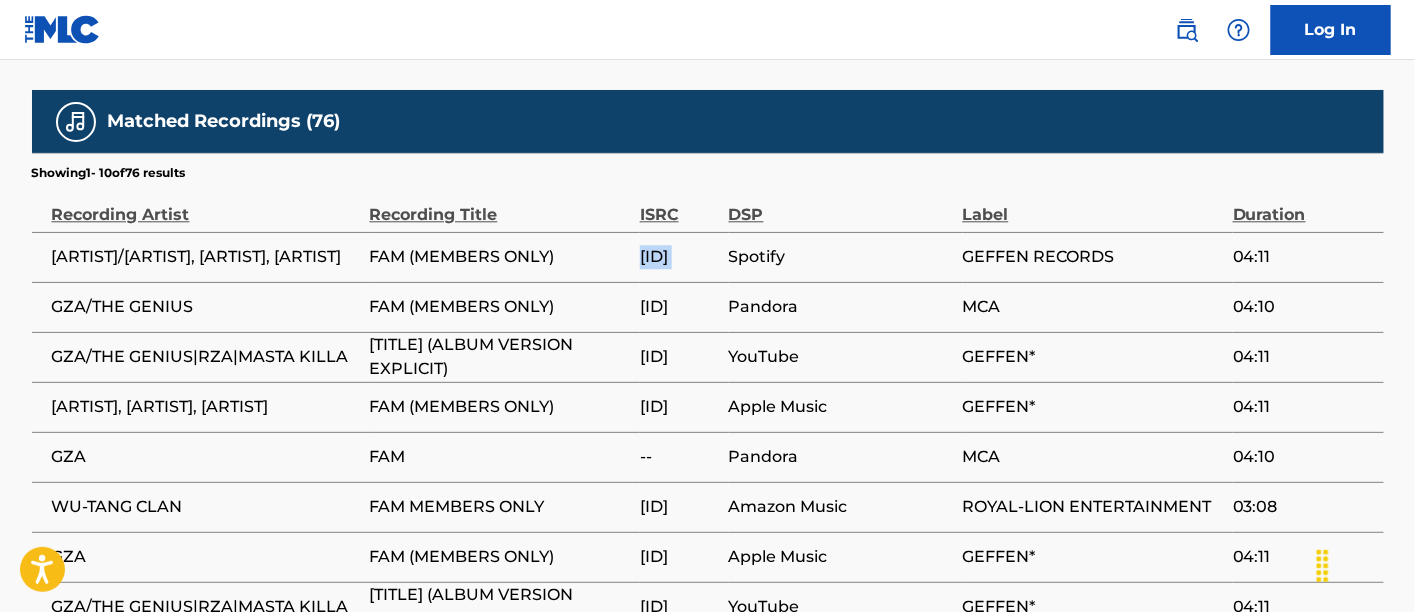 click on "[ID]" at bounding box center [679, 257] 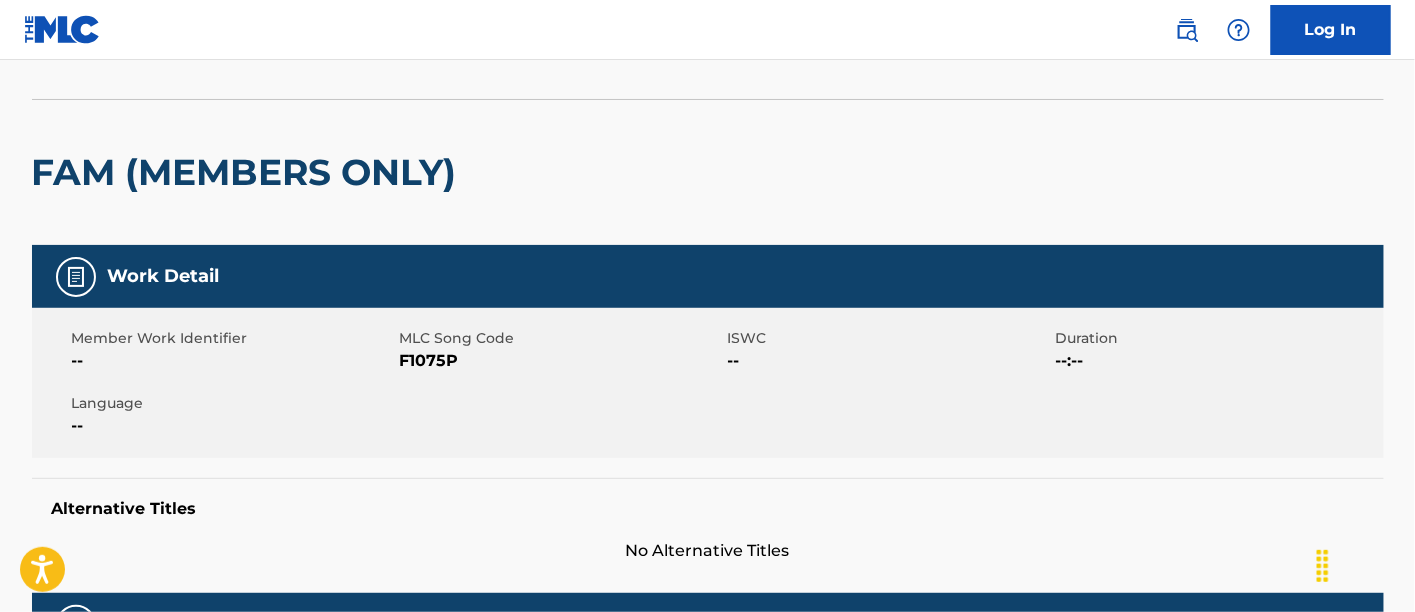 scroll, scrollTop: 0, scrollLeft: 0, axis: both 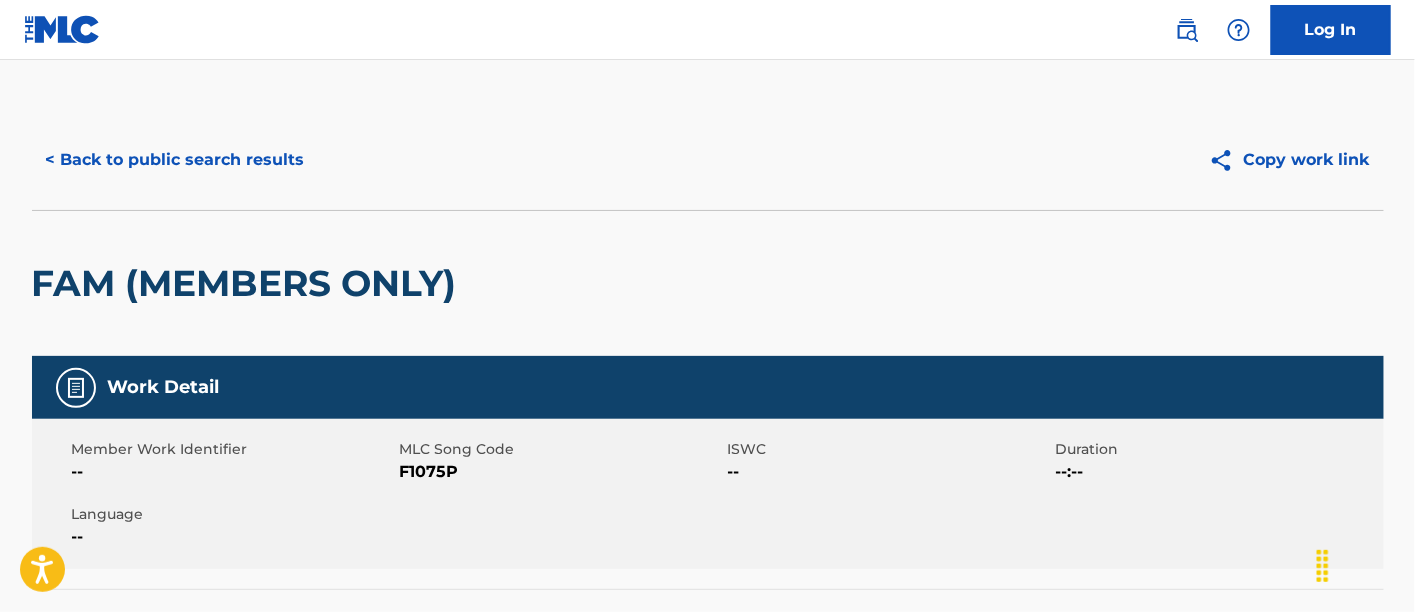 click on "< Back to public search results" at bounding box center [175, 160] 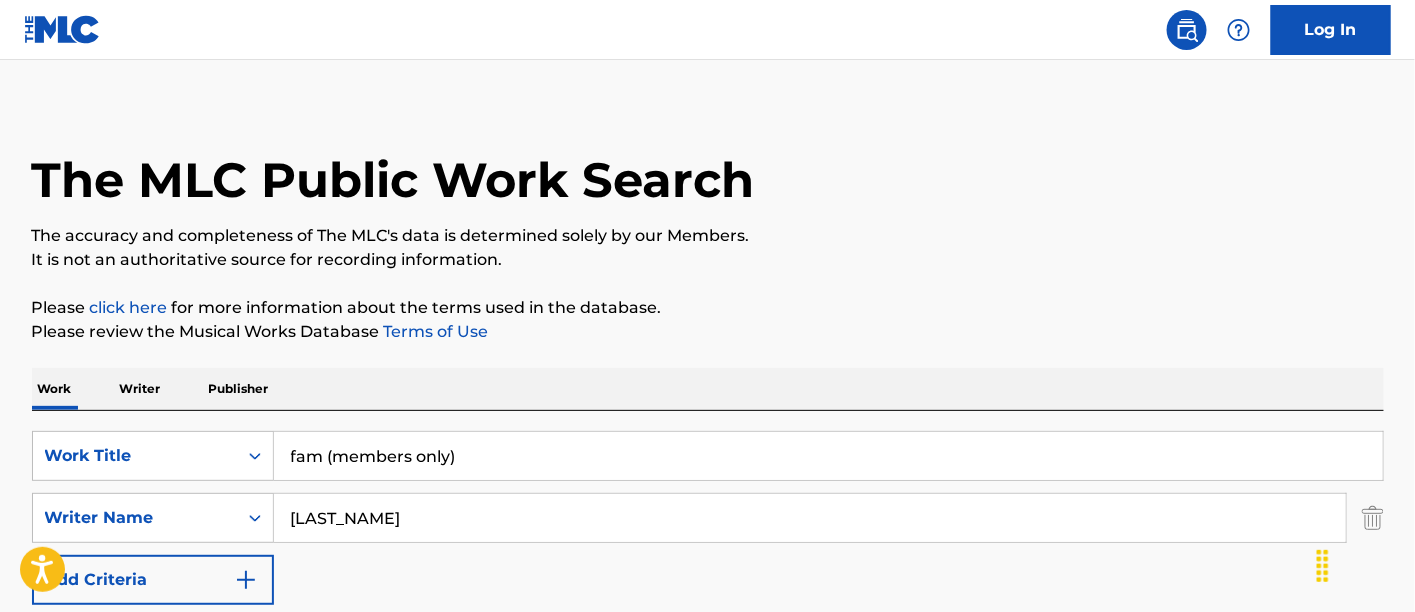 scroll, scrollTop: 14, scrollLeft: 0, axis: vertical 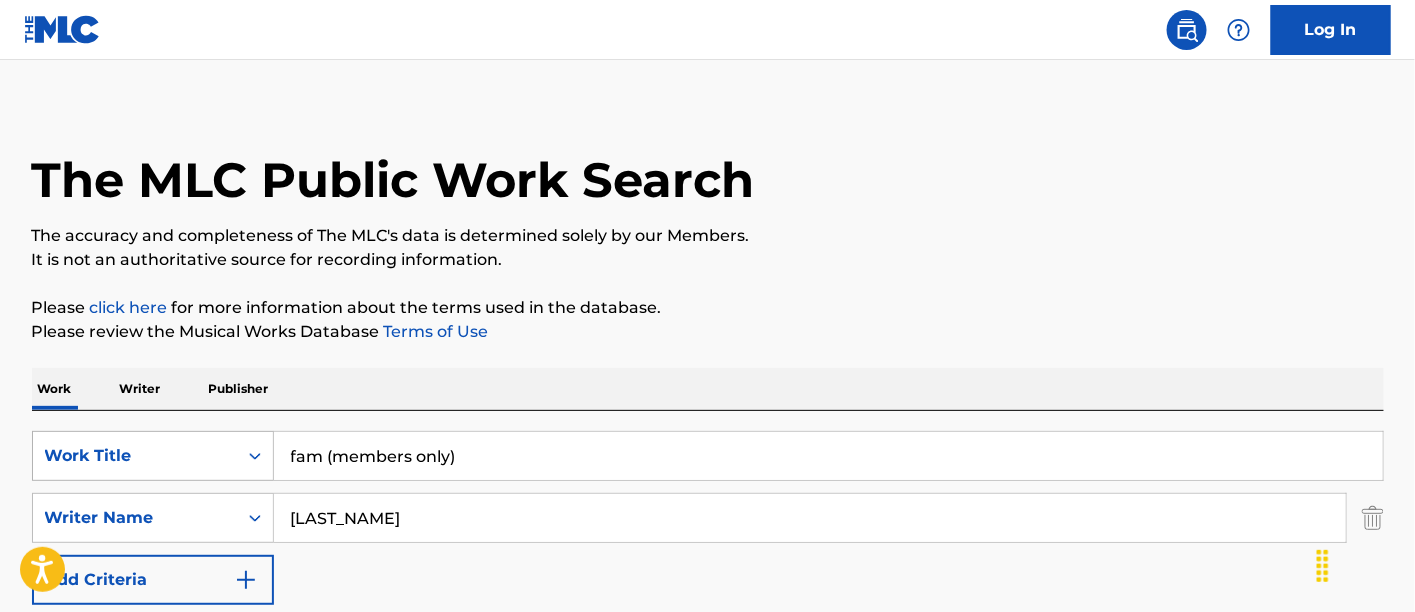 drag, startPoint x: 554, startPoint y: 461, endPoint x: 260, endPoint y: 470, distance: 294.13773 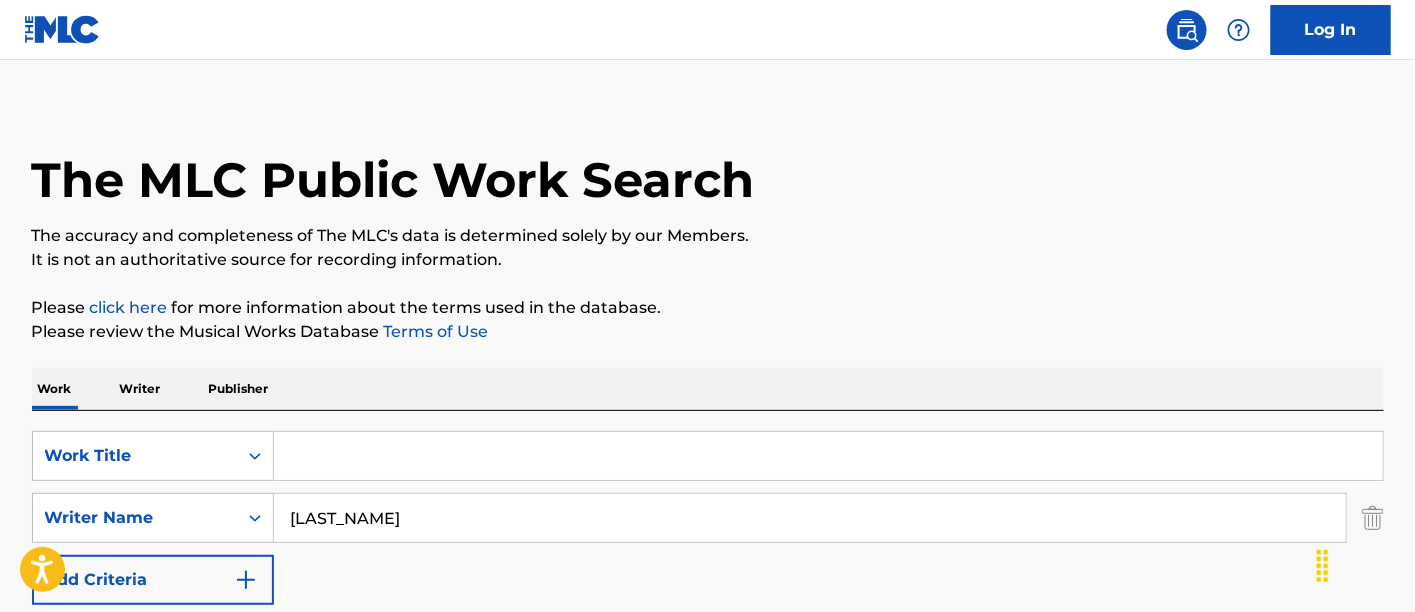 paste on "6362199" 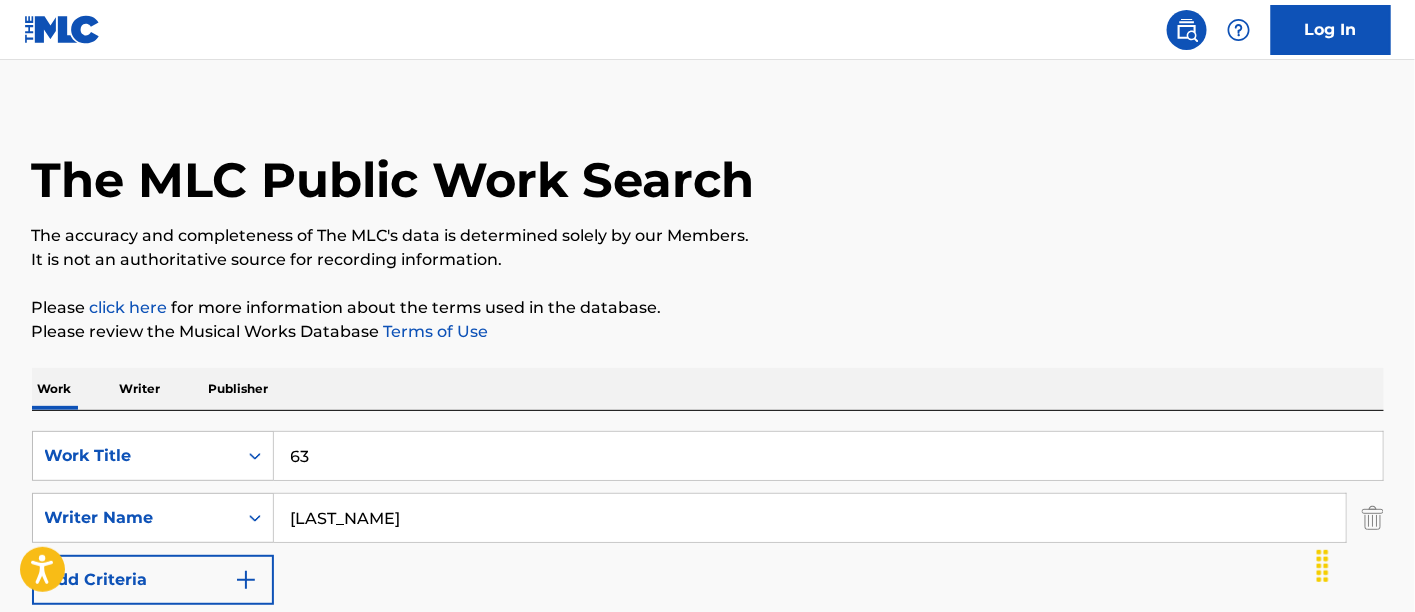 type on "6" 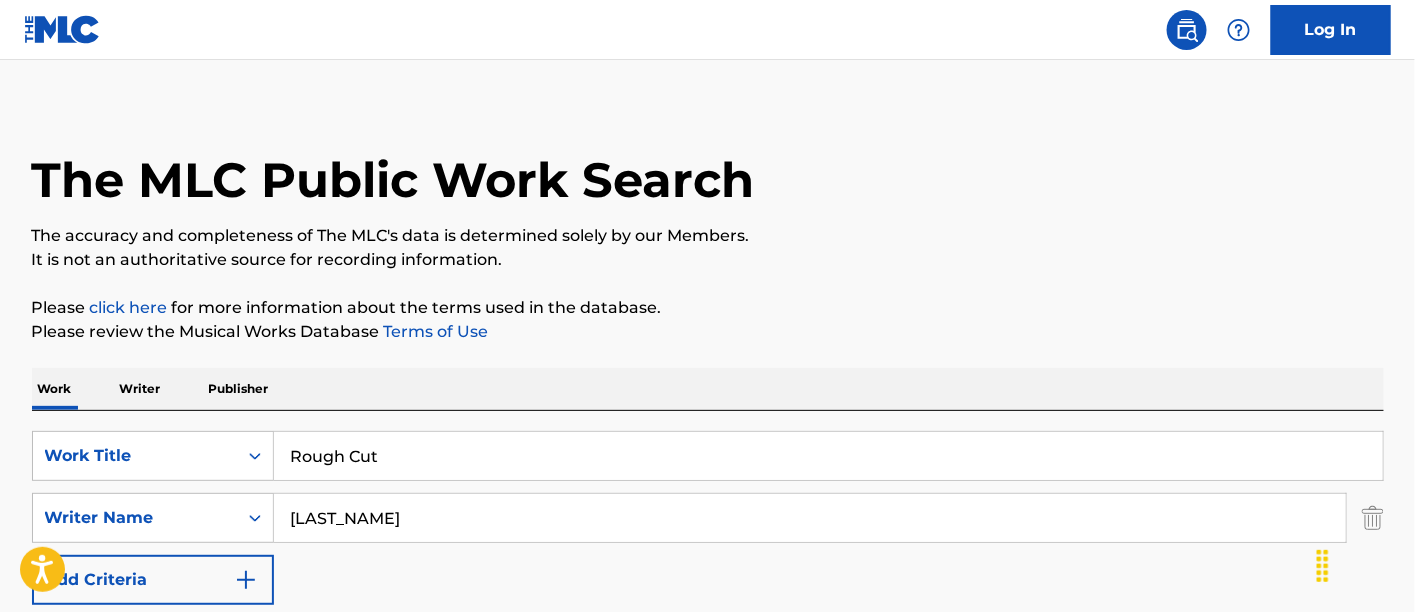 type on "Rough Cut" 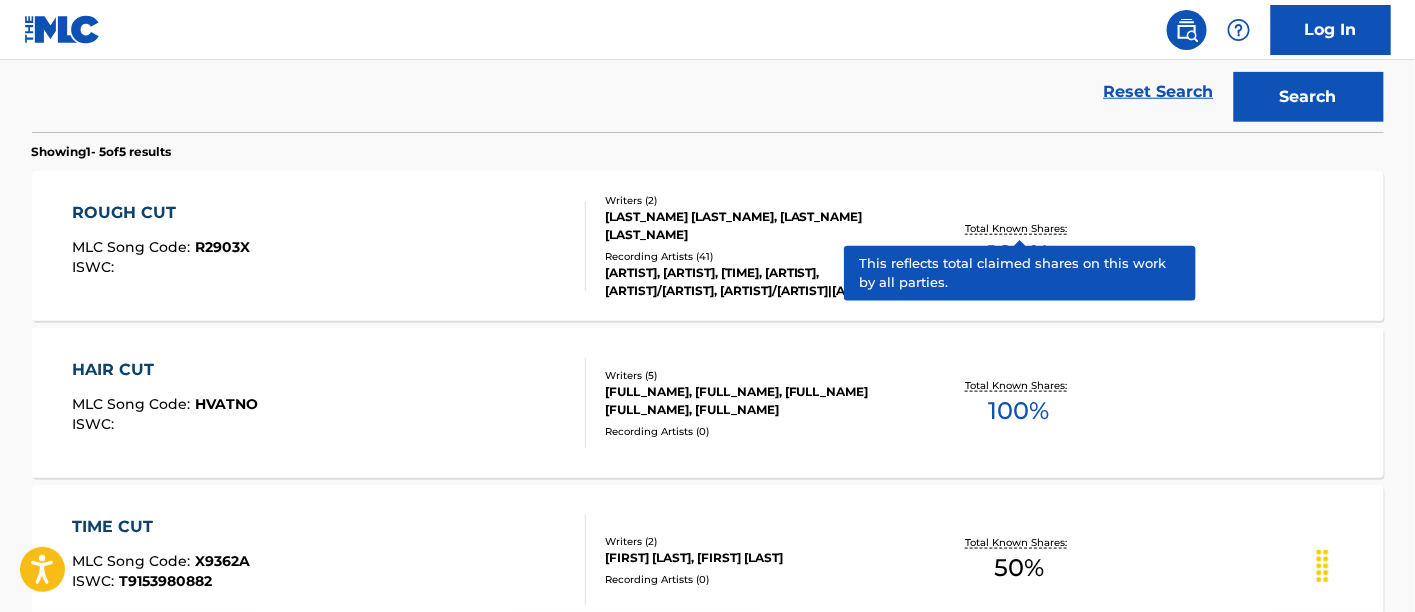 scroll, scrollTop: 569, scrollLeft: 0, axis: vertical 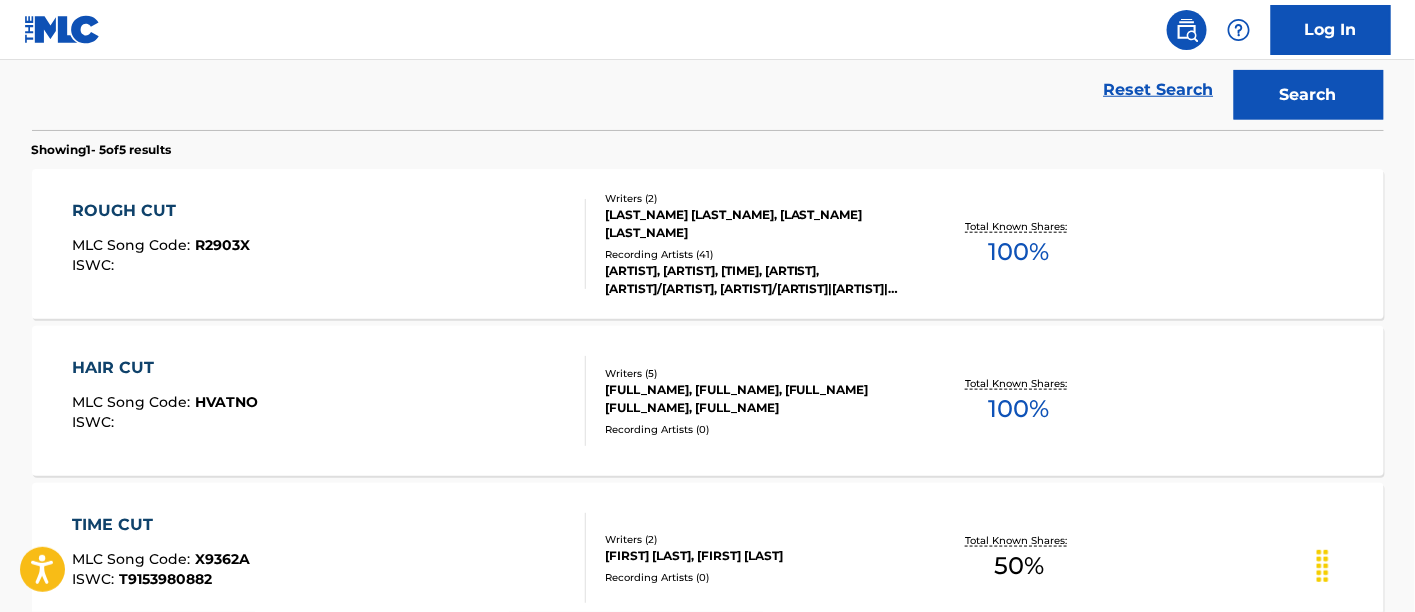 click on "ROUGH CUT MLC Song Code : R2903X ISWC :" at bounding box center [329, 244] 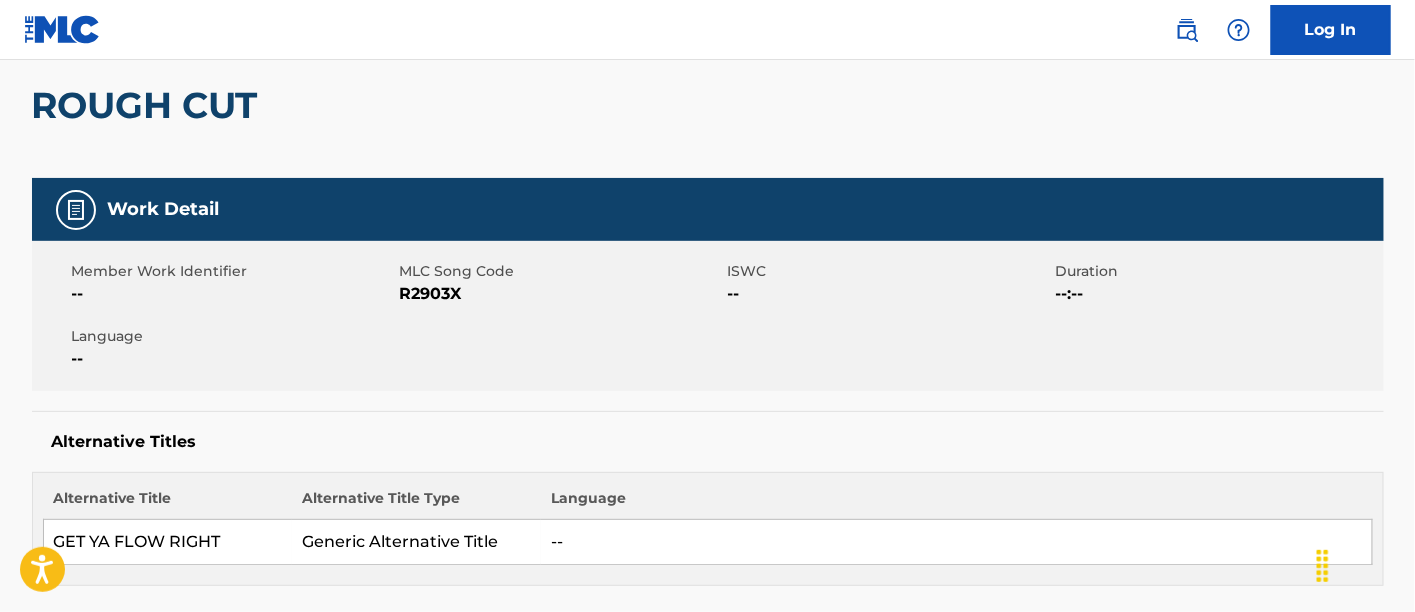 scroll, scrollTop: 222, scrollLeft: 0, axis: vertical 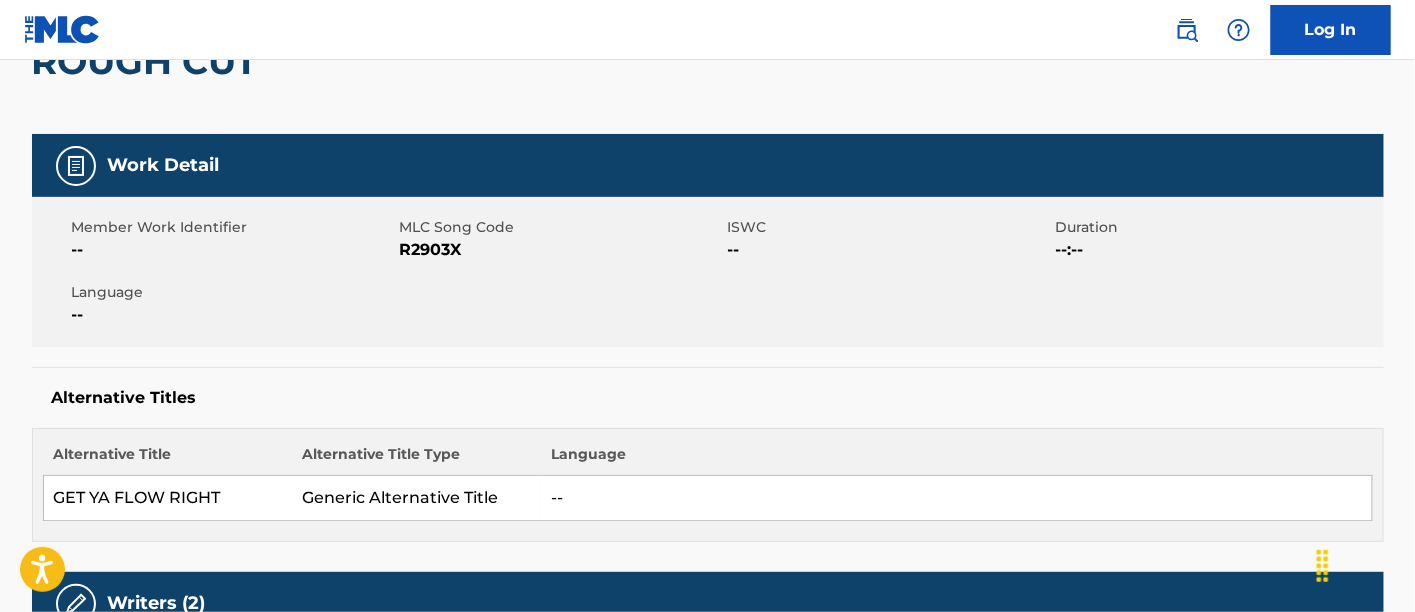 click on "R2903X" at bounding box center [561, 250] 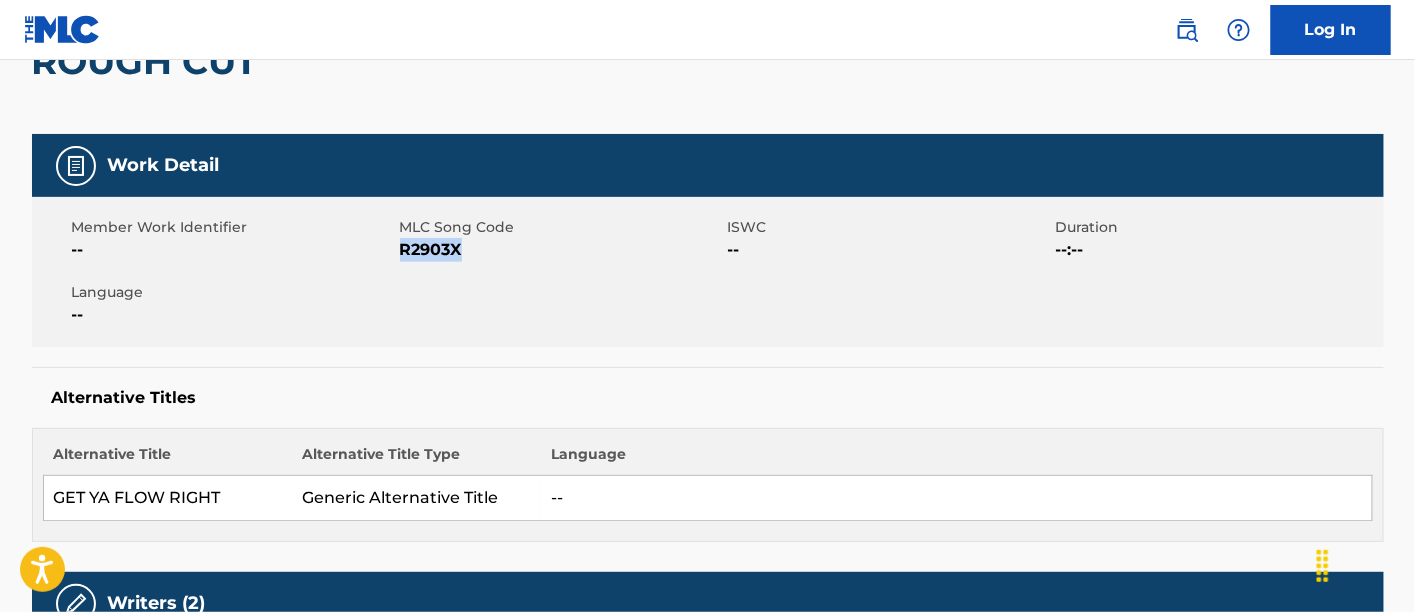 click on "R2903X" at bounding box center (561, 250) 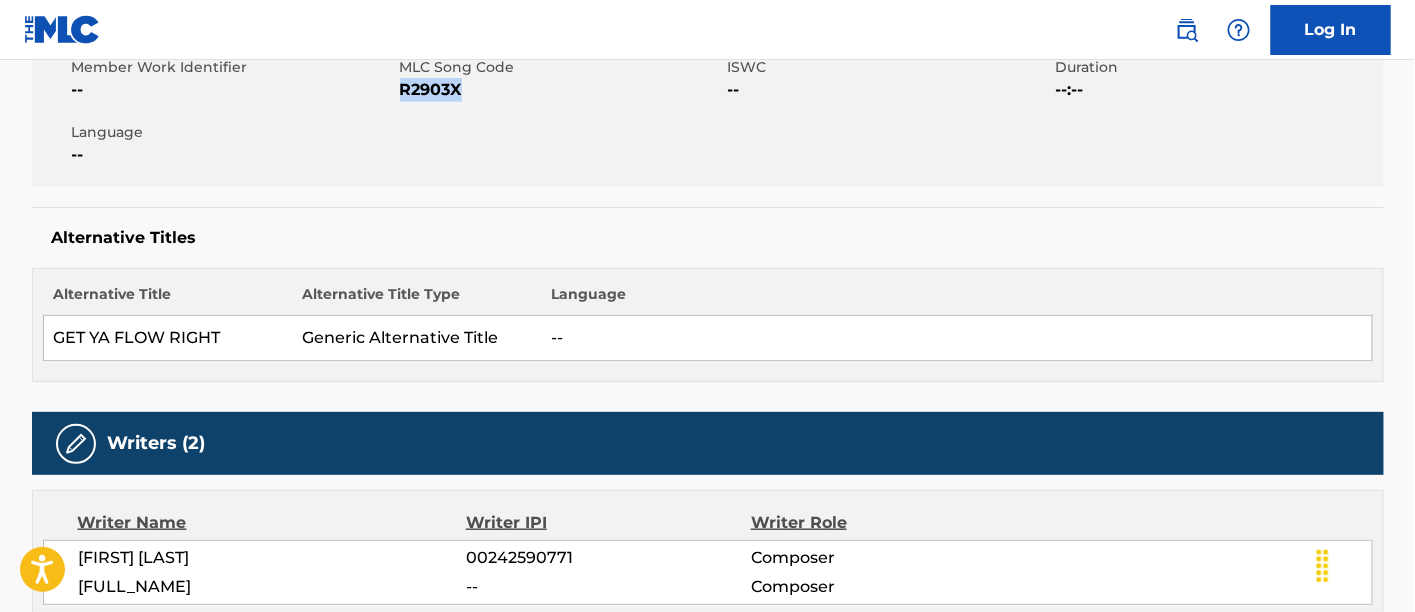 scroll, scrollTop: 444, scrollLeft: 0, axis: vertical 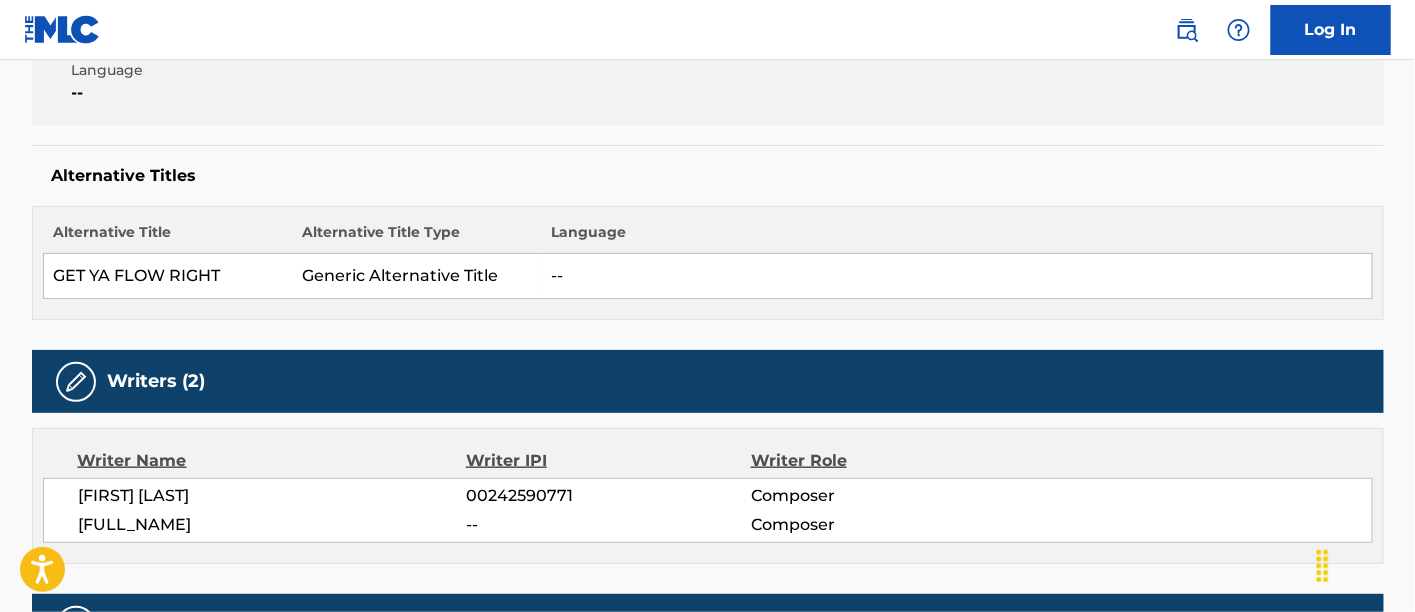 click on "GET YA FLOW RIGHT" at bounding box center (167, 276) 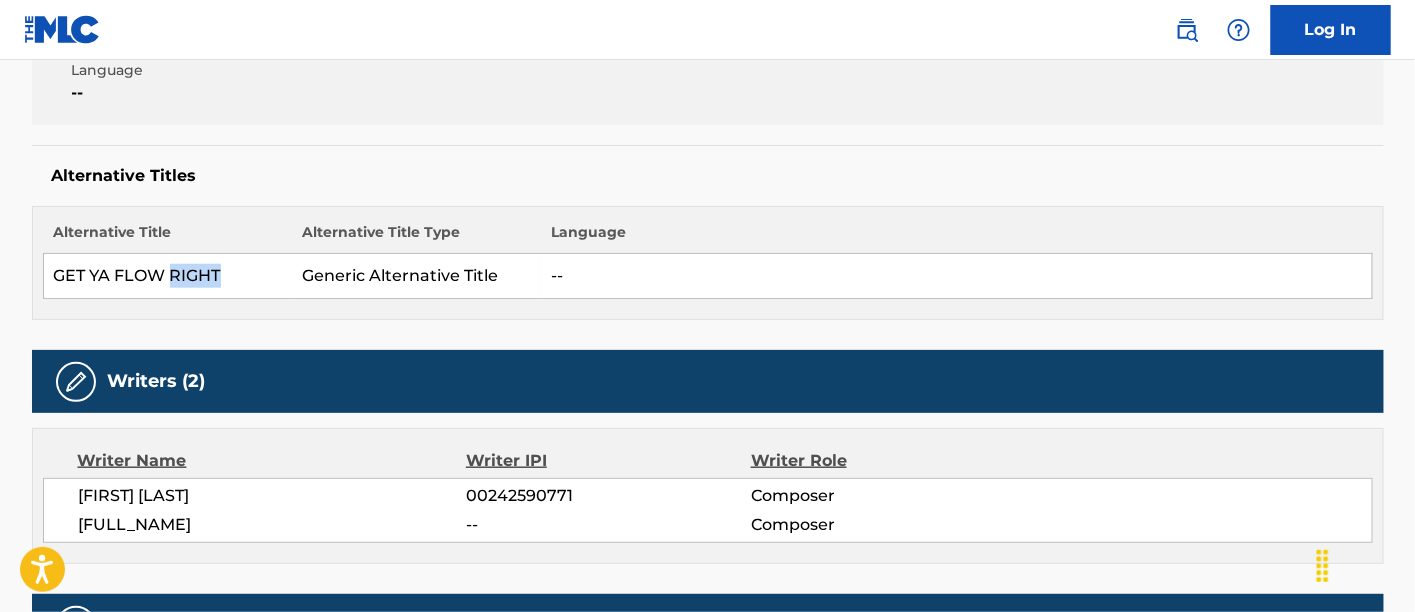 click on "GET YA FLOW RIGHT" at bounding box center [167, 276] 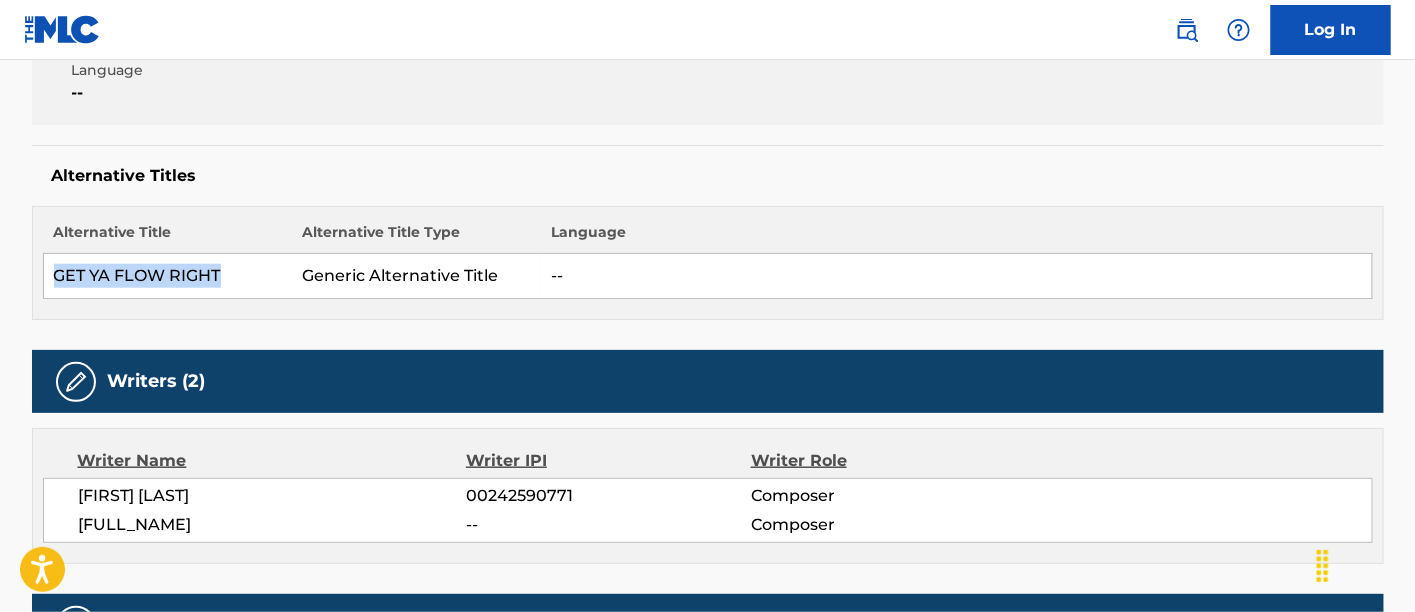 click on "GET YA FLOW RIGHT" at bounding box center [167, 276] 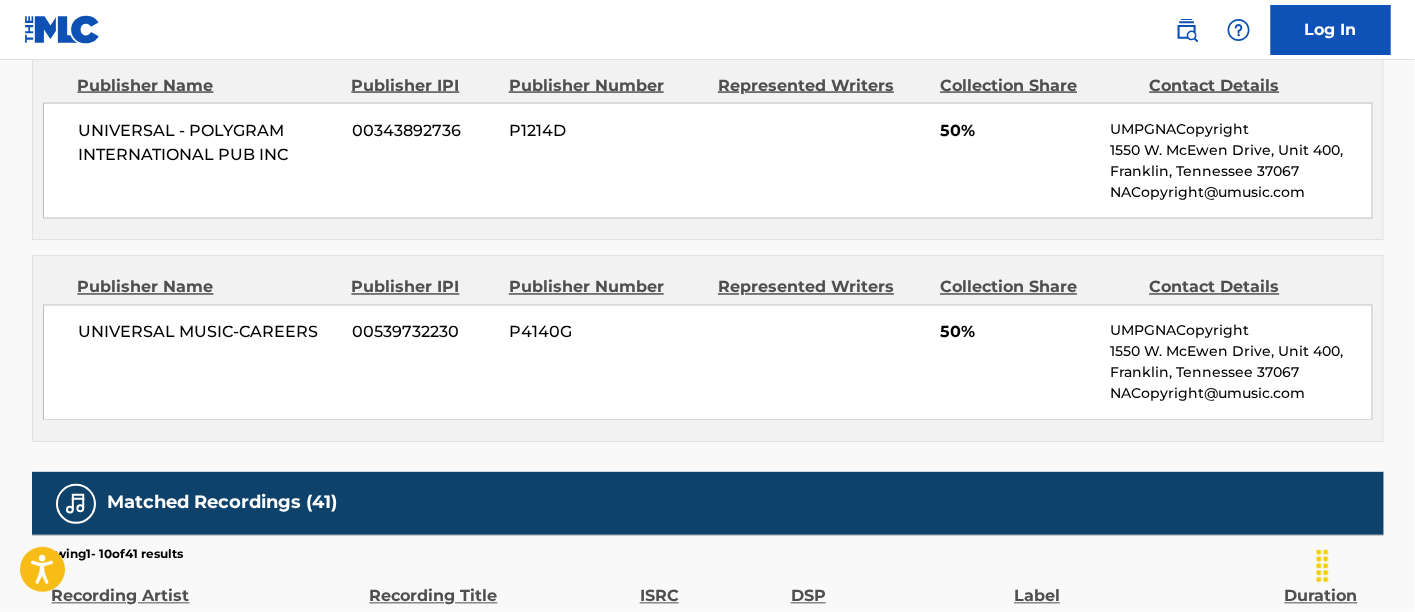 scroll, scrollTop: 1444, scrollLeft: 0, axis: vertical 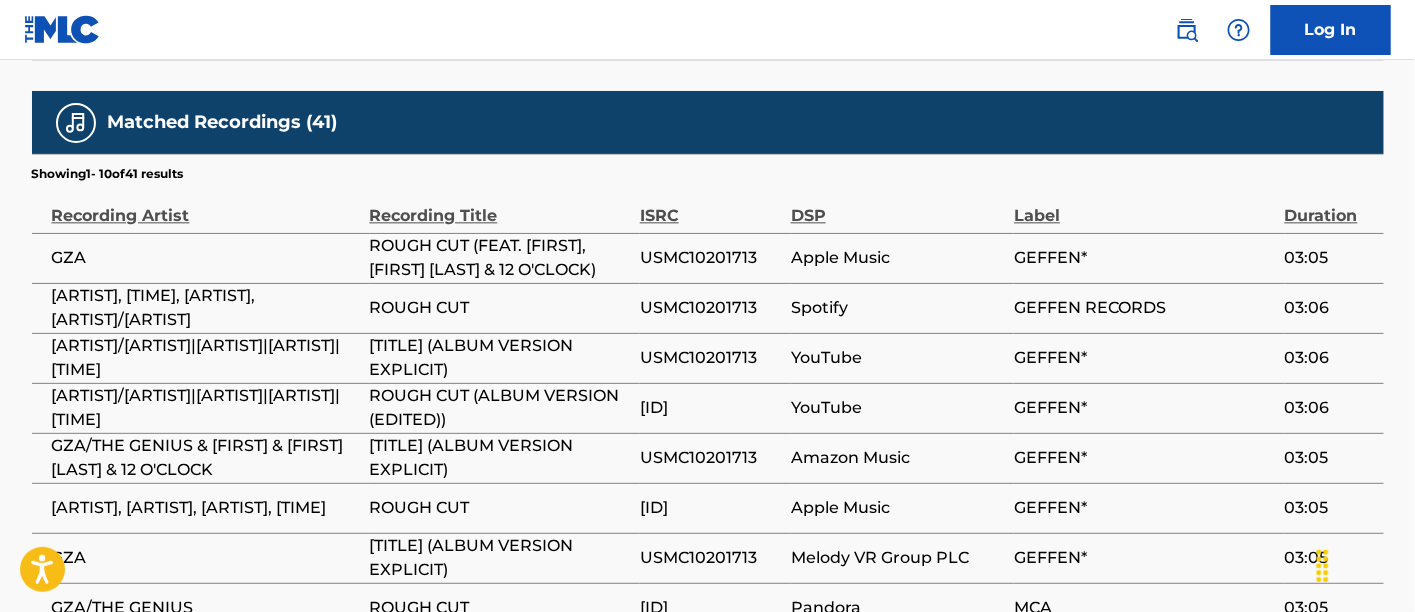 click on "USMC10201713" at bounding box center (710, 258) 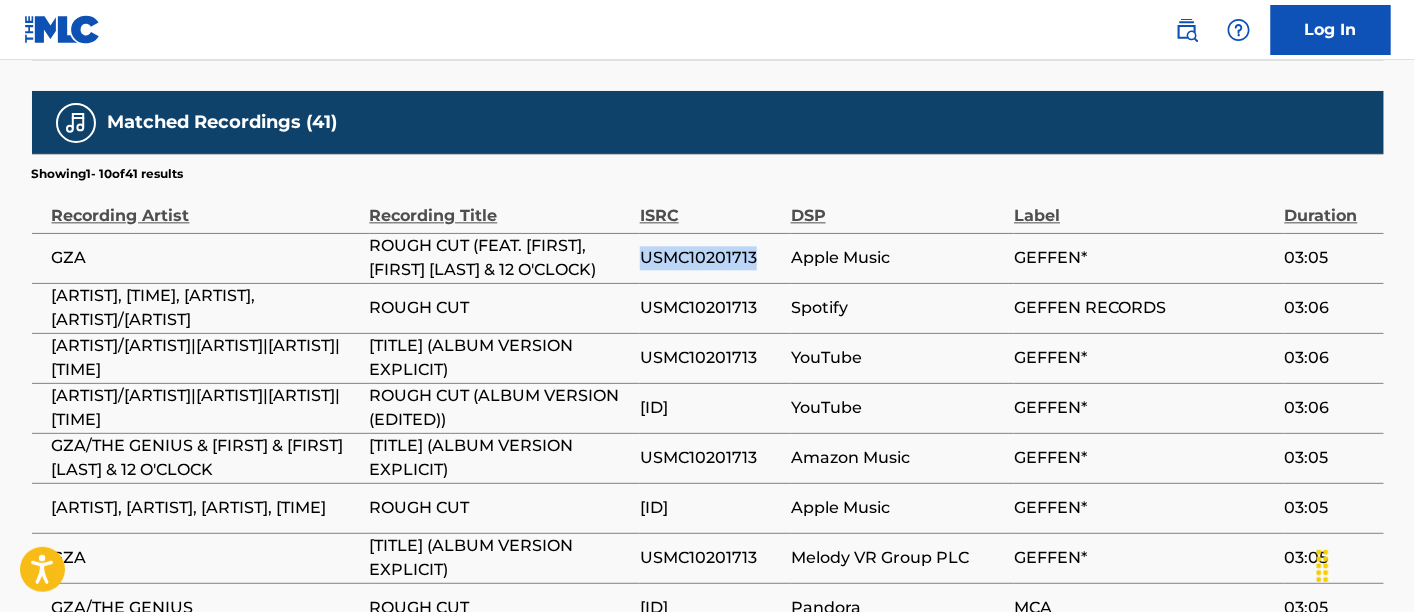 click on "USMC10201713" at bounding box center (710, 258) 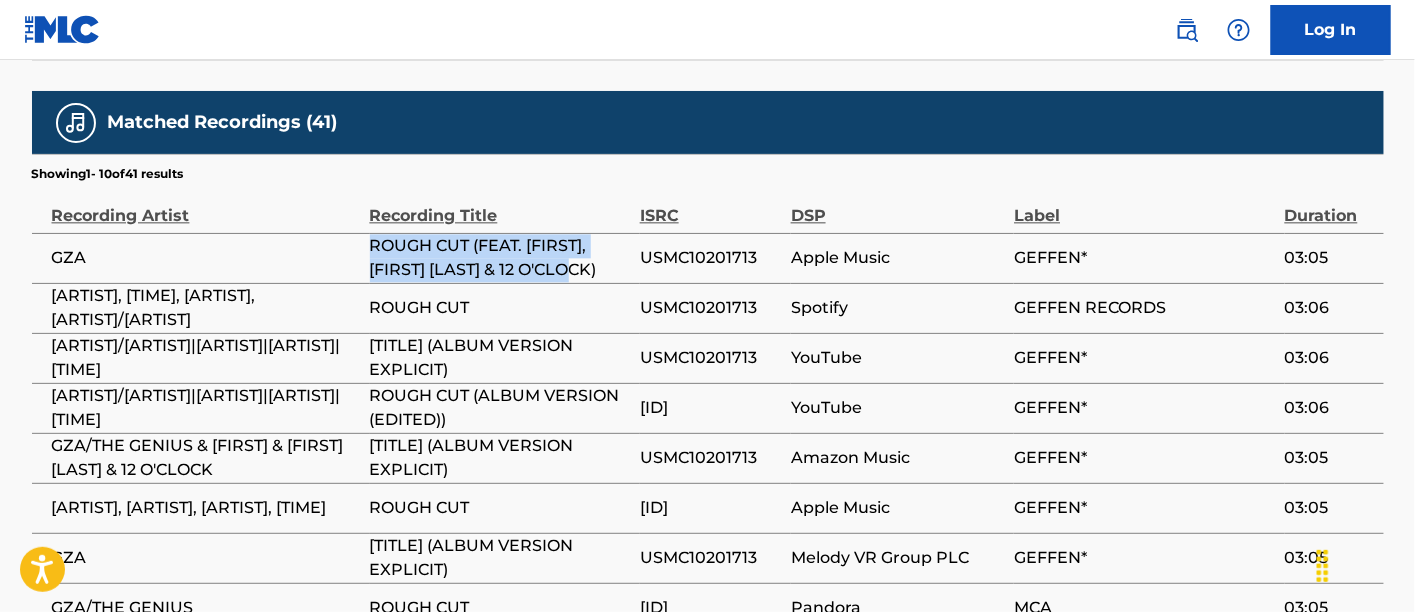 drag, startPoint x: 630, startPoint y: 264, endPoint x: 369, endPoint y: 239, distance: 262.19458 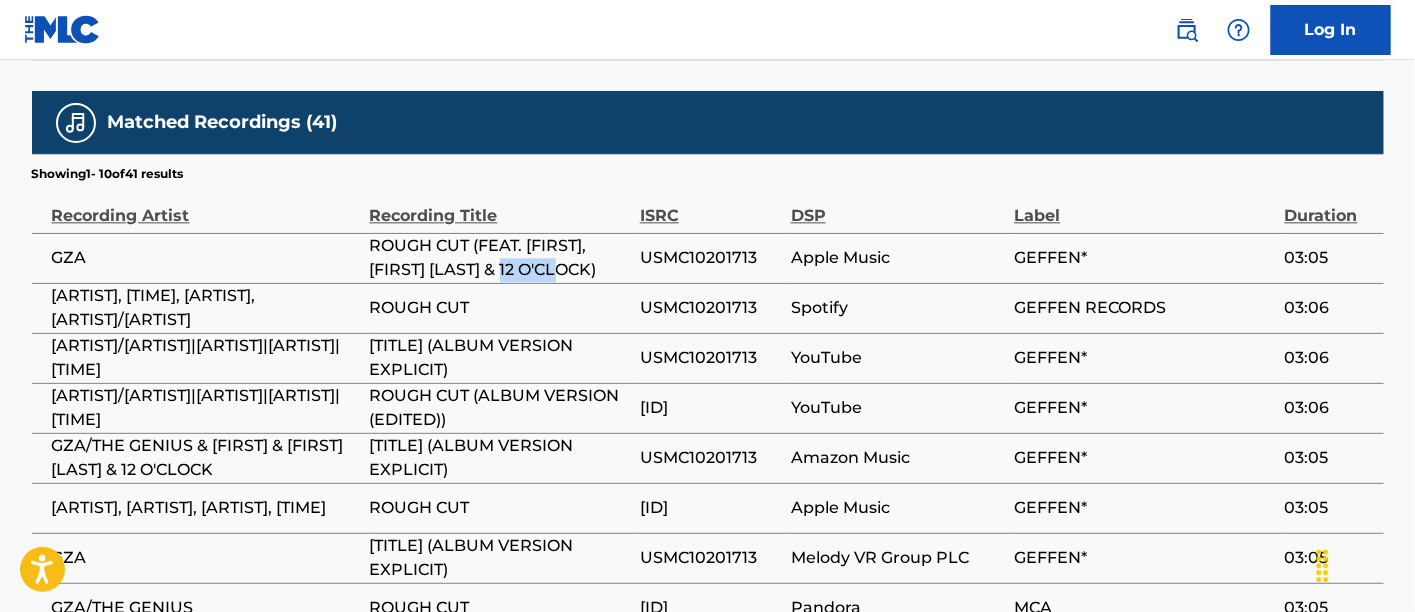 click on "ROUGH CUT (FEAT. [FIRST], [FIRST] [LAST] & 12 O'CLOCK)" at bounding box center (500, 258) 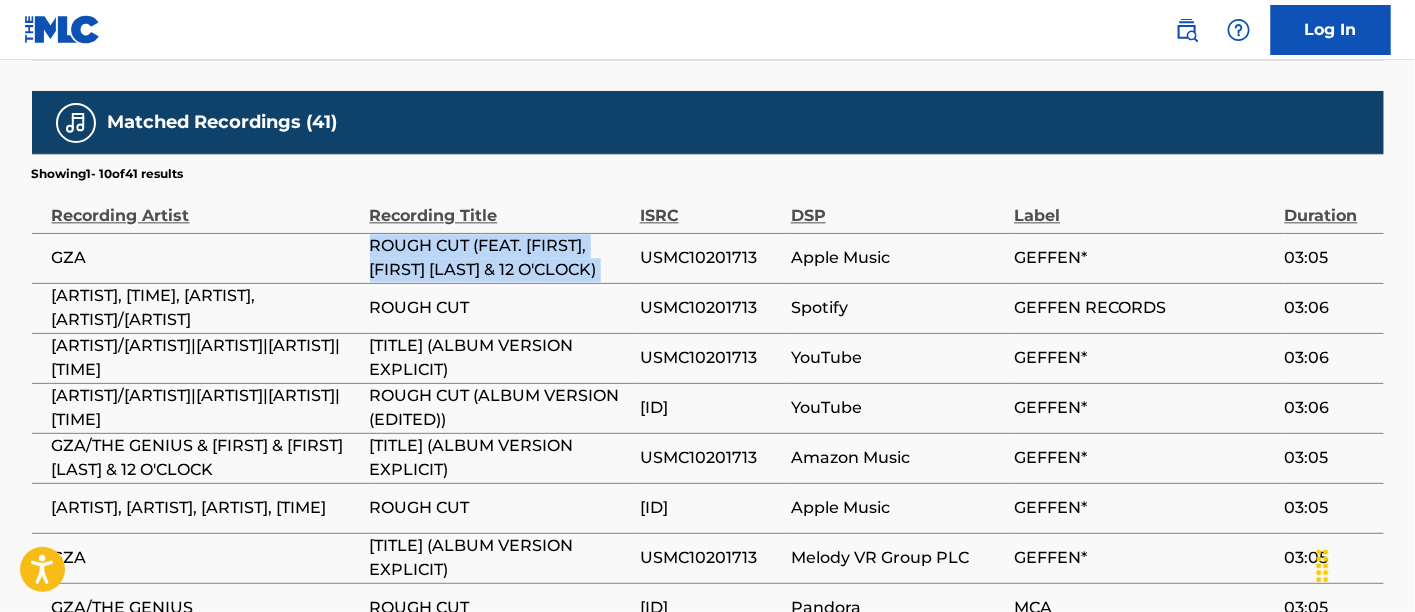 click on "ROUGH CUT (FEAT. [FIRST], [FIRST] [LAST] & 12 O'CLOCK)" at bounding box center [500, 258] 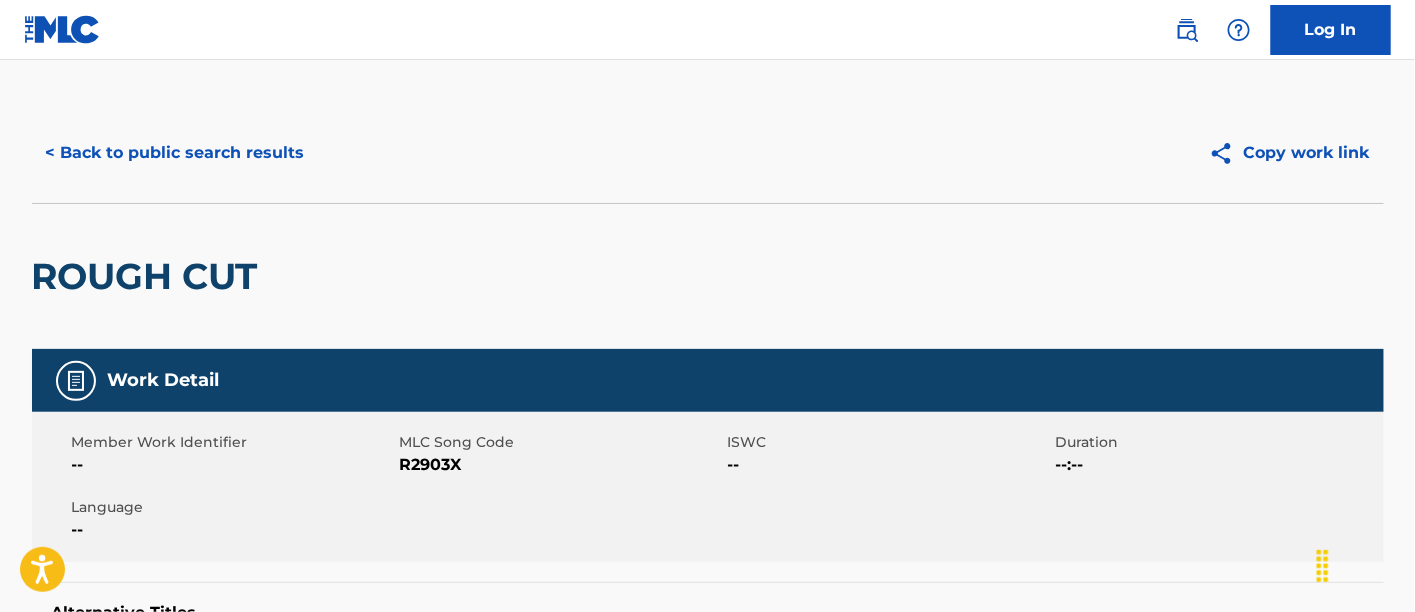 scroll, scrollTop: 0, scrollLeft: 0, axis: both 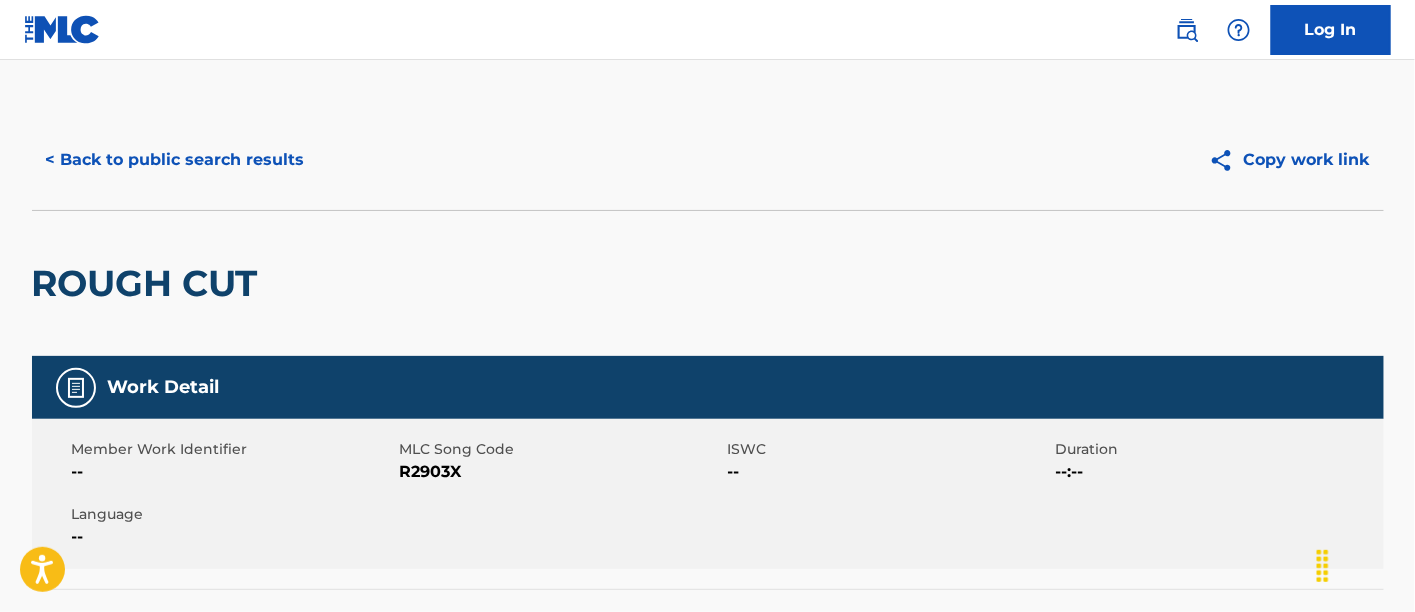 click on "< Back to public search results" at bounding box center [175, 160] 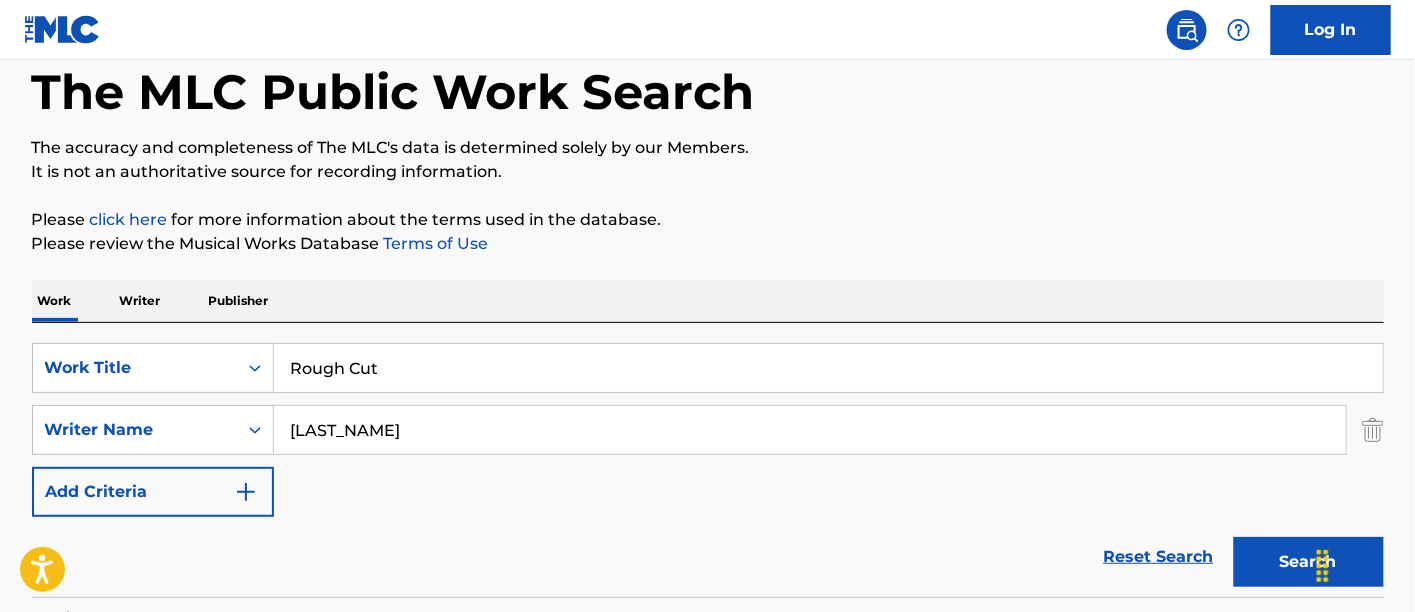 scroll, scrollTop: 111, scrollLeft: 0, axis: vertical 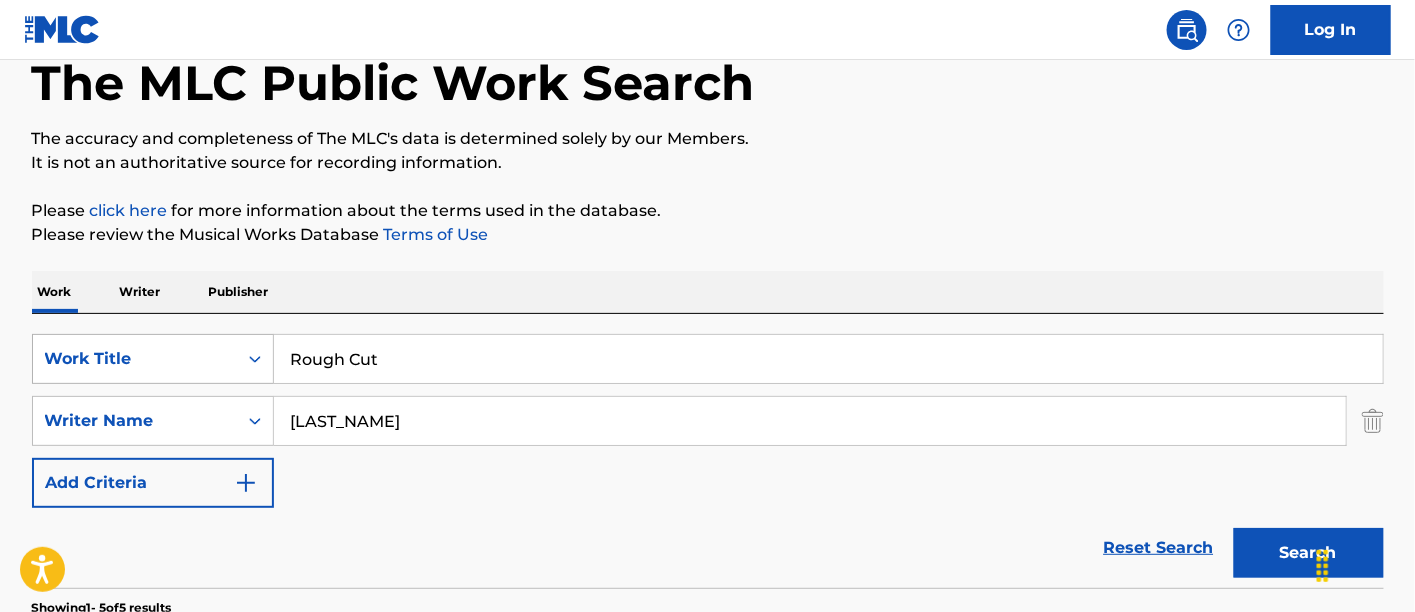 drag, startPoint x: 461, startPoint y: 360, endPoint x: 237, endPoint y: 341, distance: 224.80435 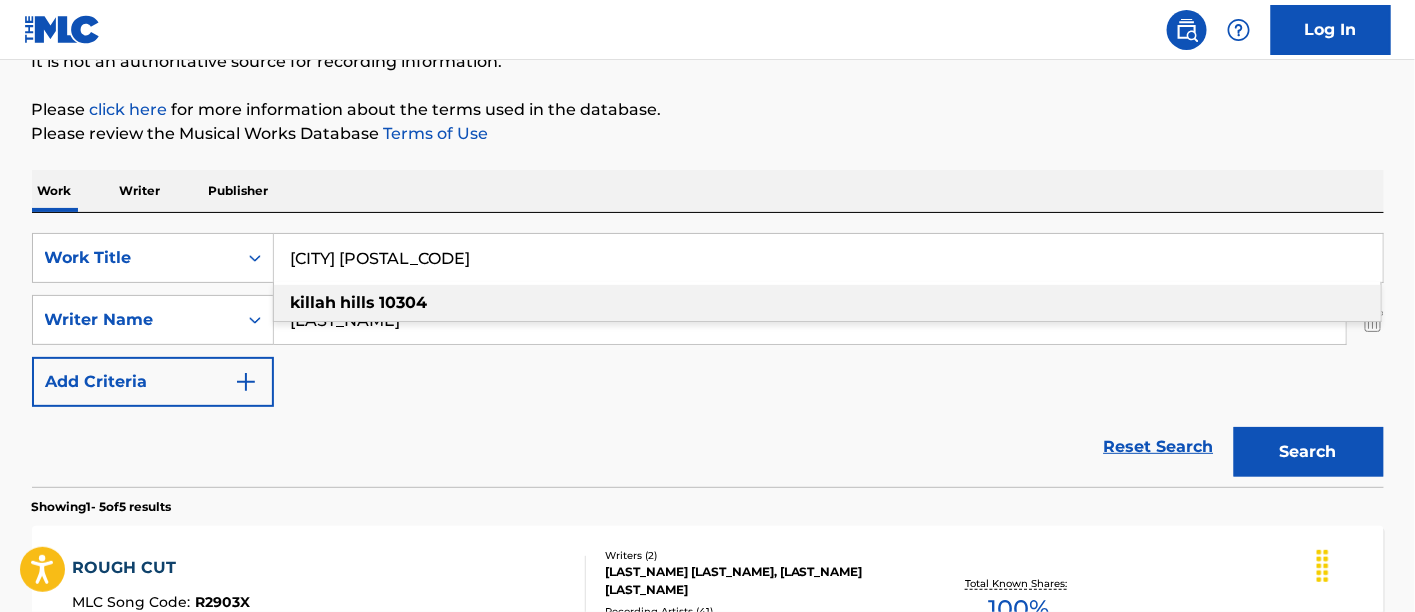 scroll, scrollTop: 222, scrollLeft: 0, axis: vertical 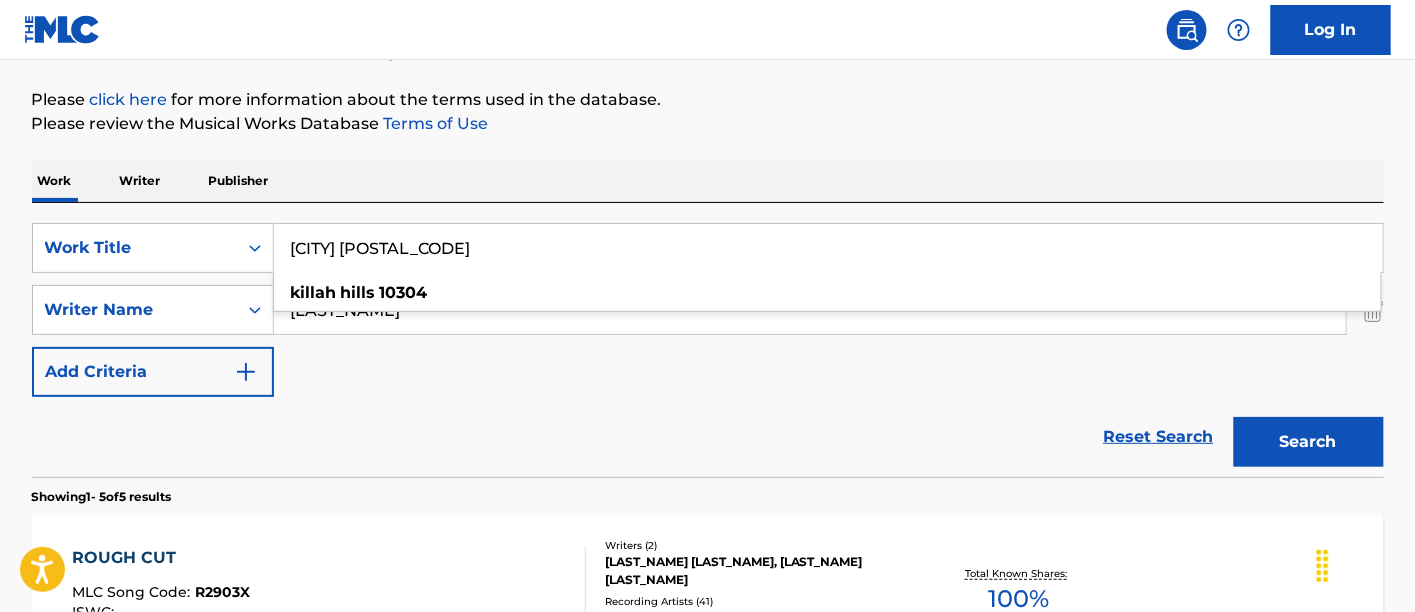 type on "[CITY] [POSTAL_CODE]" 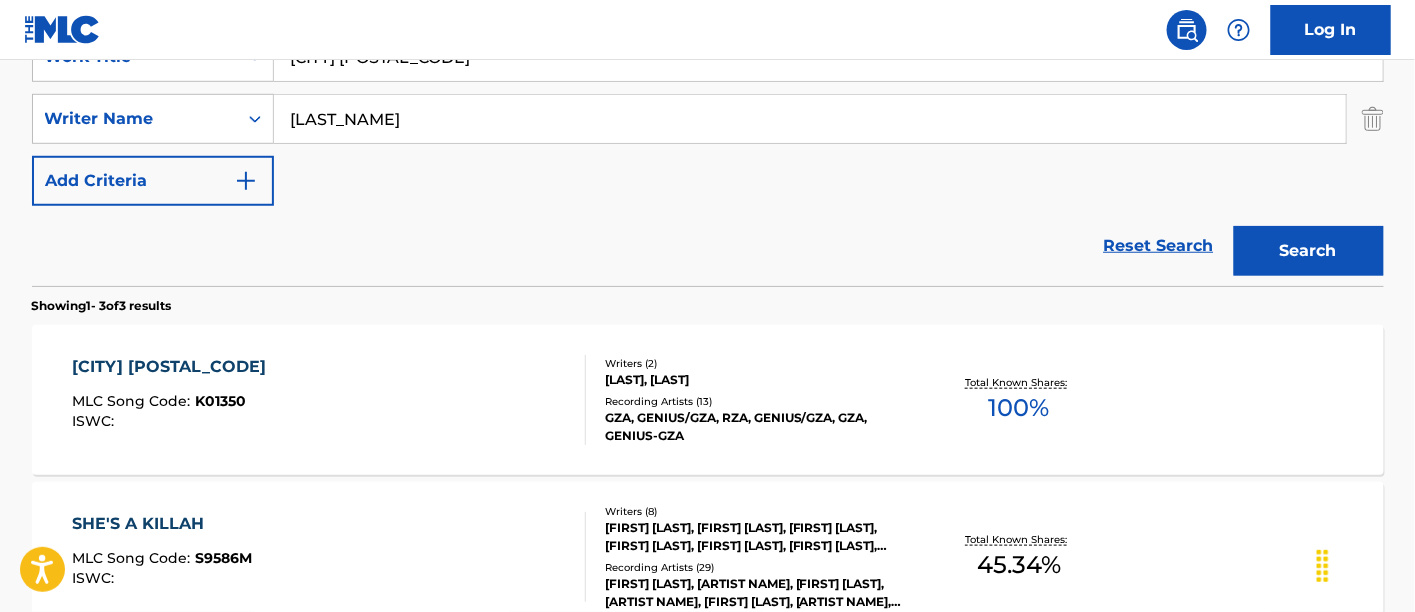 scroll, scrollTop: 555, scrollLeft: 0, axis: vertical 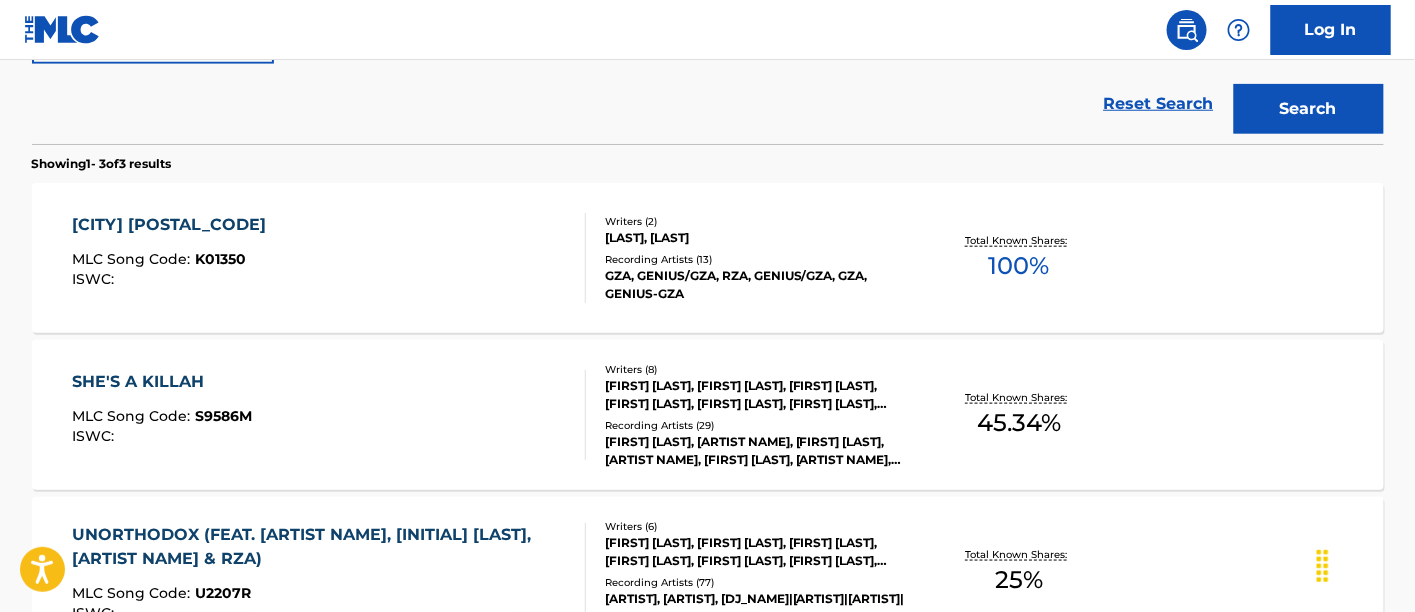 click on "KILLAH HILLS 10304 MLC Song Code : K01350 ISWC :" at bounding box center (329, 258) 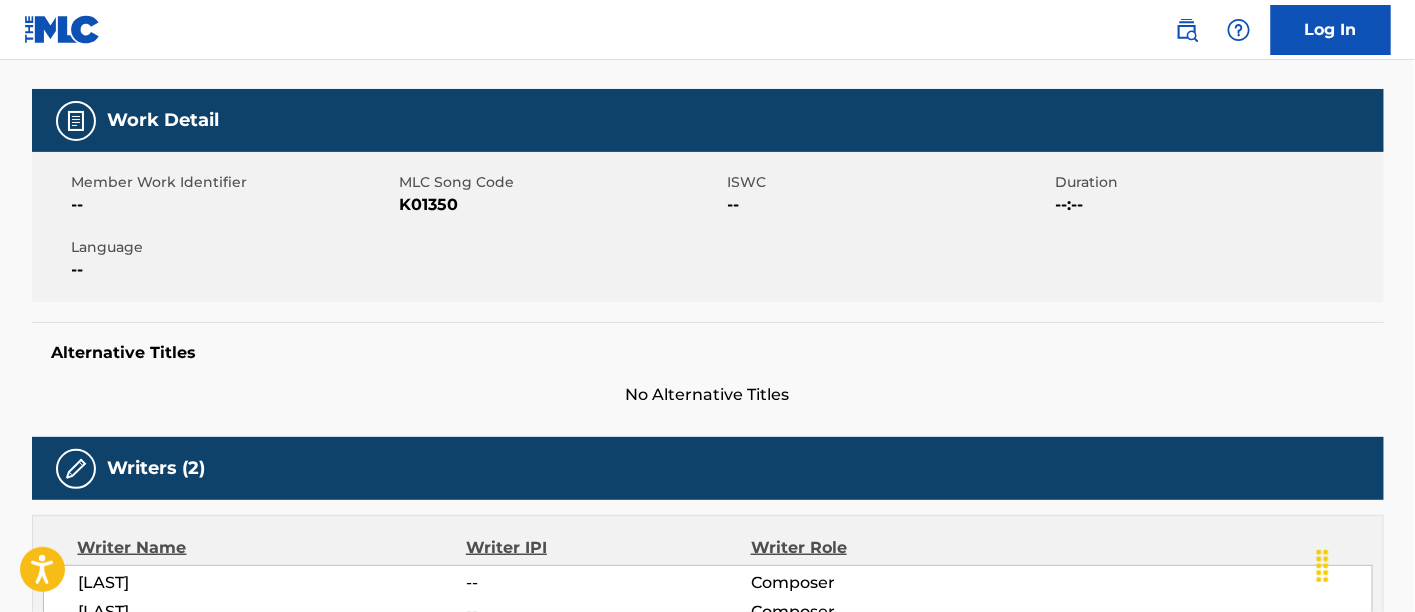 scroll, scrollTop: 222, scrollLeft: 0, axis: vertical 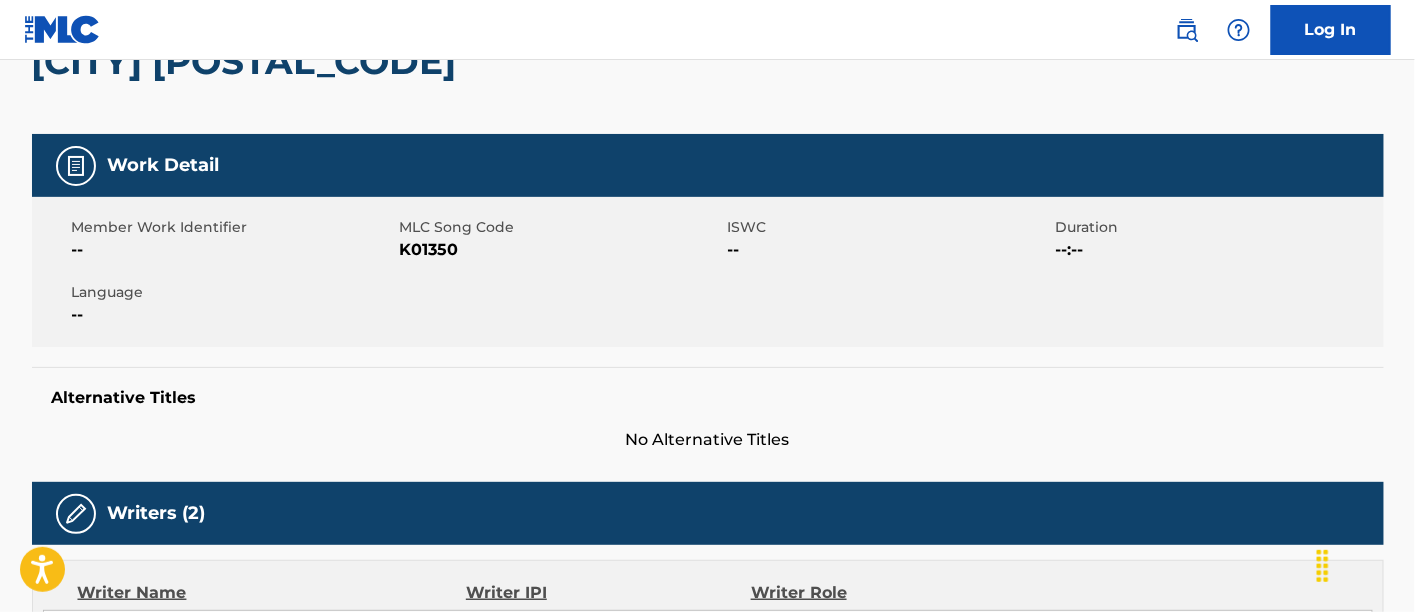 click on "K01350" at bounding box center (561, 250) 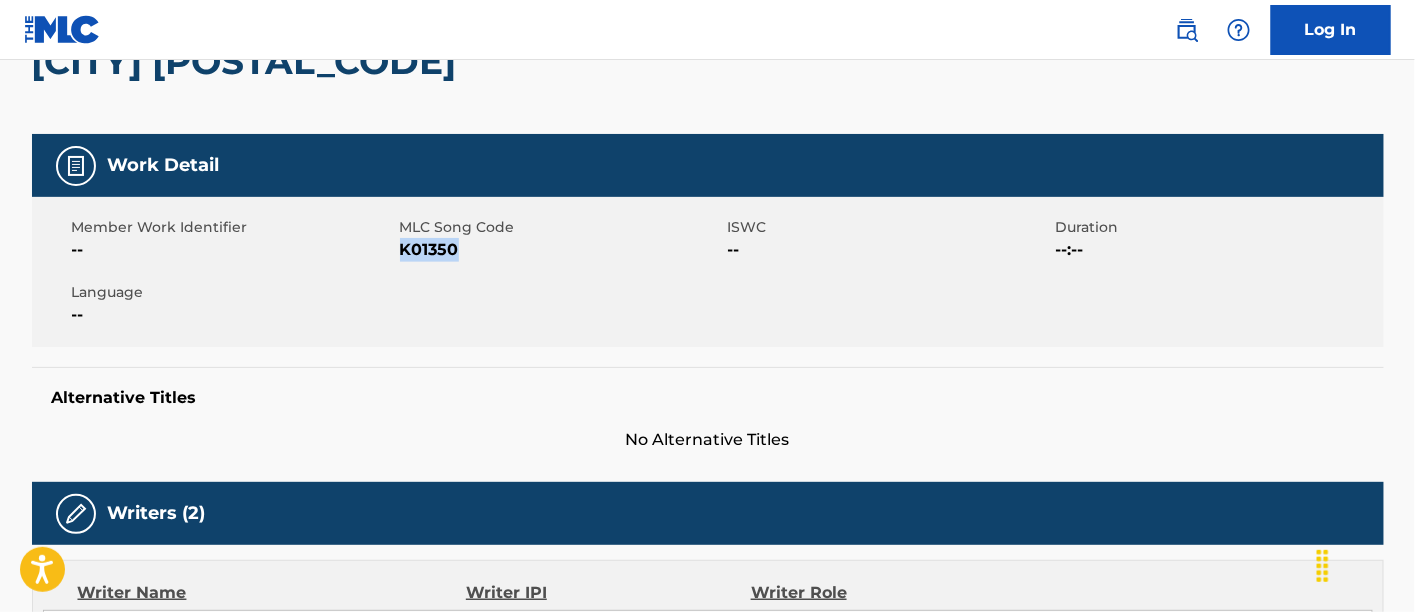 click on "K01350" at bounding box center [561, 250] 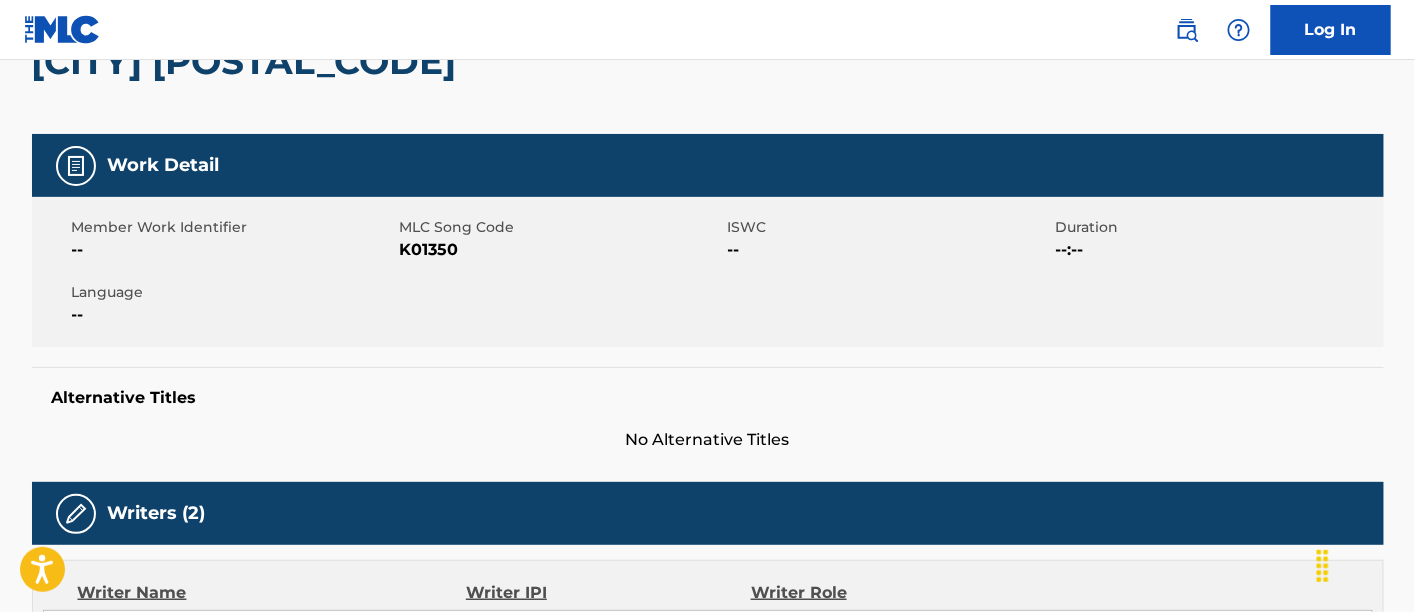 click on "Work Detail   Member Work Identifier -- [MLC_SONG_CODE] ISWC -- Duration --:-- Language -- Alternative Titles No Alternative Titles" at bounding box center (708, 293) 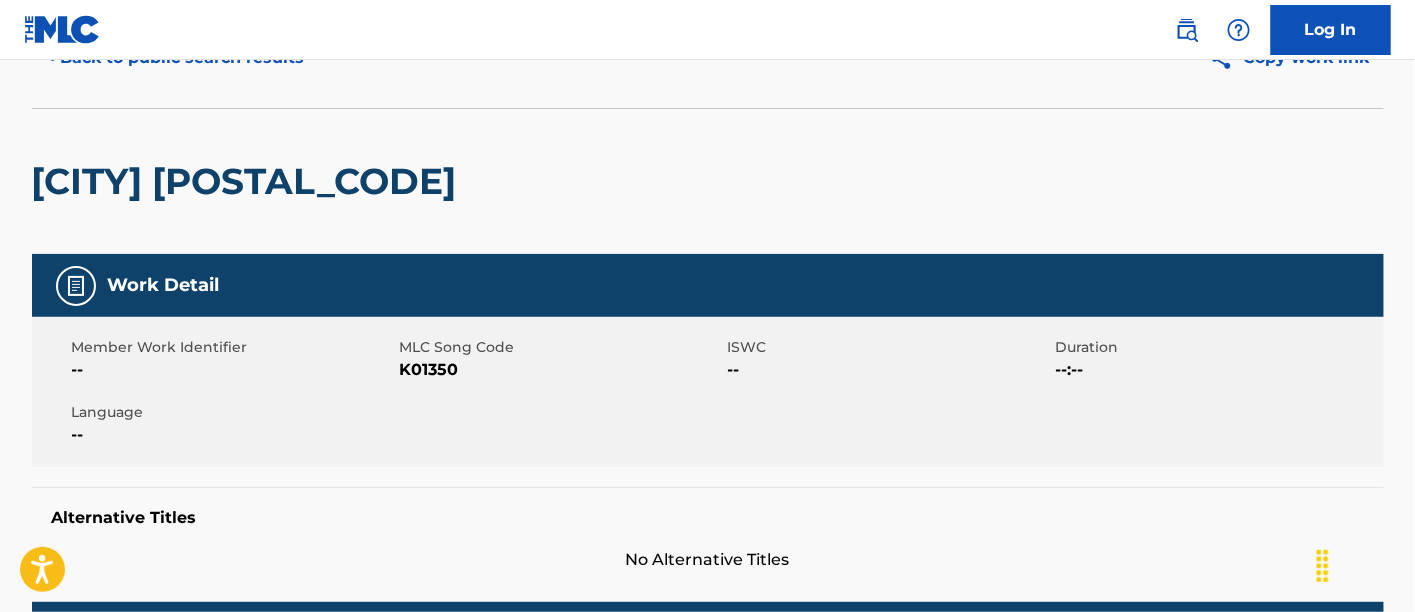 scroll, scrollTop: 111, scrollLeft: 0, axis: vertical 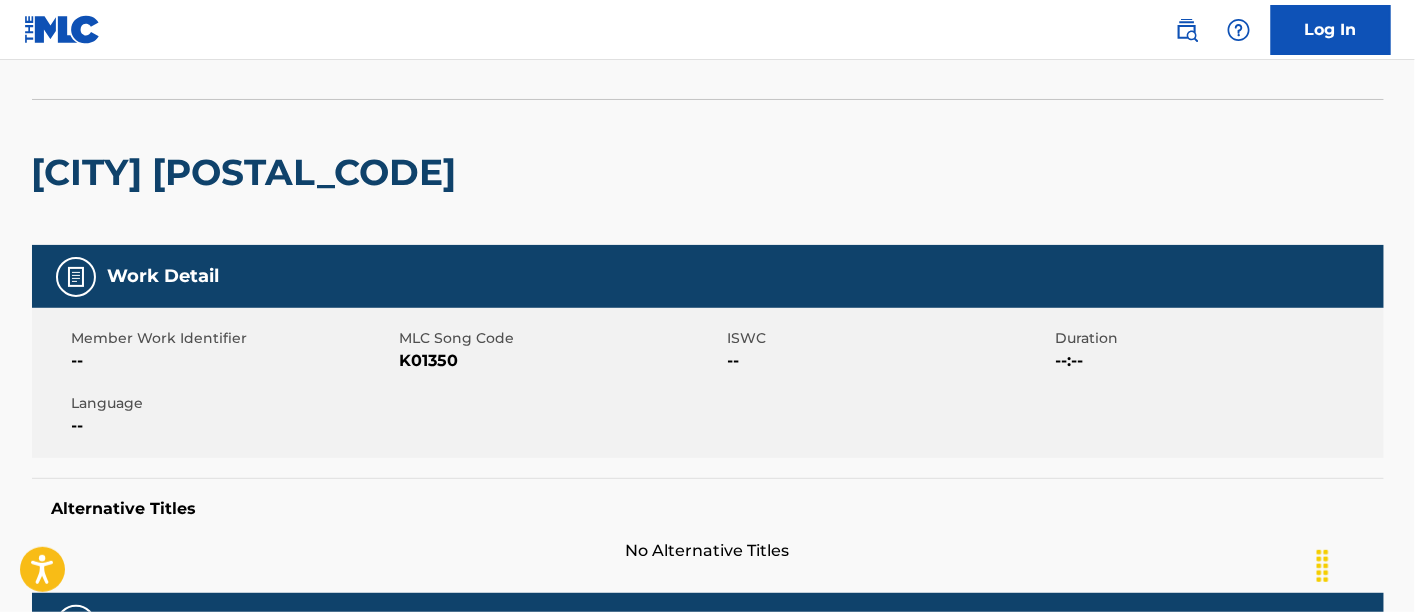 click on "K01350" at bounding box center (561, 361) 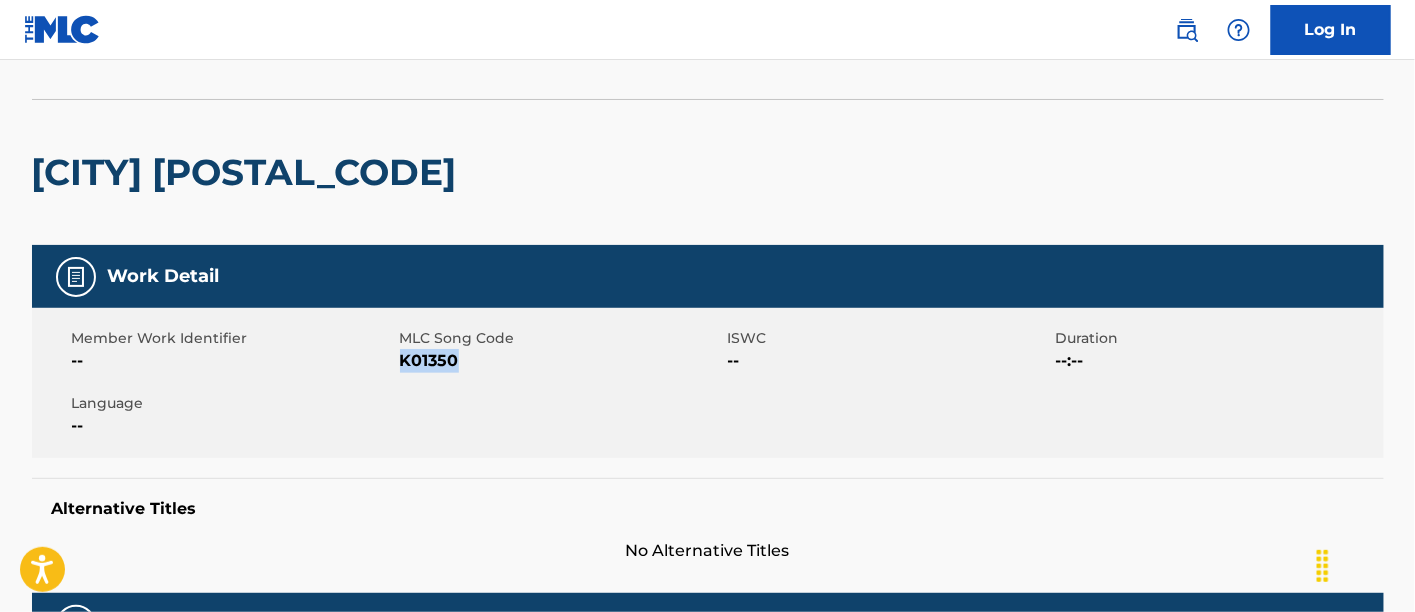click on "K01350" at bounding box center (561, 361) 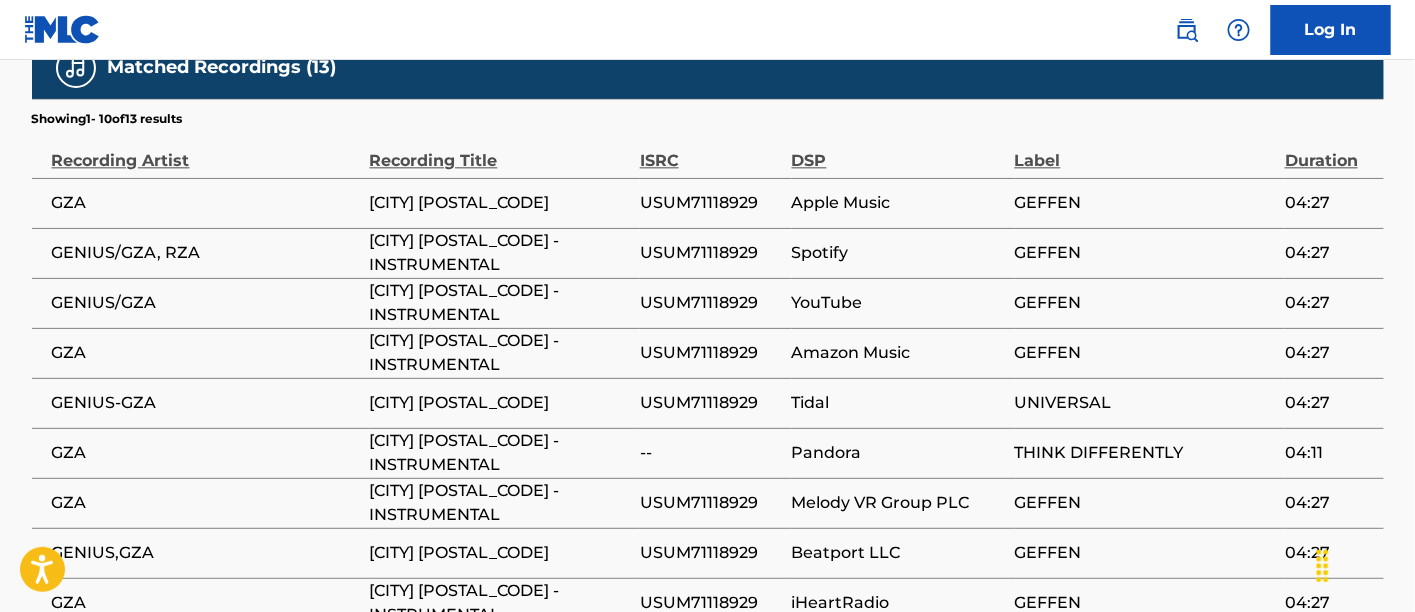 scroll, scrollTop: 1448, scrollLeft: 0, axis: vertical 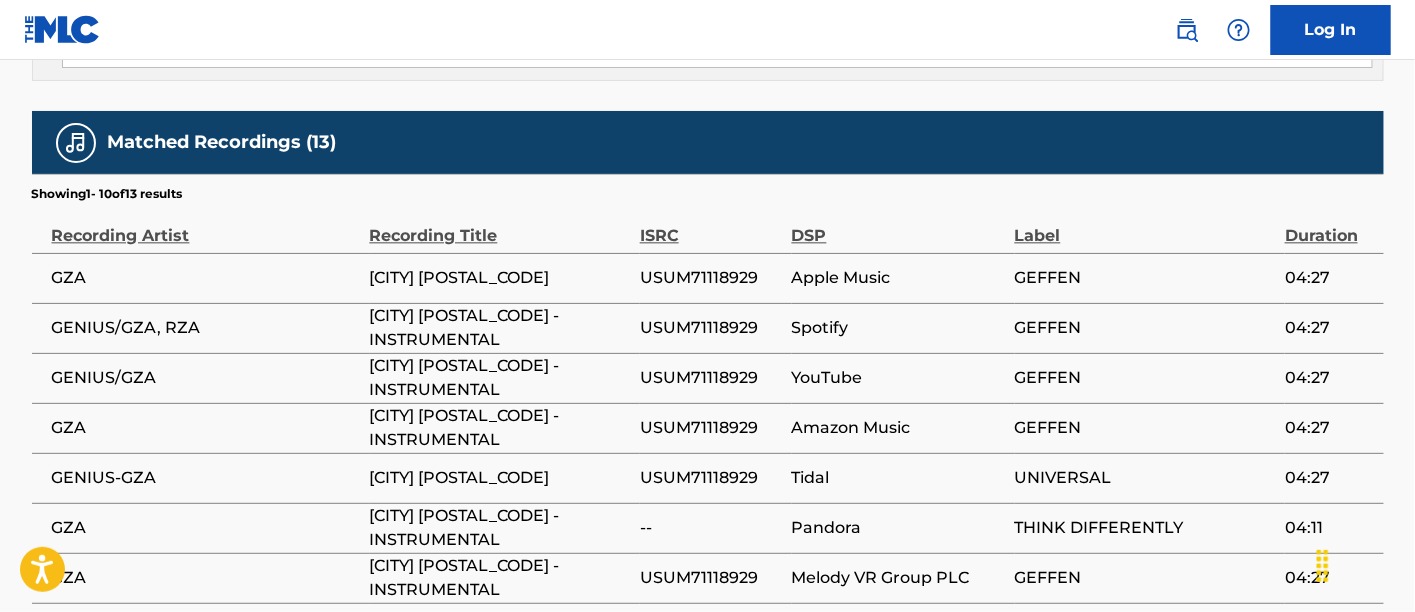 click on "USUM71118929" at bounding box center (711, 278) 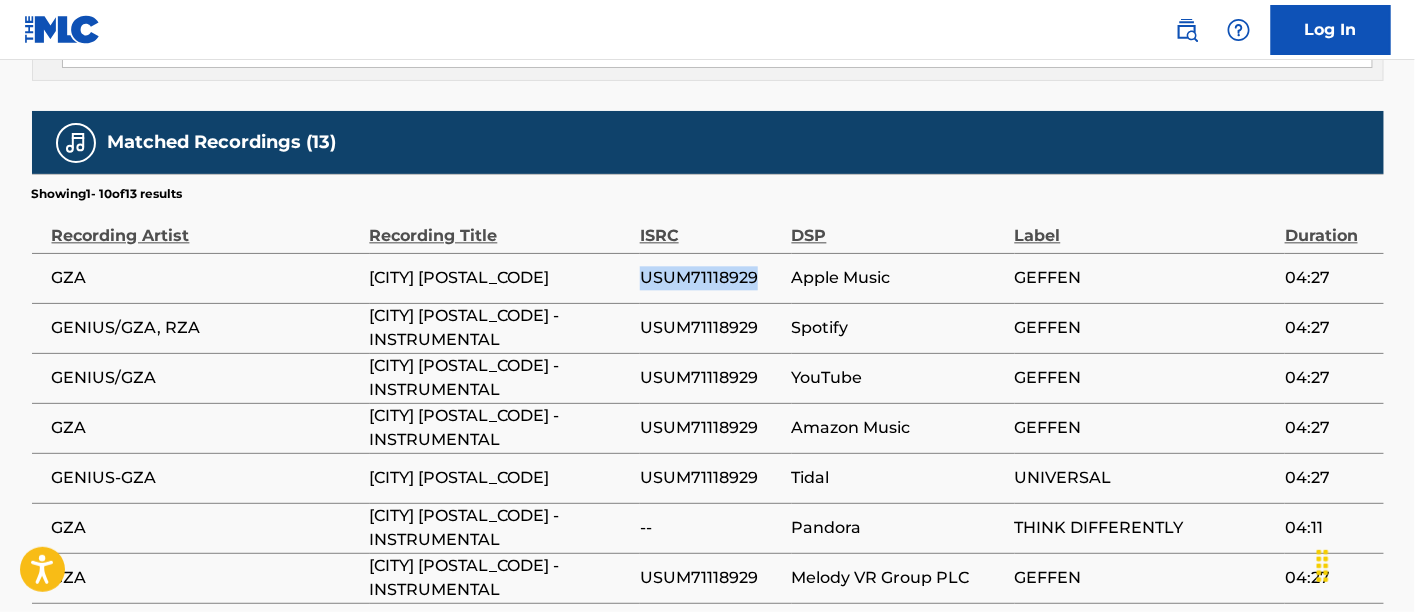 click on "USUM71118929" at bounding box center (711, 278) 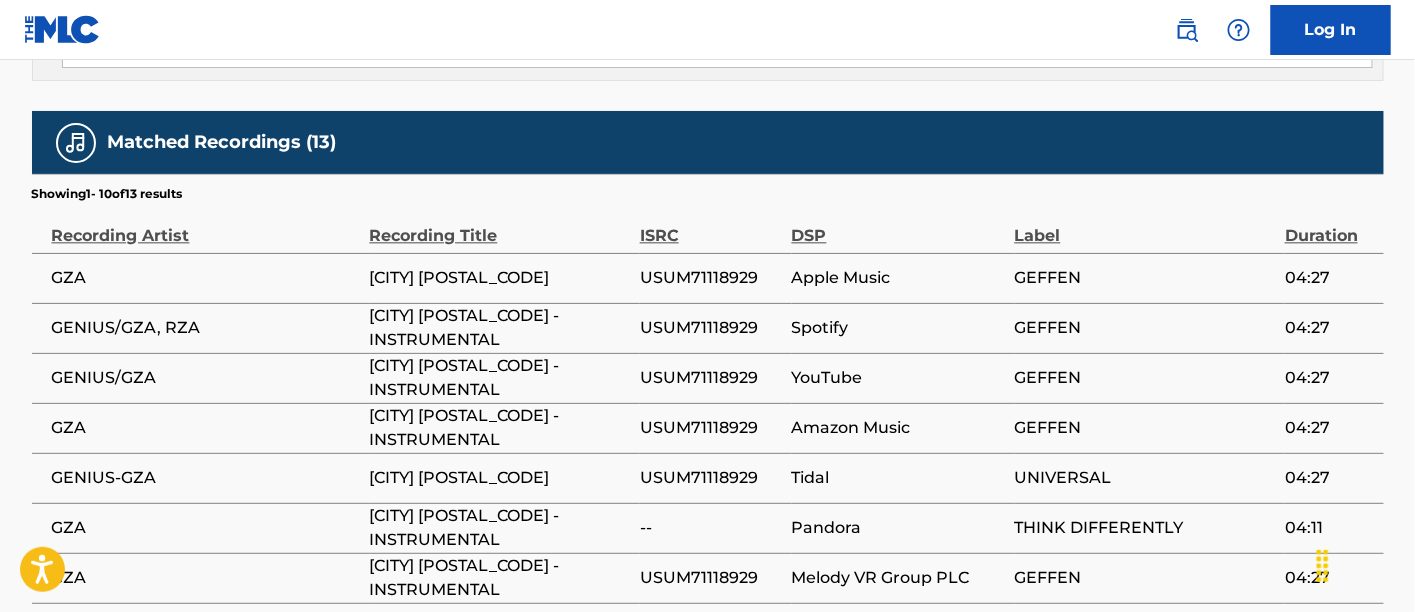click on "[CITY] [POSTAL_CODE] - INSTRUMENTAL" at bounding box center [500, 378] 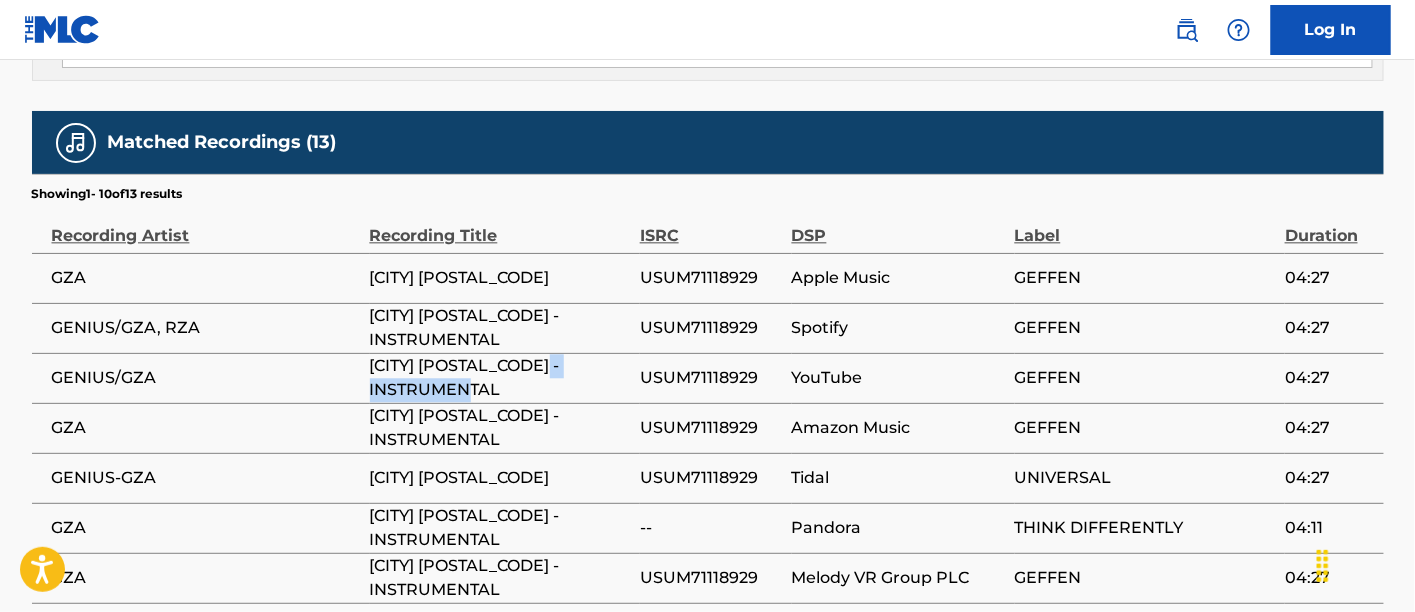 click on "[CITY] [POSTAL_CODE] - INSTRUMENTAL" at bounding box center (500, 378) 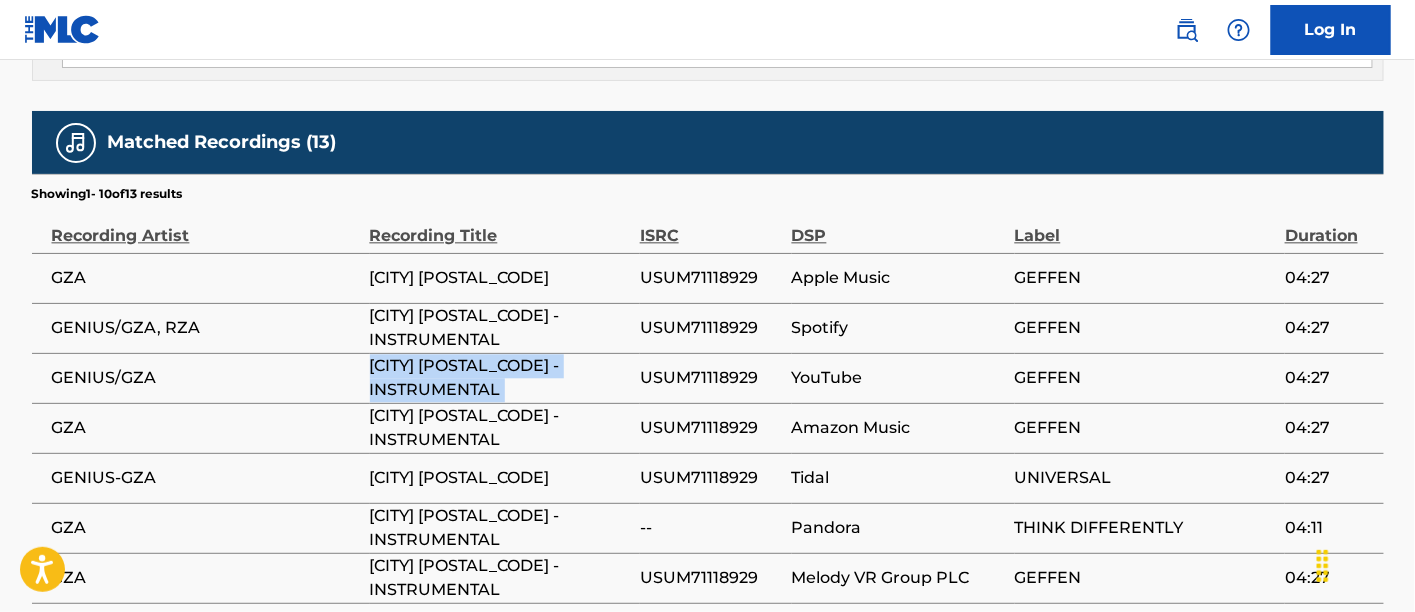 click on "[CITY] [POSTAL_CODE] - INSTRUMENTAL" at bounding box center [500, 378] 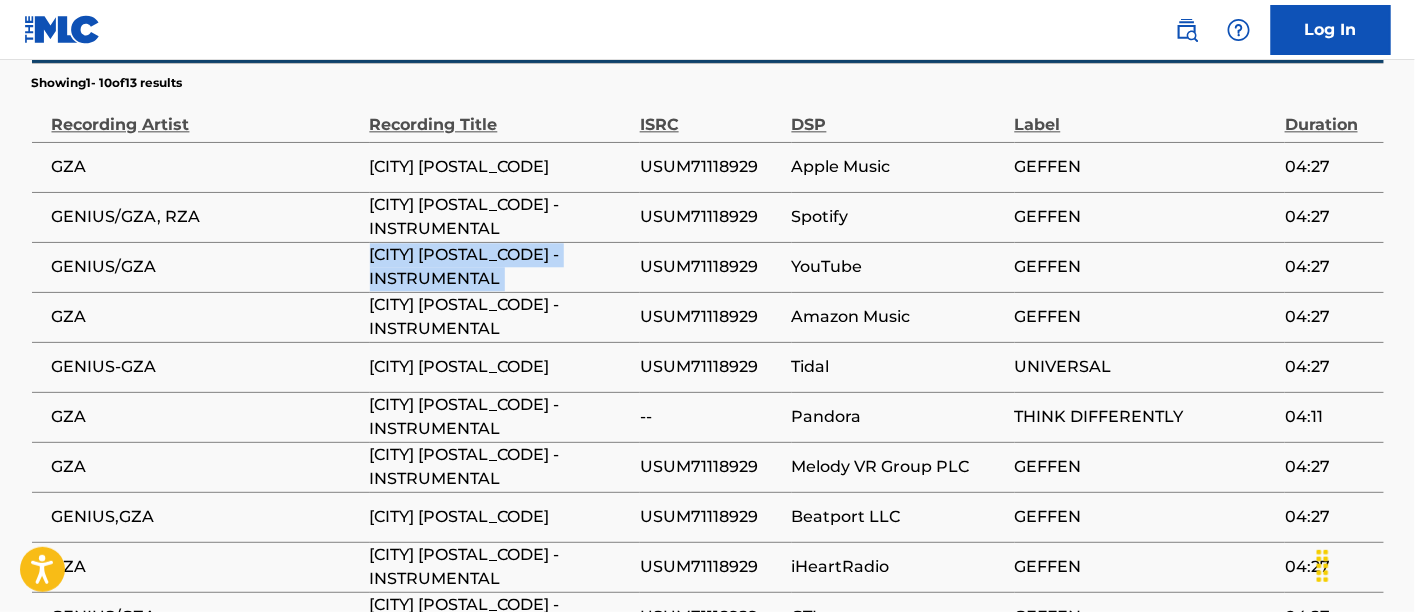 scroll, scrollTop: 1448, scrollLeft: 0, axis: vertical 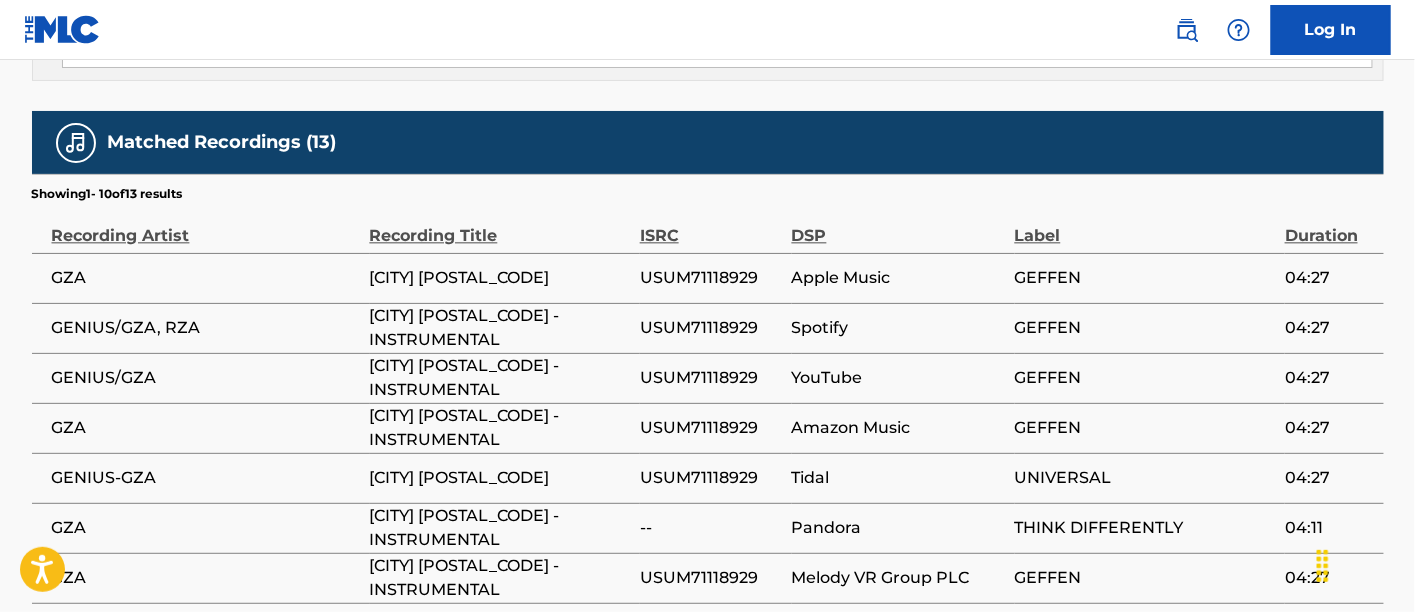 click on "[CITY] [POSTAL_CODE] - INSTRUMENTAL" at bounding box center (500, 328) 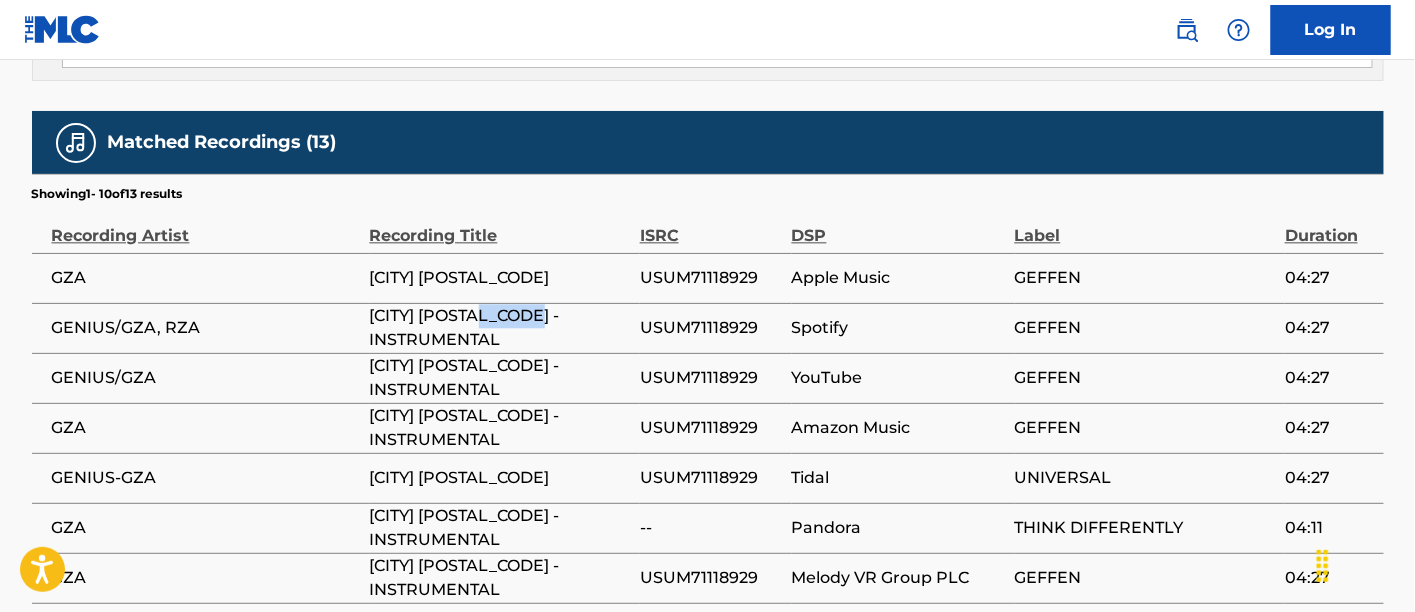 click on "[CITY] [POSTAL_CODE] - INSTRUMENTAL" at bounding box center [500, 328] 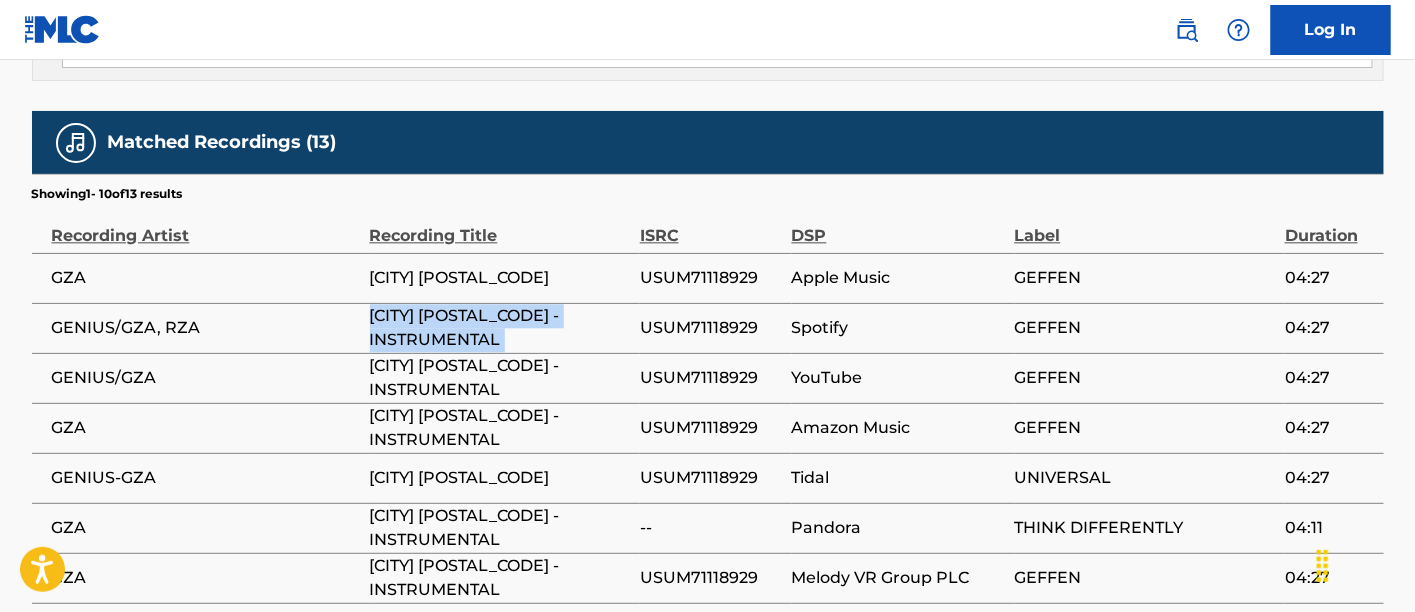 click on "[CITY] [POSTAL_CODE] - INSTRUMENTAL" at bounding box center (500, 328) 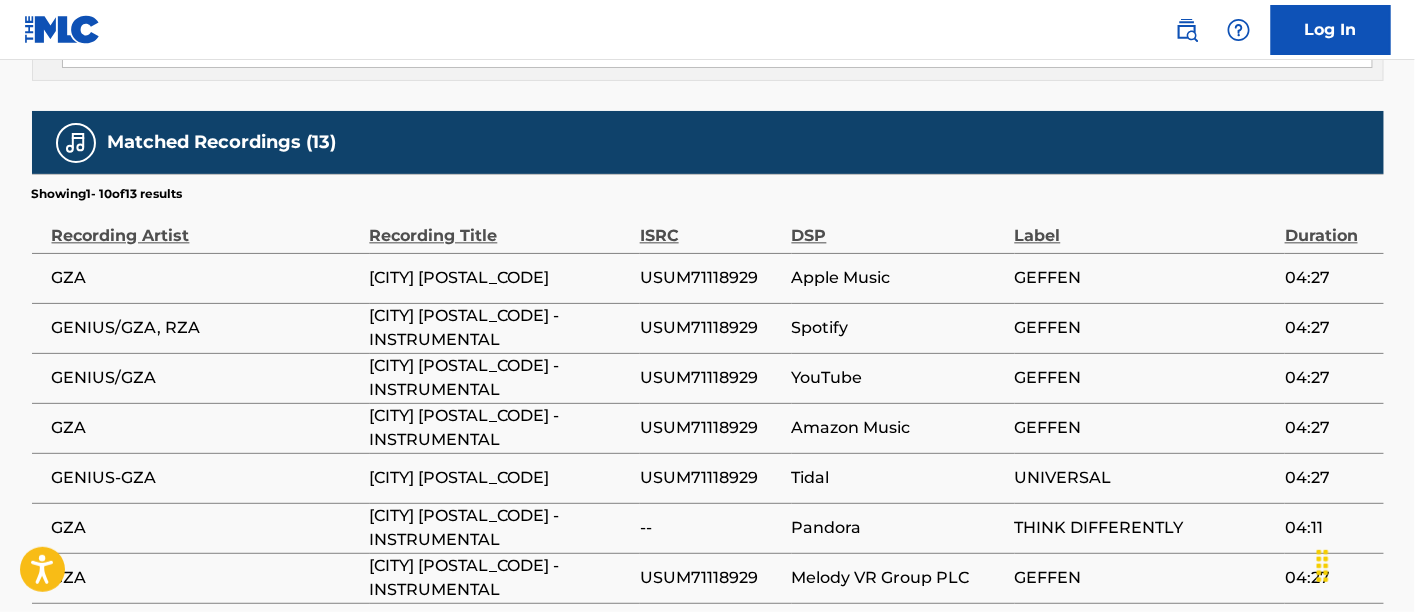 click on "USUM71118929" at bounding box center [711, 328] 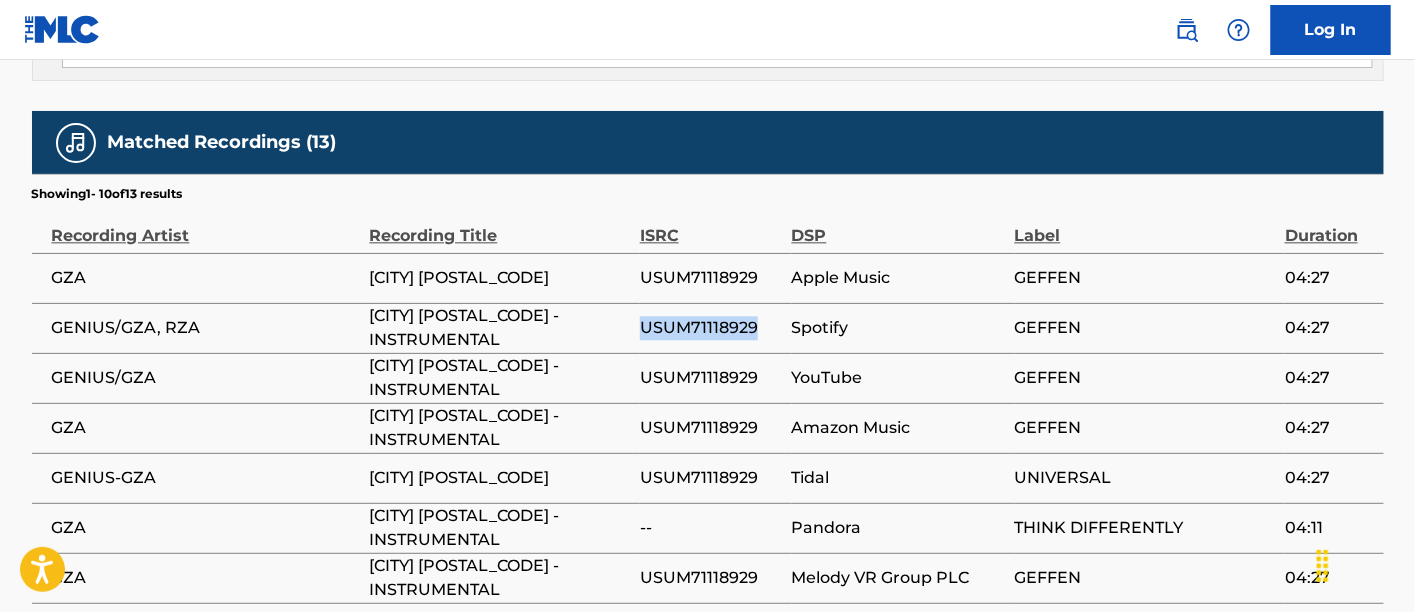 click on "USUM71118929" at bounding box center [711, 328] 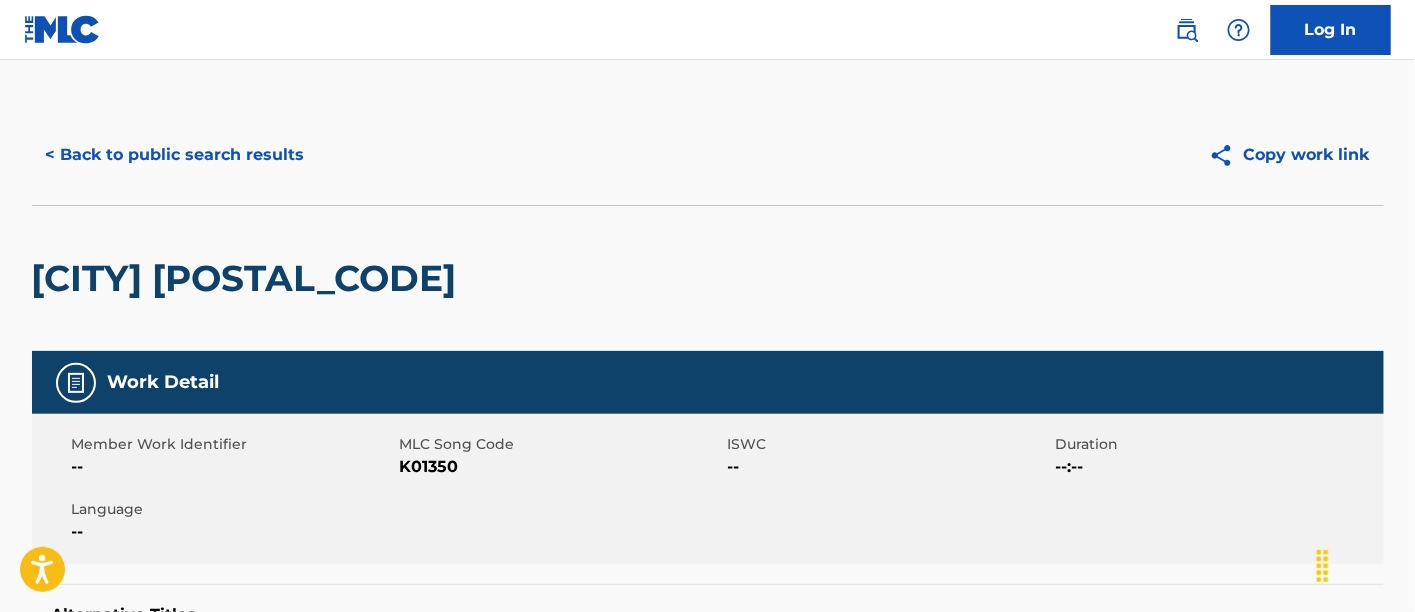 scroll, scrollTop: 0, scrollLeft: 0, axis: both 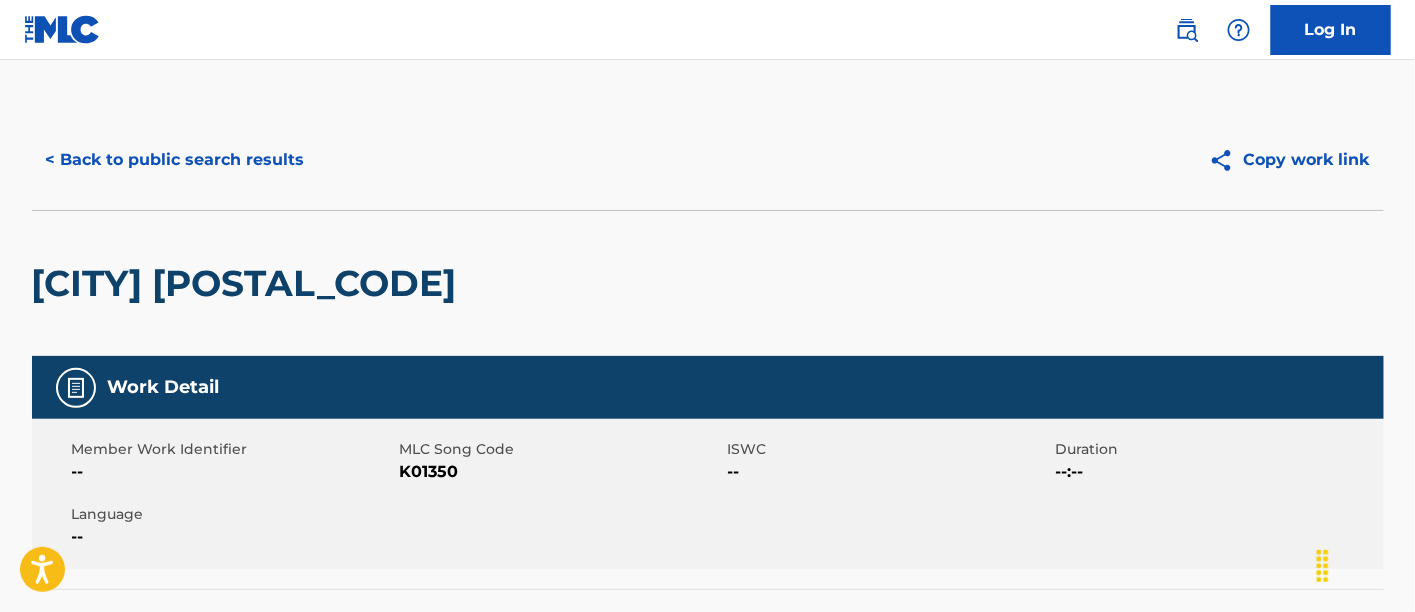click on "< Back to public search results" at bounding box center [175, 160] 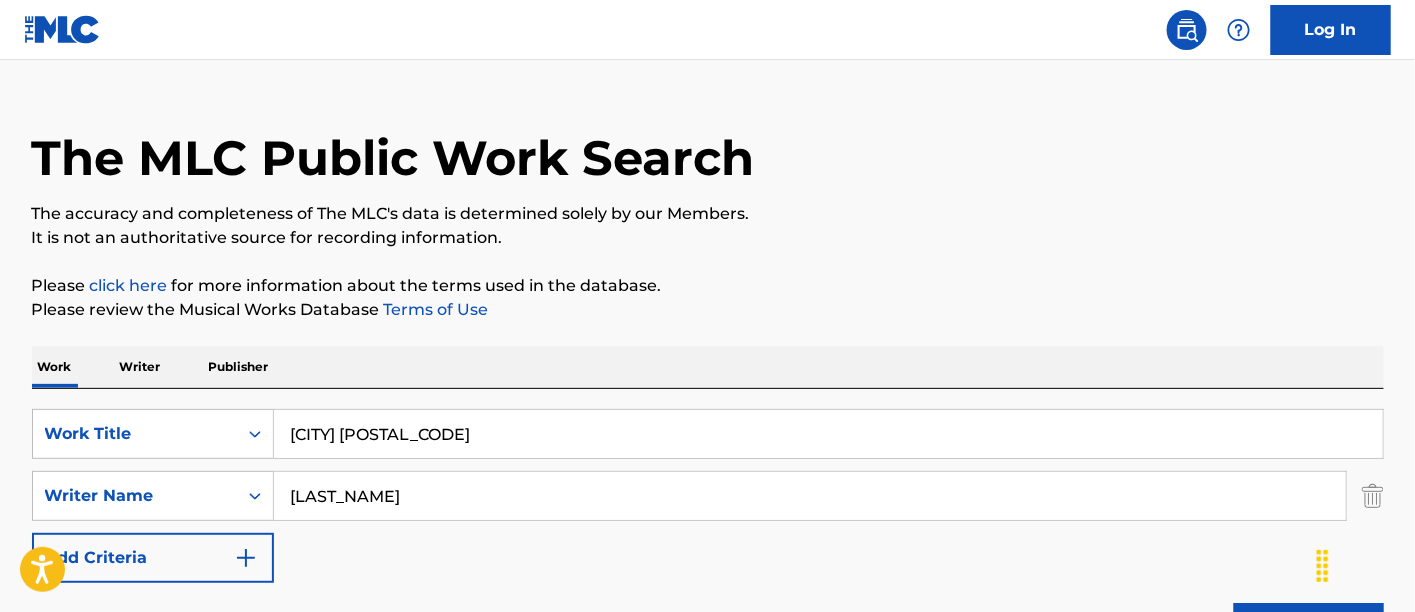 scroll, scrollTop: 0, scrollLeft: 0, axis: both 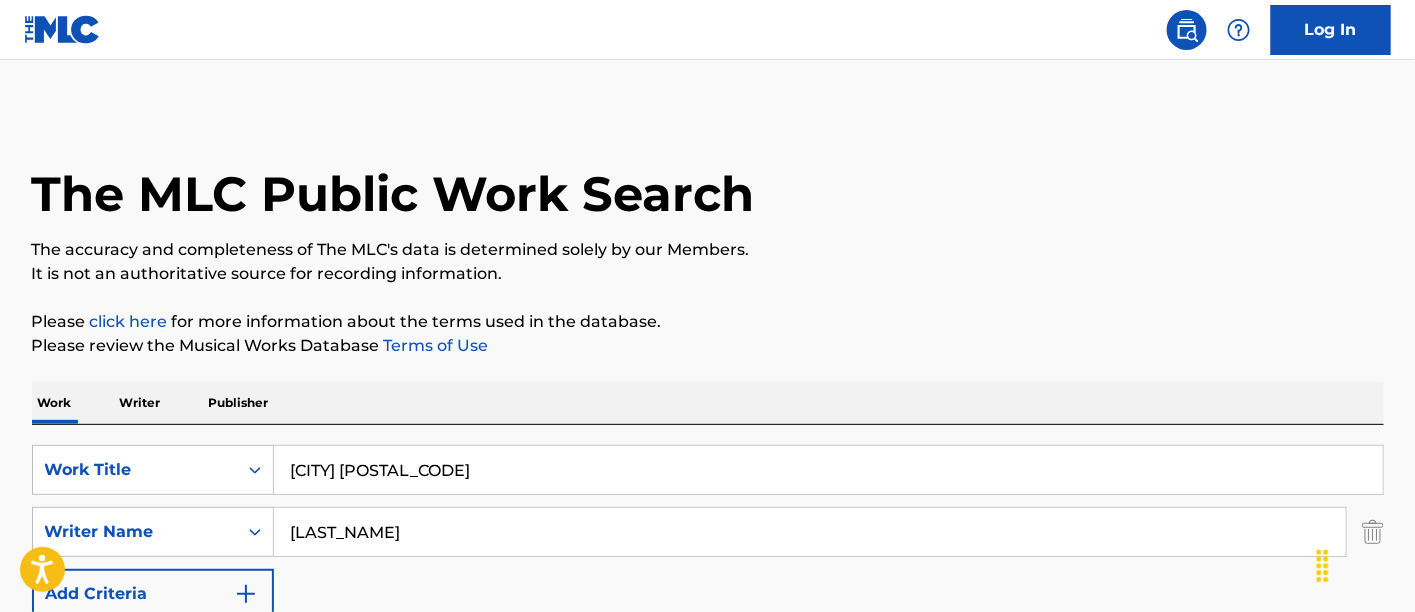 click on "[CITY] [POSTAL_CODE]" at bounding box center (828, 470) 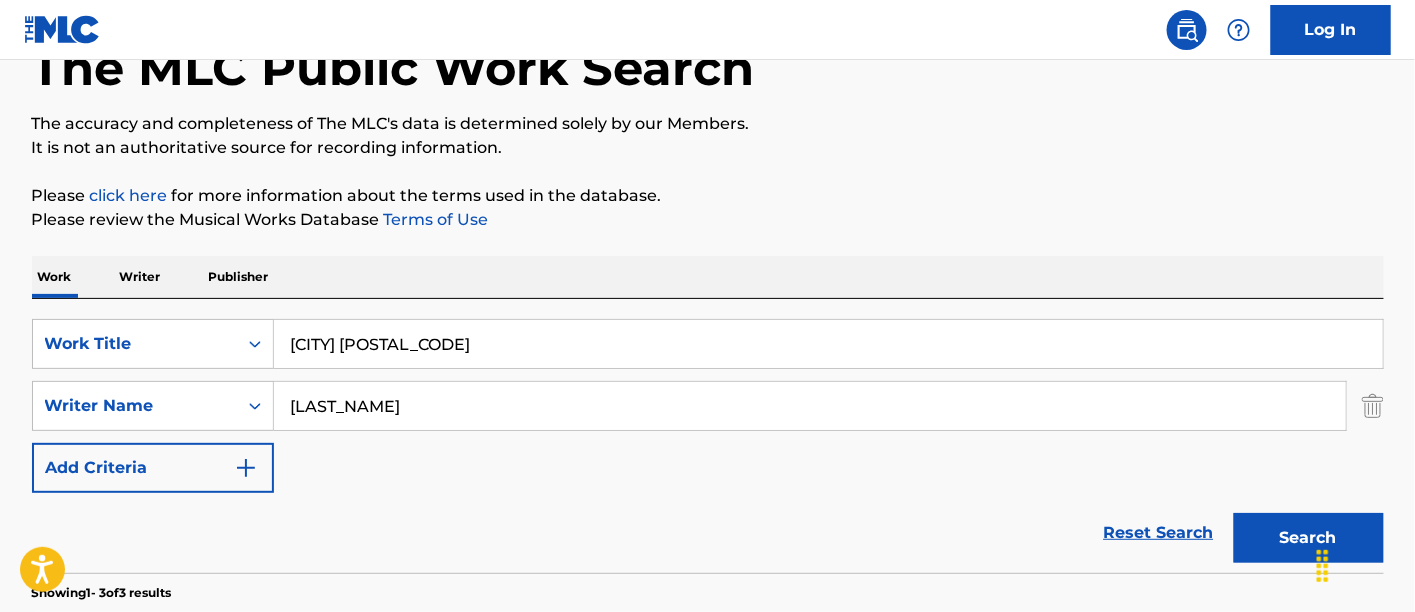 scroll, scrollTop: 111, scrollLeft: 0, axis: vertical 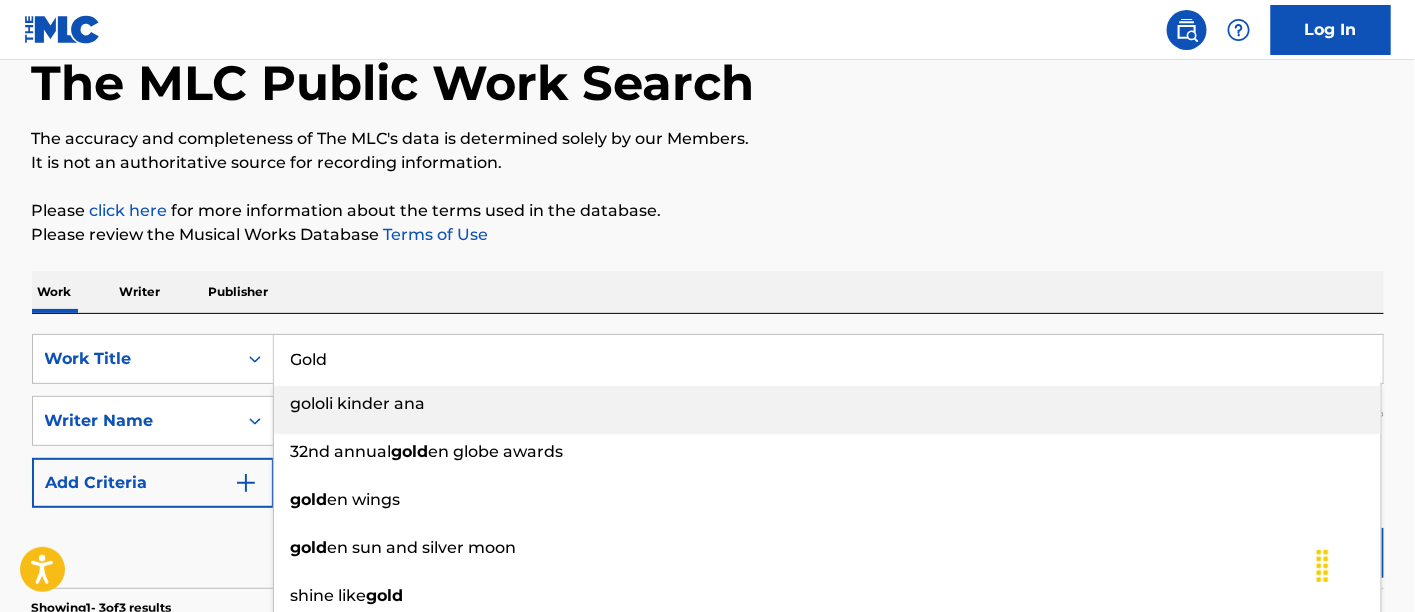 type on "32nd annual golden globe awards" 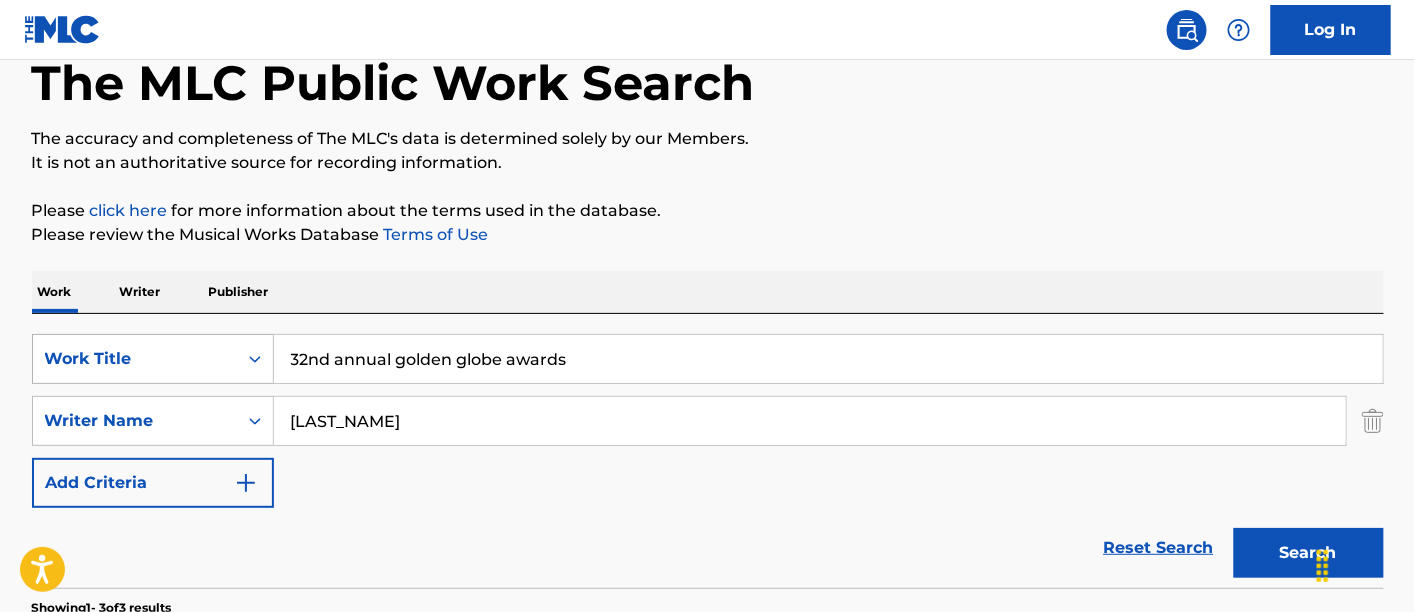 drag, startPoint x: 637, startPoint y: 345, endPoint x: 256, endPoint y: 356, distance: 381.15875 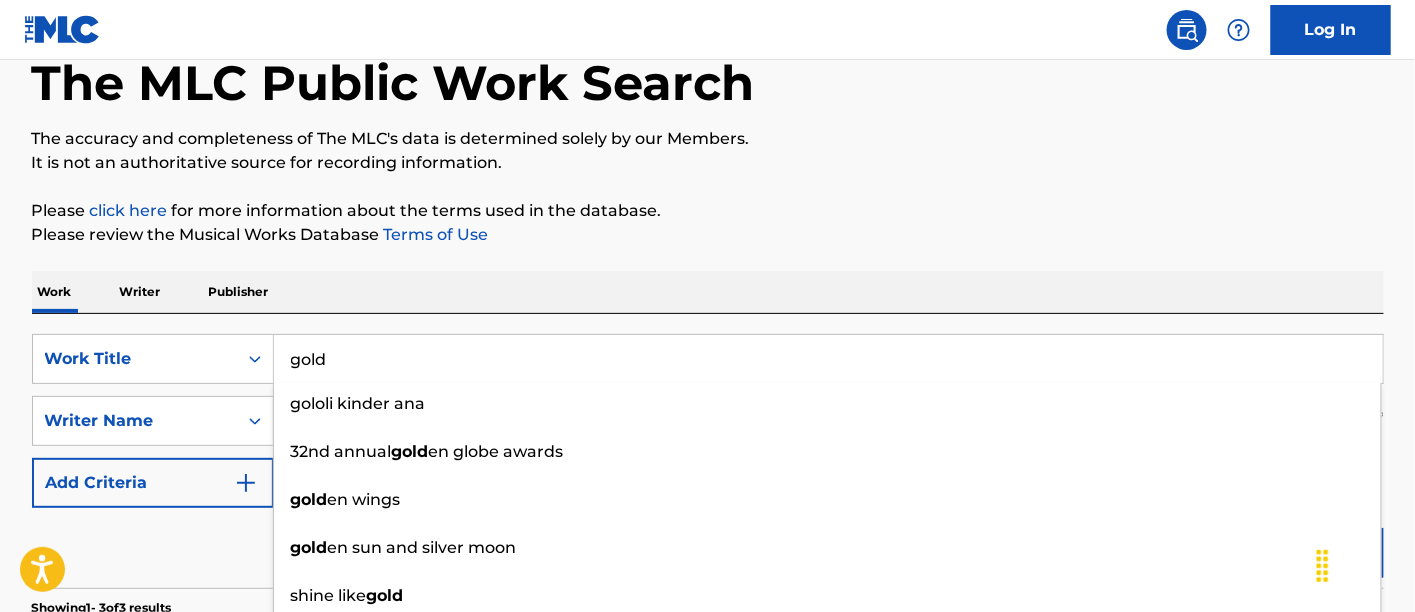 type on "gold" 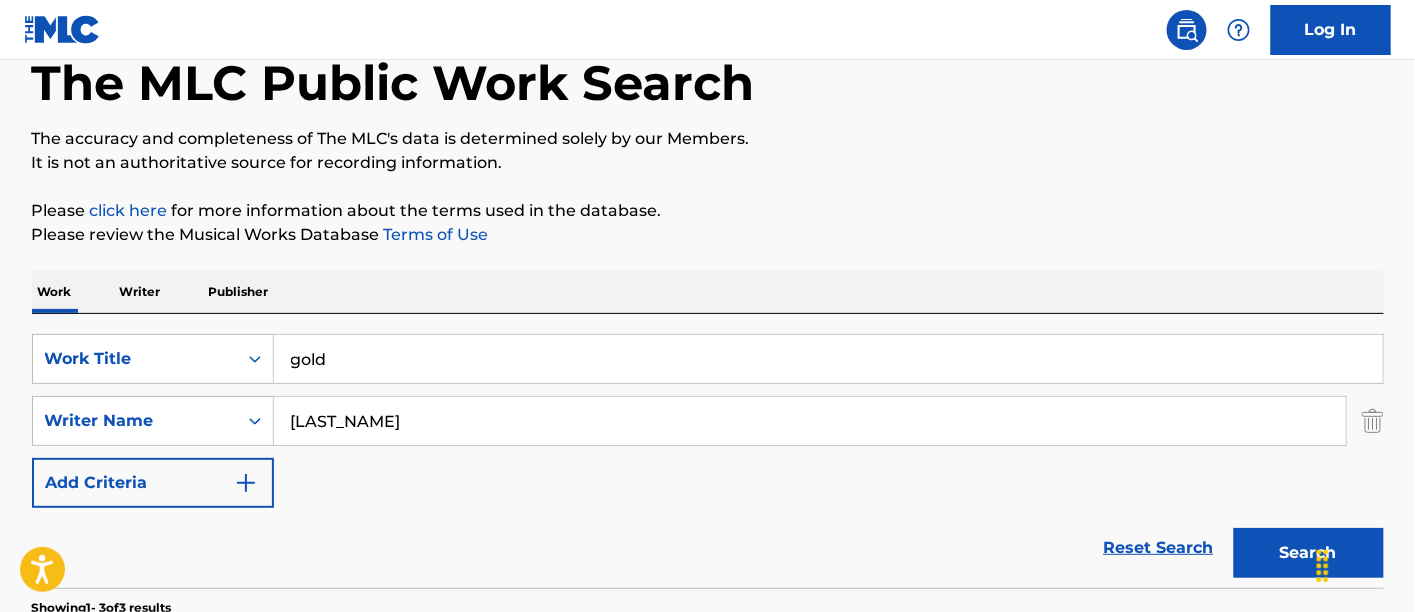 click on "Search" at bounding box center [1309, 553] 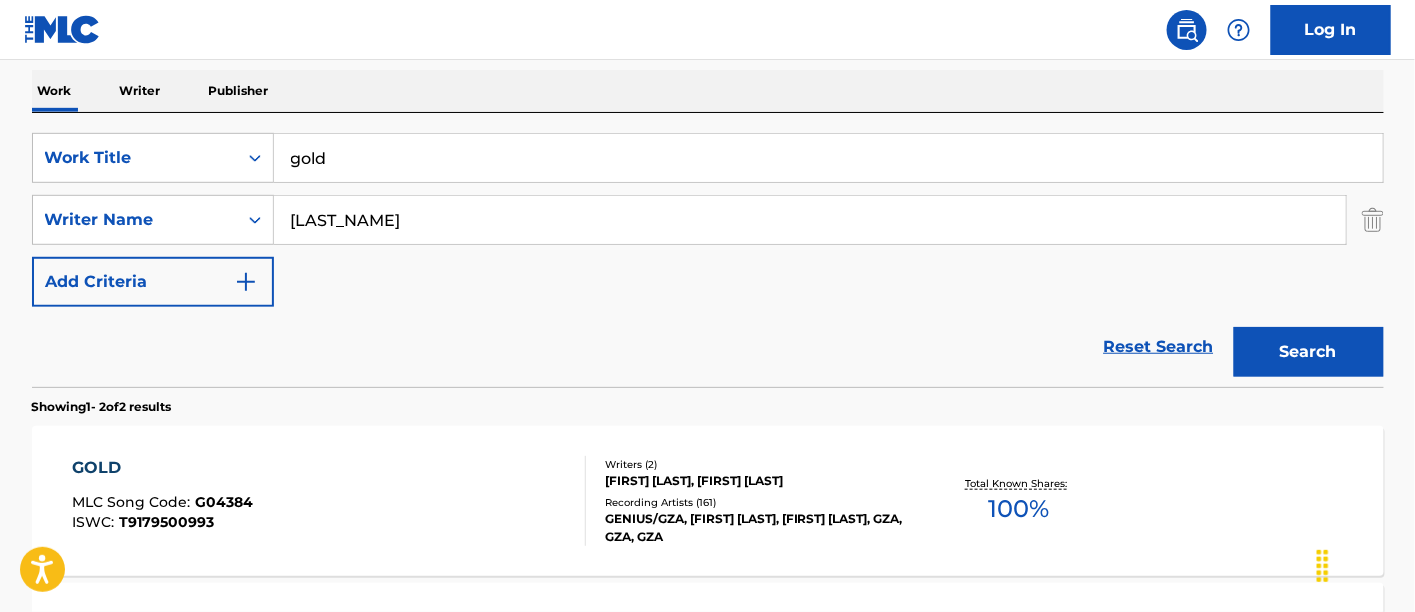 scroll, scrollTop: 320, scrollLeft: 0, axis: vertical 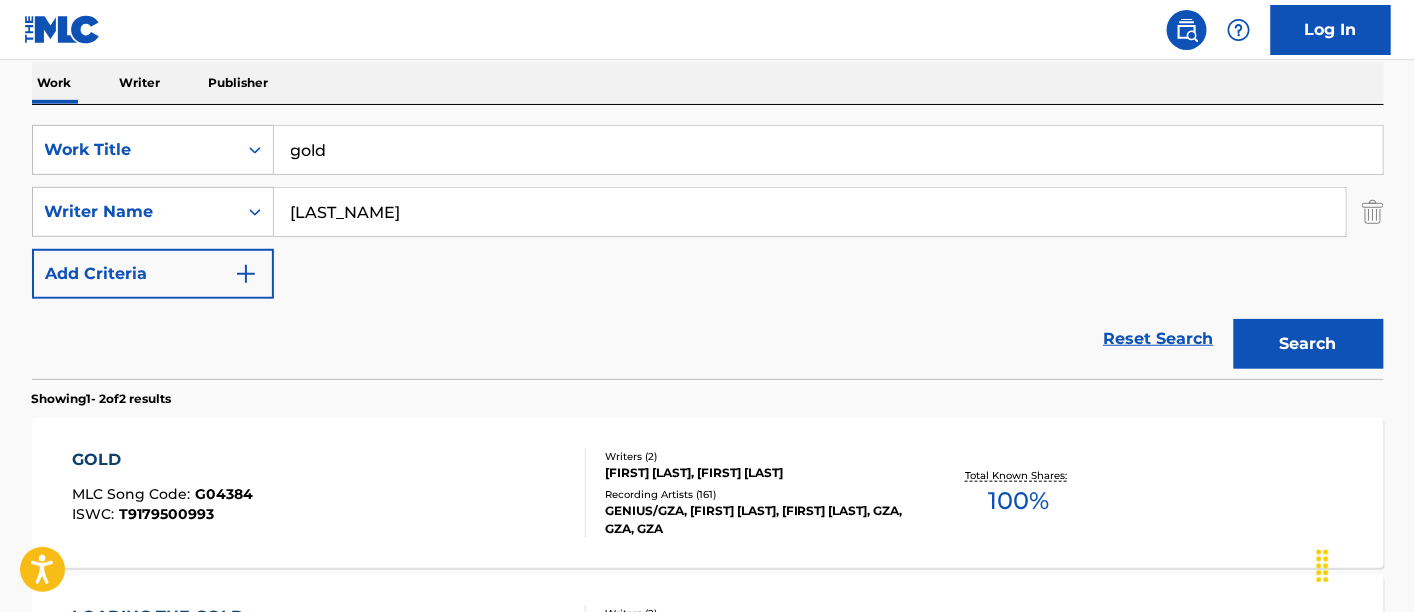 click at bounding box center (577, 493) 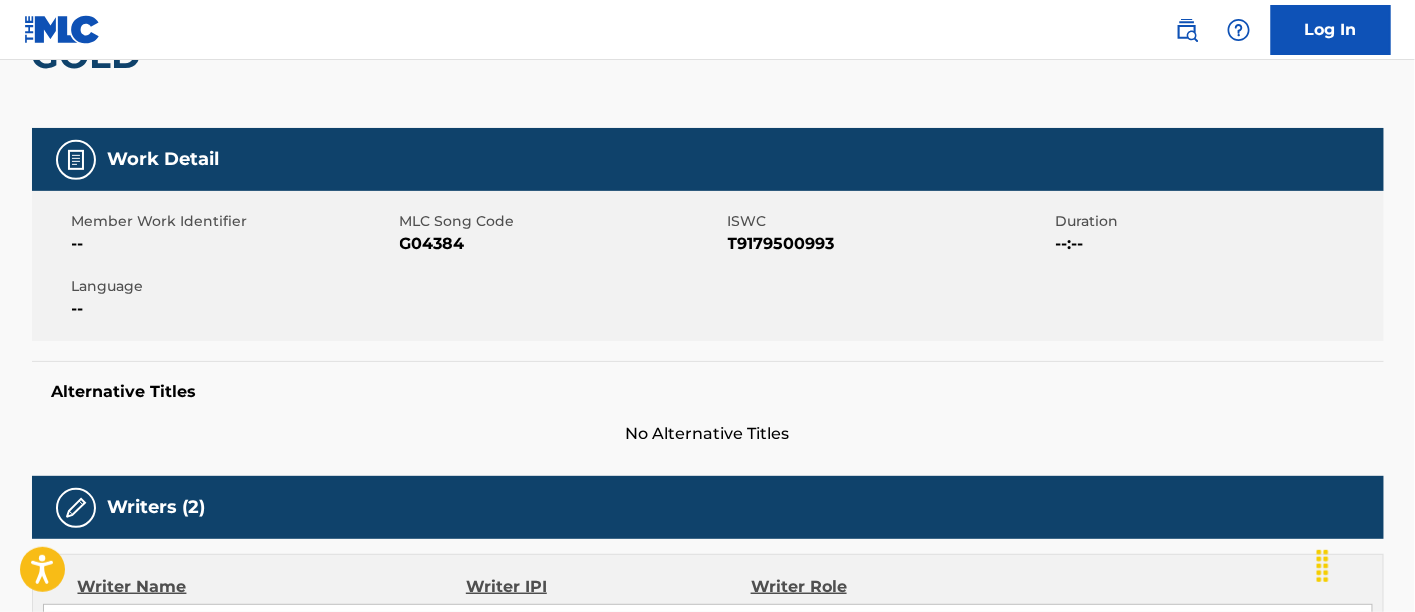scroll, scrollTop: 111, scrollLeft: 0, axis: vertical 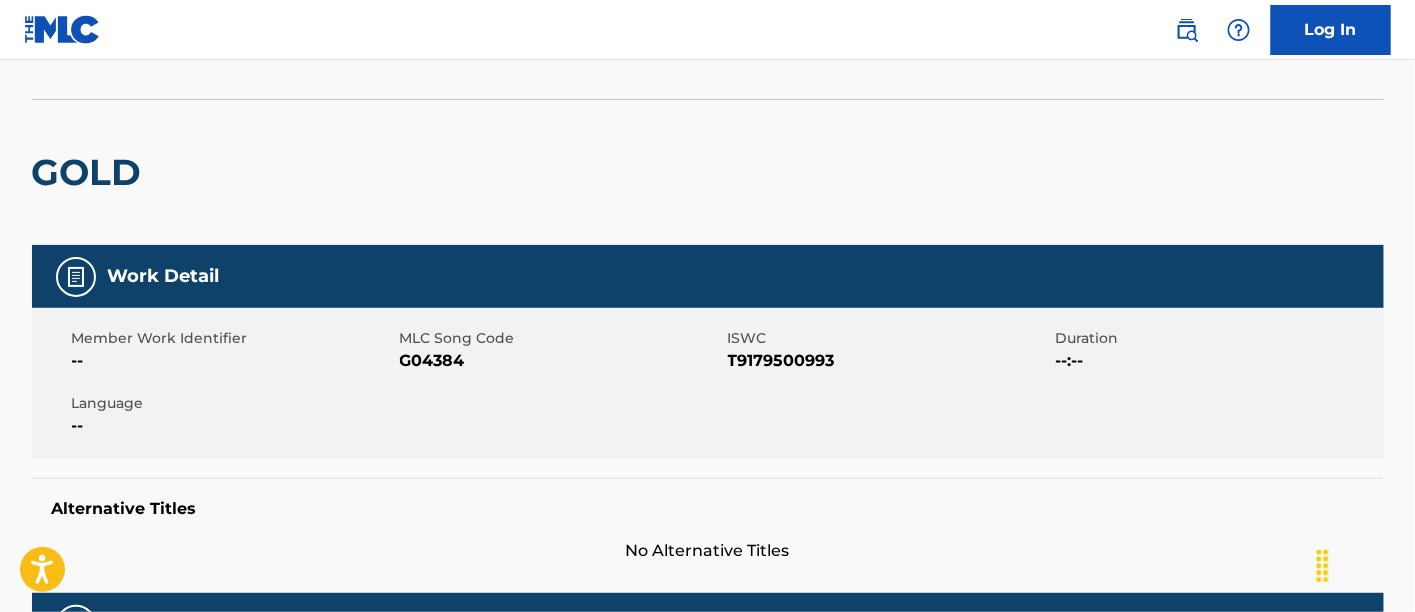 click on "G04384" at bounding box center (561, 361) 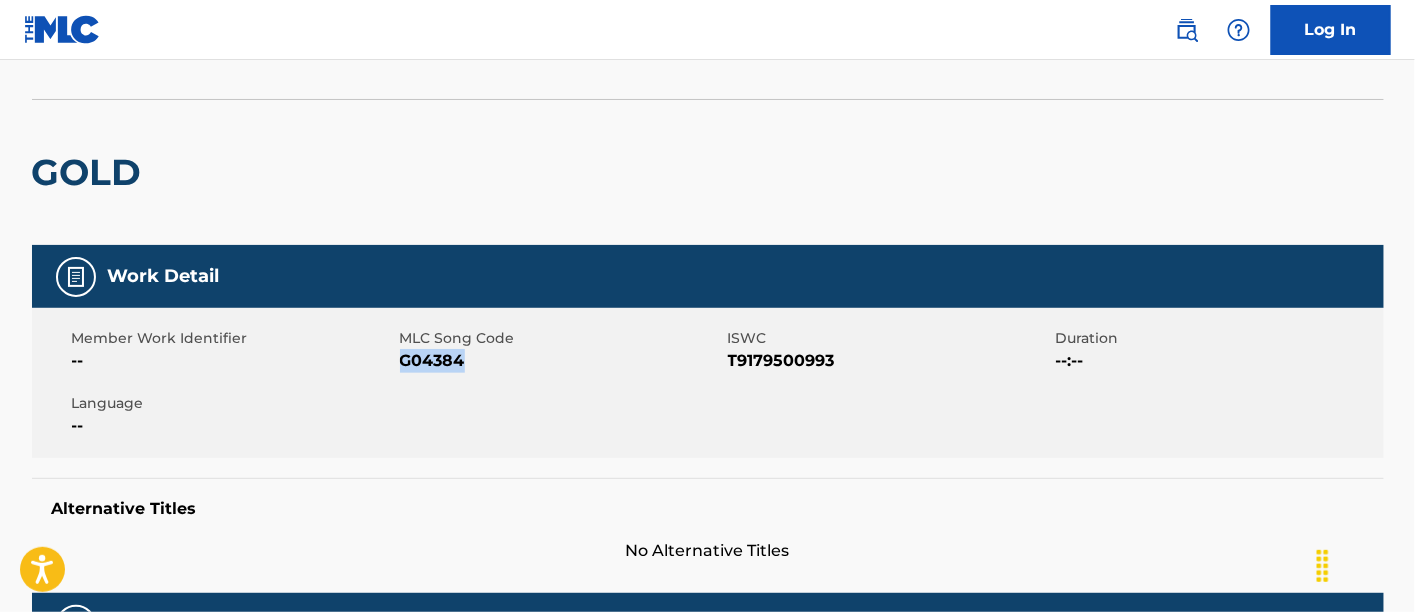 click on "G04384" at bounding box center [561, 361] 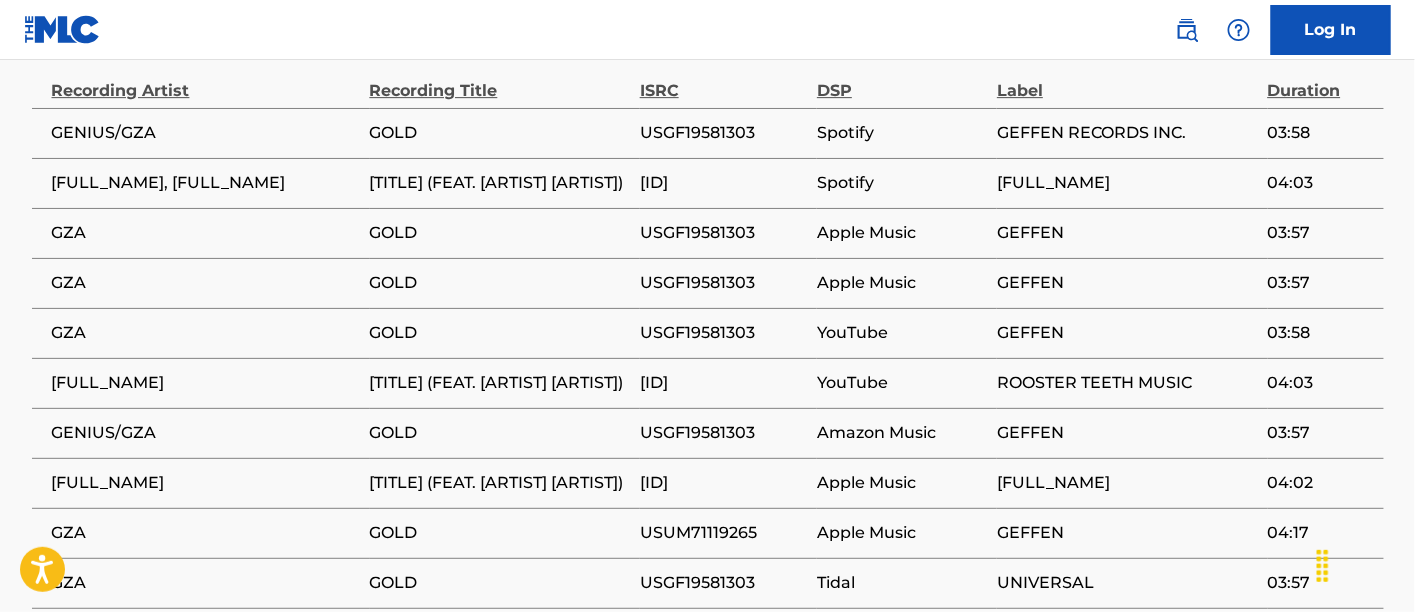 scroll, scrollTop: 1888, scrollLeft: 0, axis: vertical 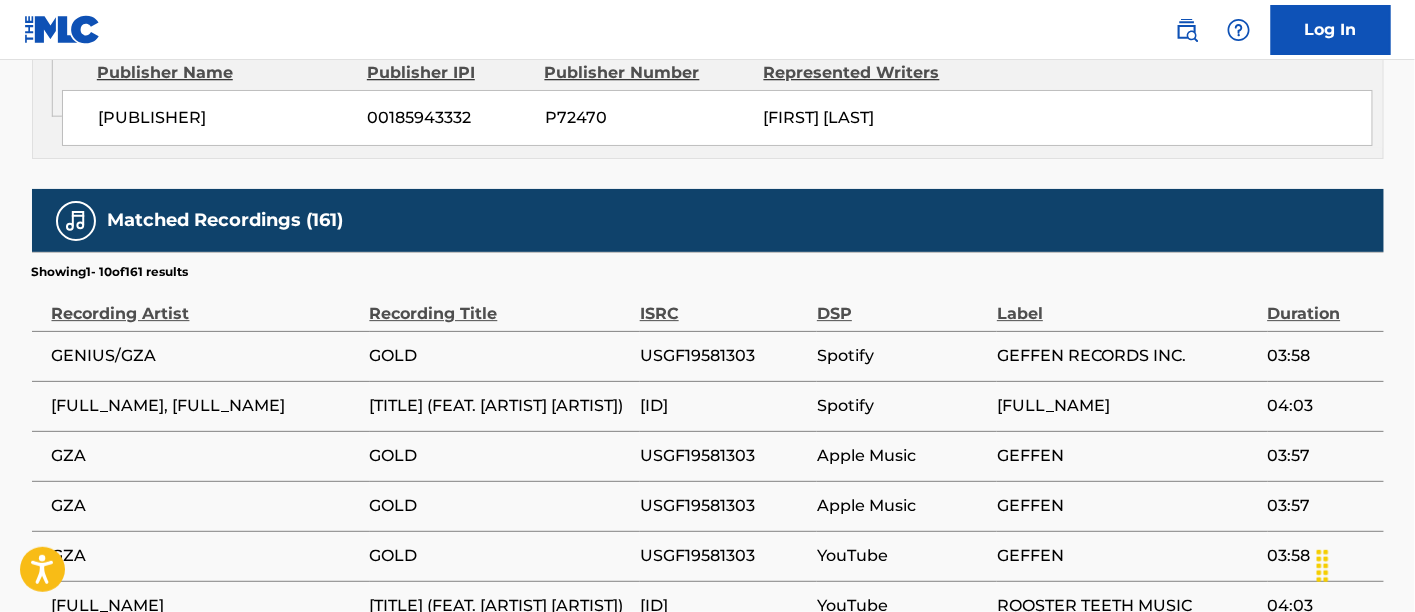 click on "USGF19581303" at bounding box center (723, 456) 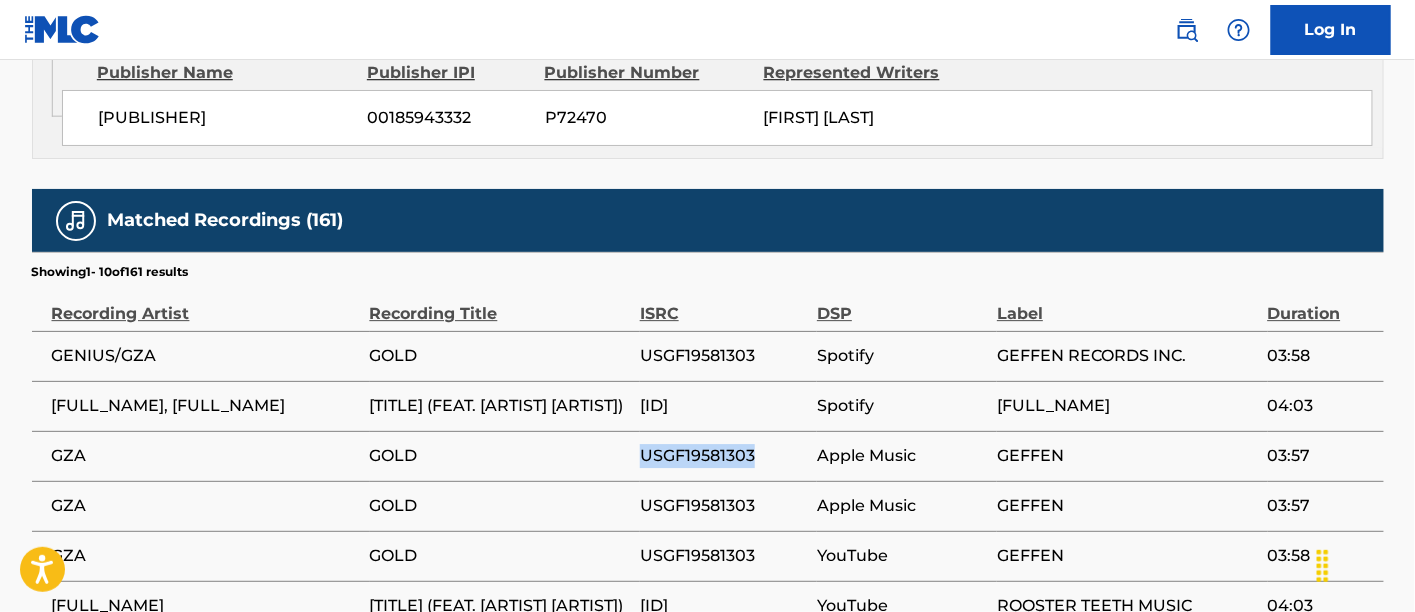 click on "USGF19581303" at bounding box center (723, 456) 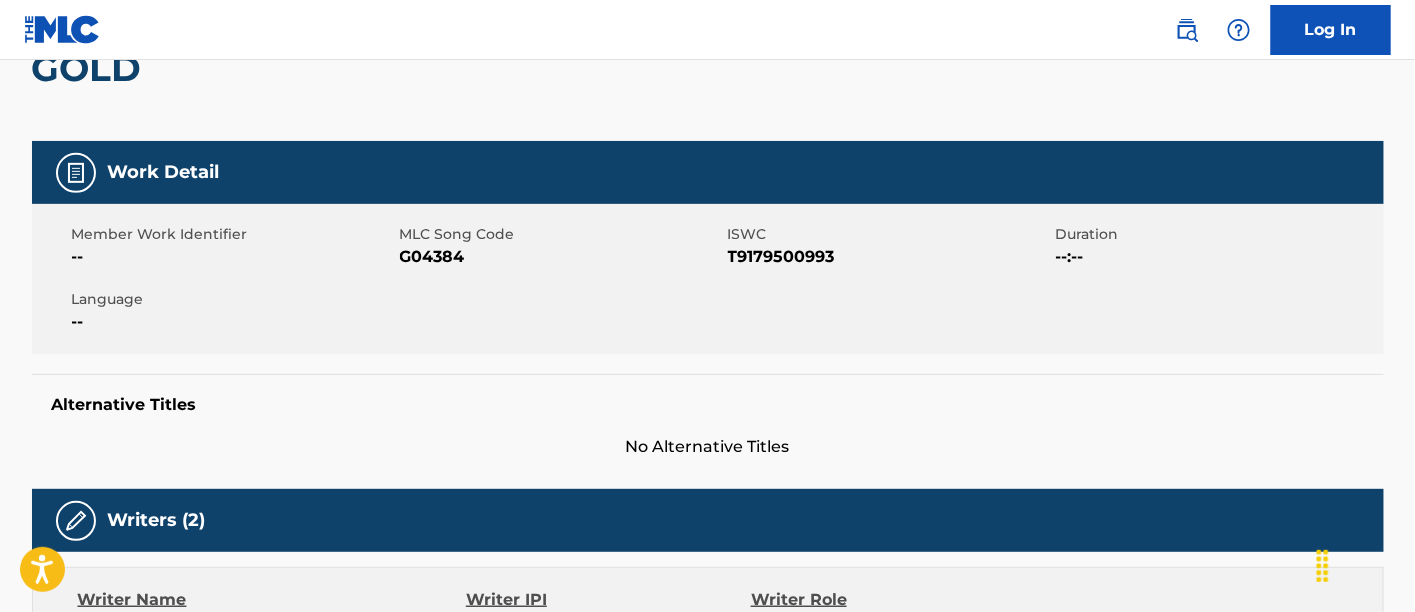 scroll, scrollTop: 0, scrollLeft: 0, axis: both 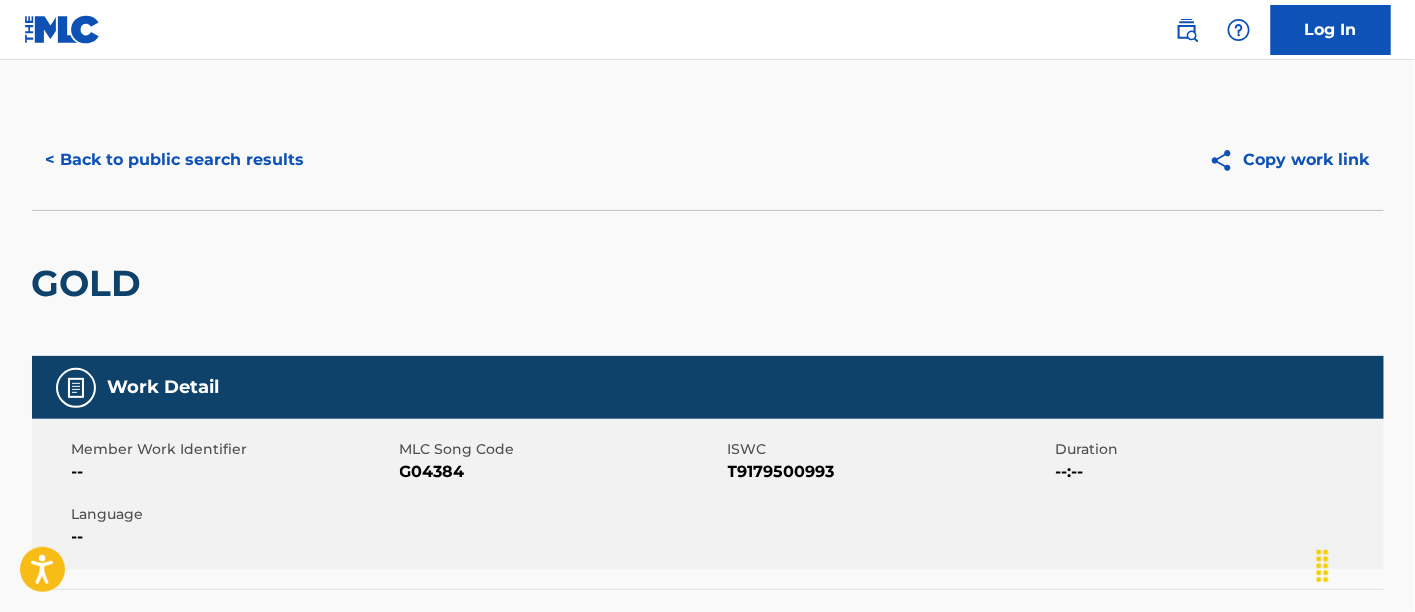 click on "< Back to public search results" at bounding box center (175, 160) 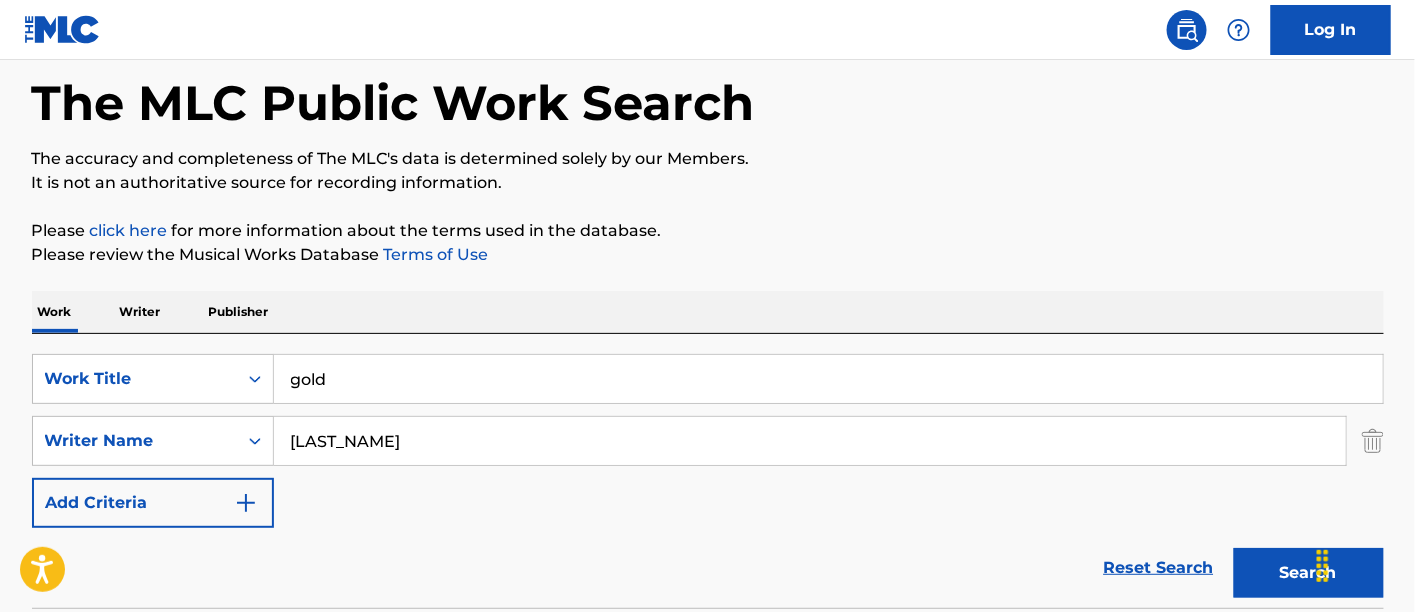 scroll, scrollTop: 222, scrollLeft: 0, axis: vertical 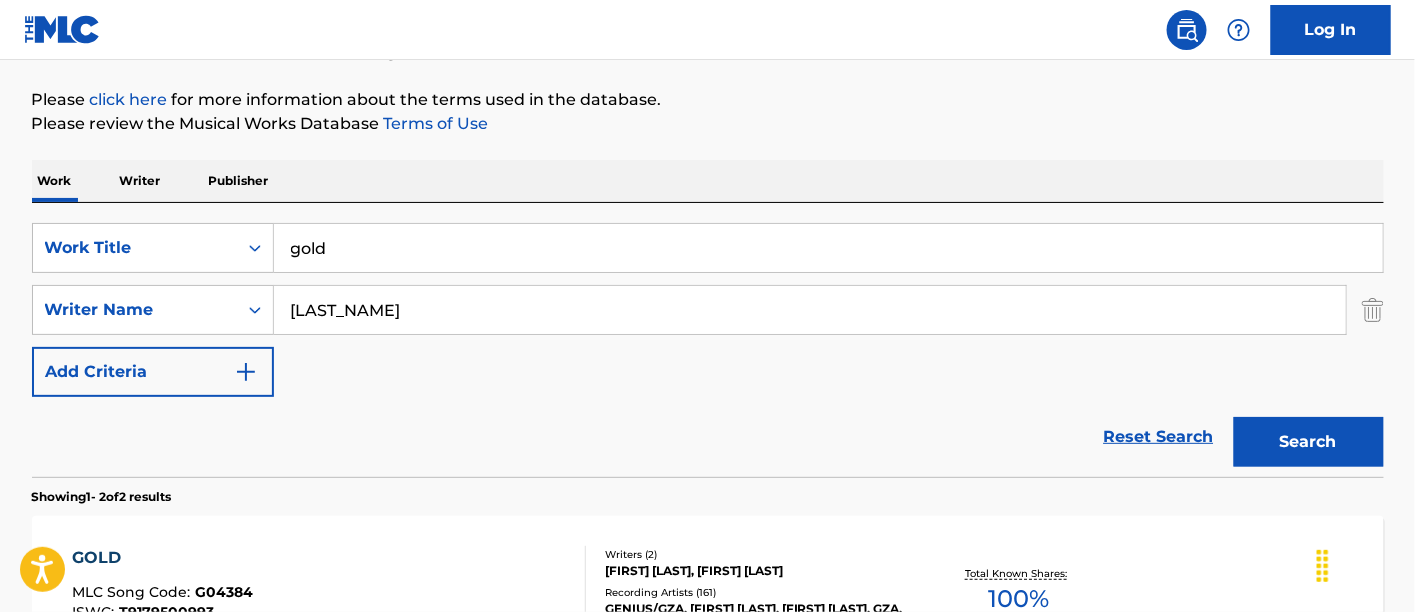 drag, startPoint x: 406, startPoint y: 239, endPoint x: 0, endPoint y: 226, distance: 406.20807 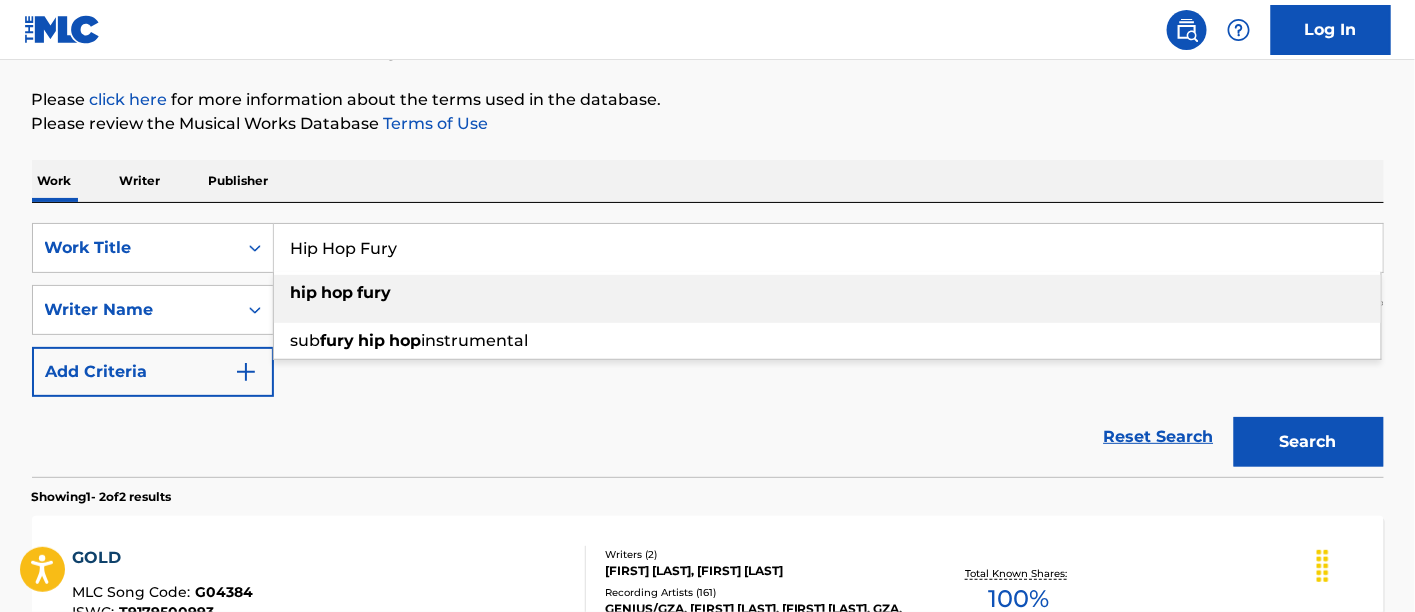 click on "hip   hop   fury" at bounding box center (827, 293) 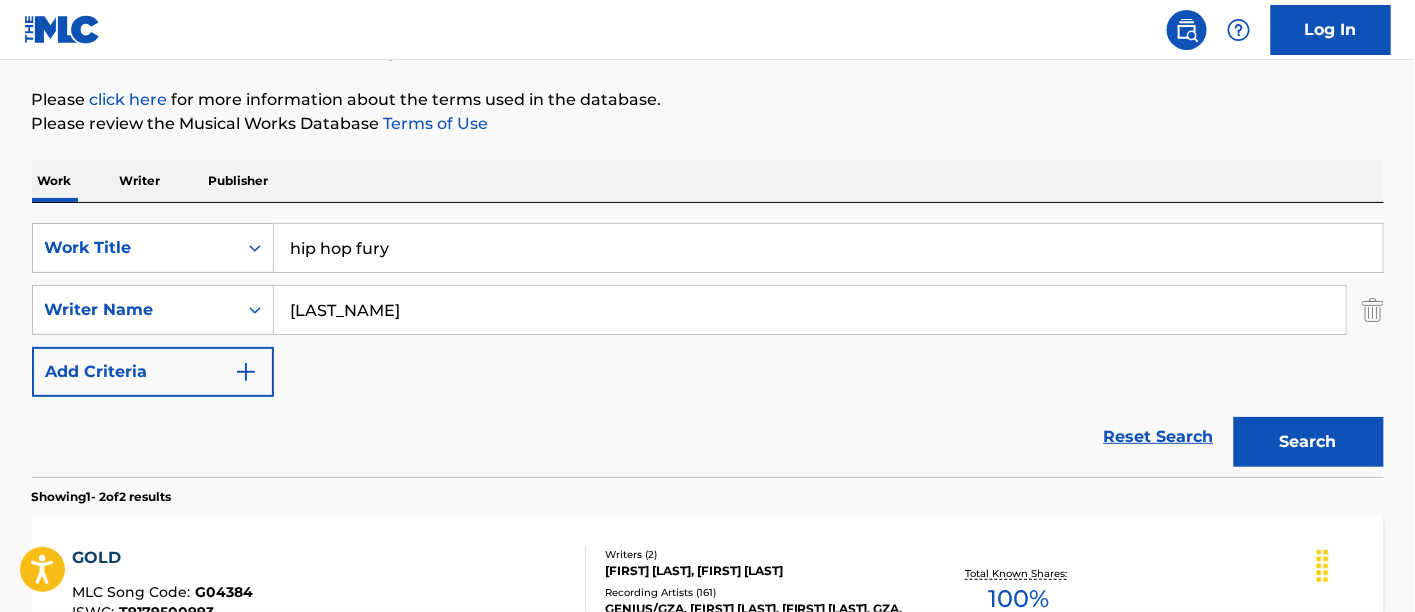 click on "Search" at bounding box center [1309, 442] 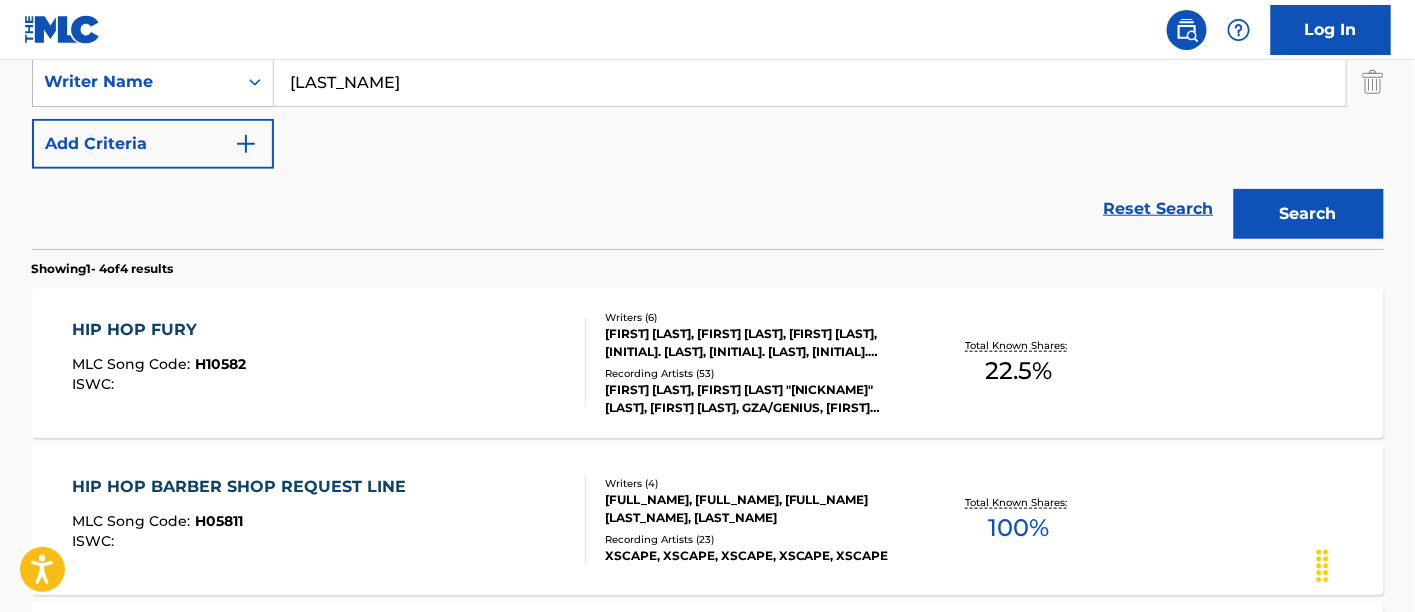 scroll, scrollTop: 542, scrollLeft: 0, axis: vertical 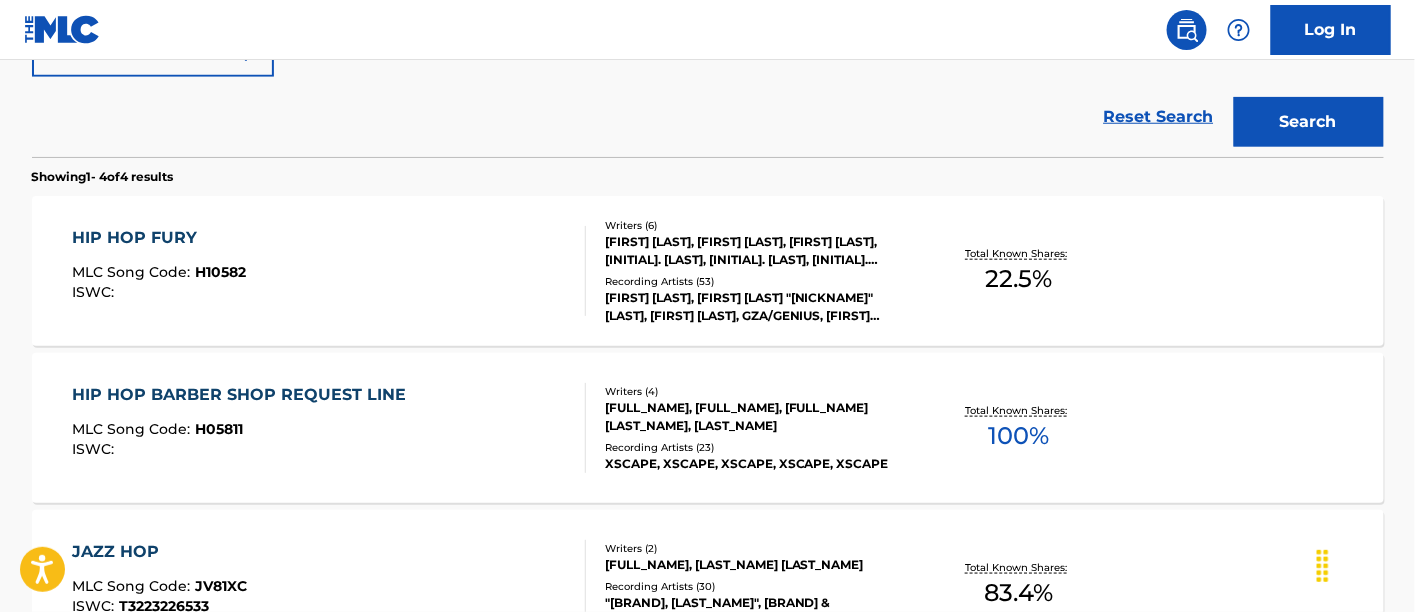 click on "HIP HOP FURY MLC Song Code : H10582 ISWC :" at bounding box center [329, 271] 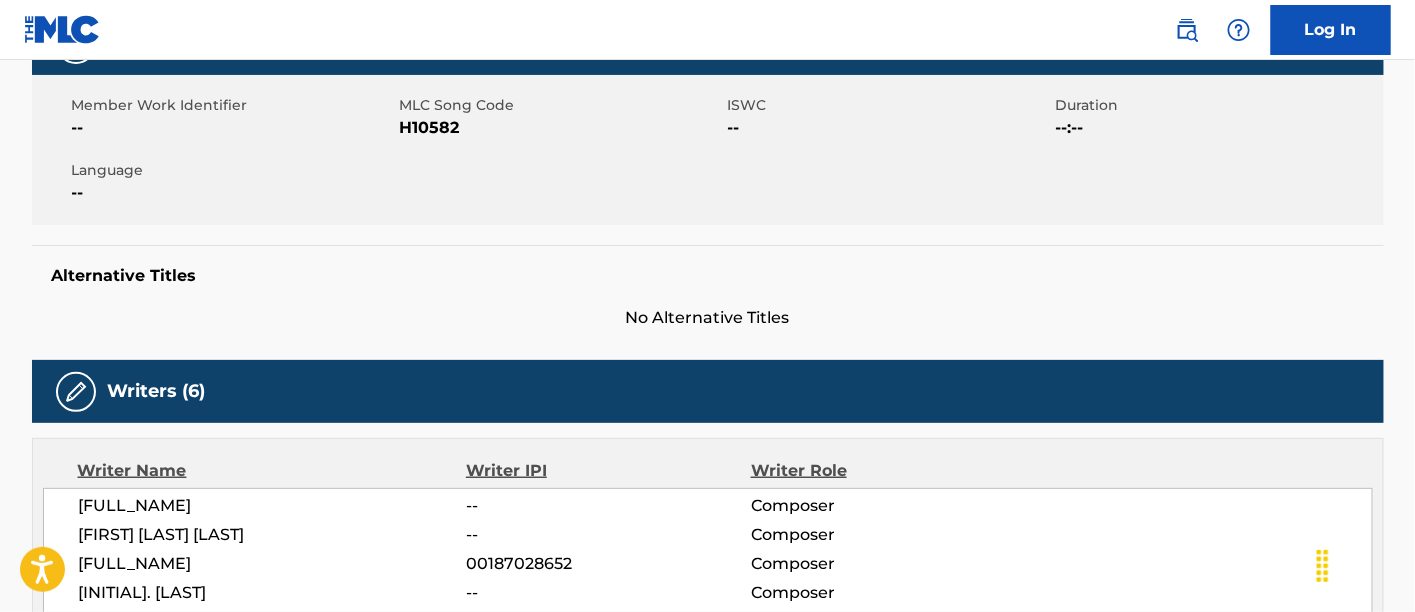 scroll, scrollTop: 333, scrollLeft: 0, axis: vertical 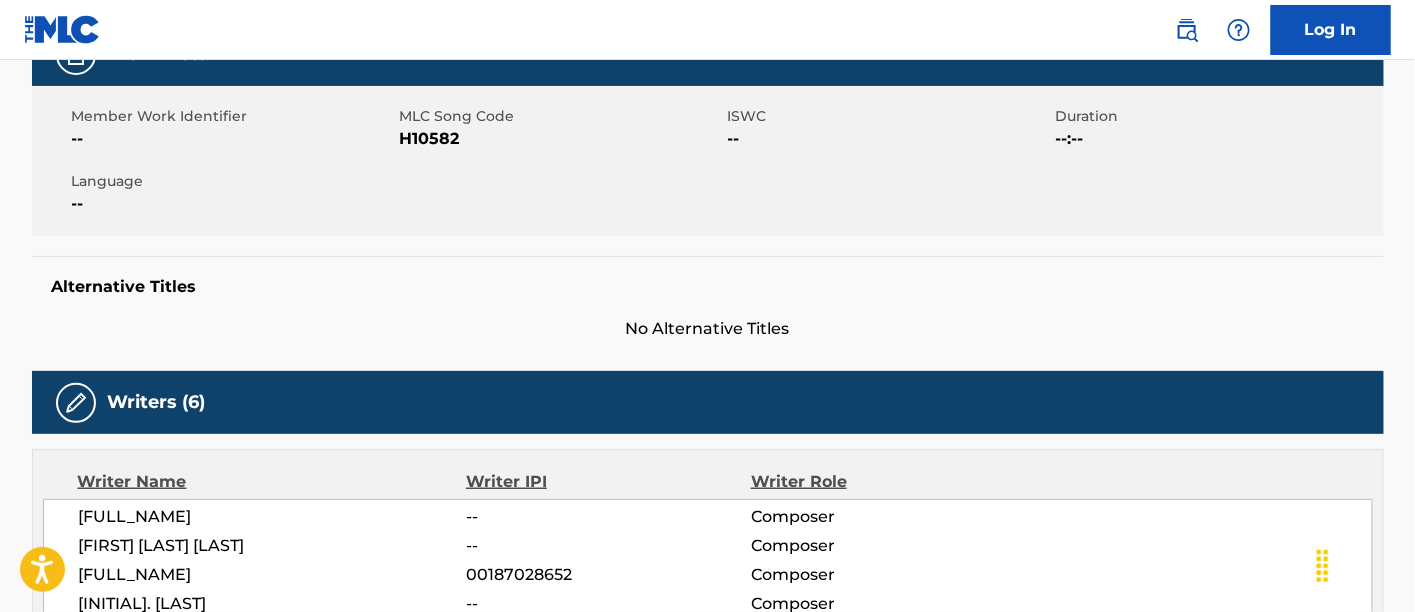 click on "MLC Song Code" at bounding box center (561, 116) 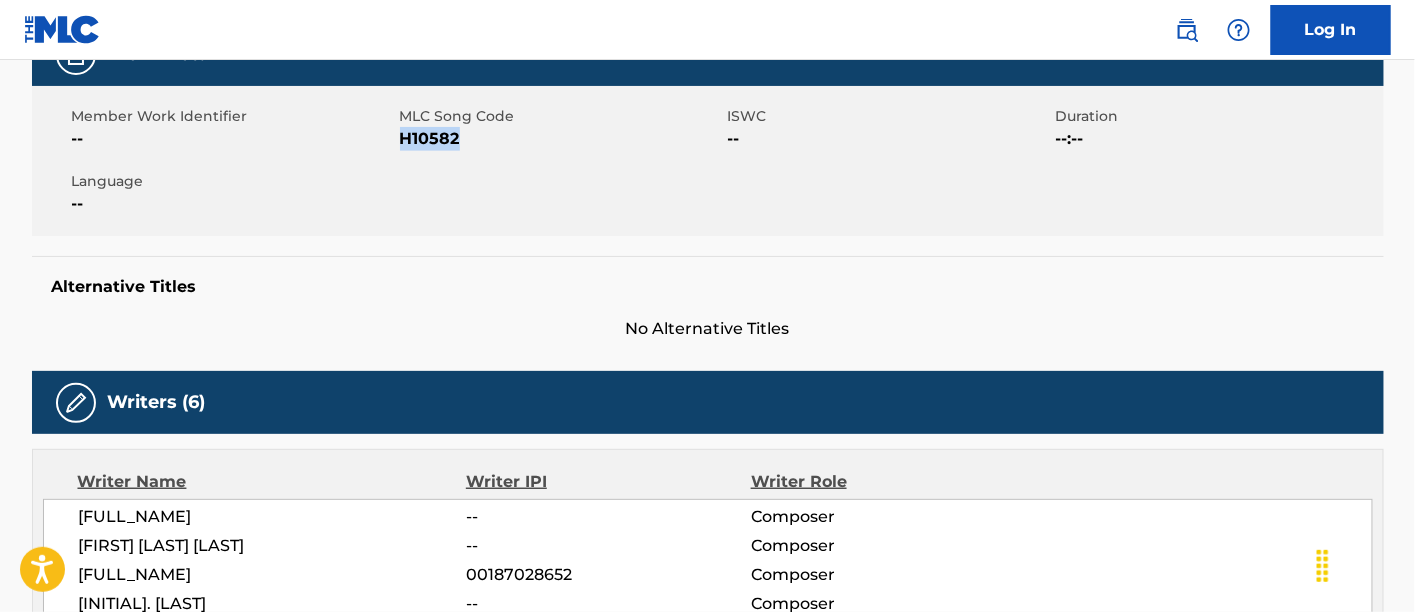 click on "H10582" at bounding box center (561, 139) 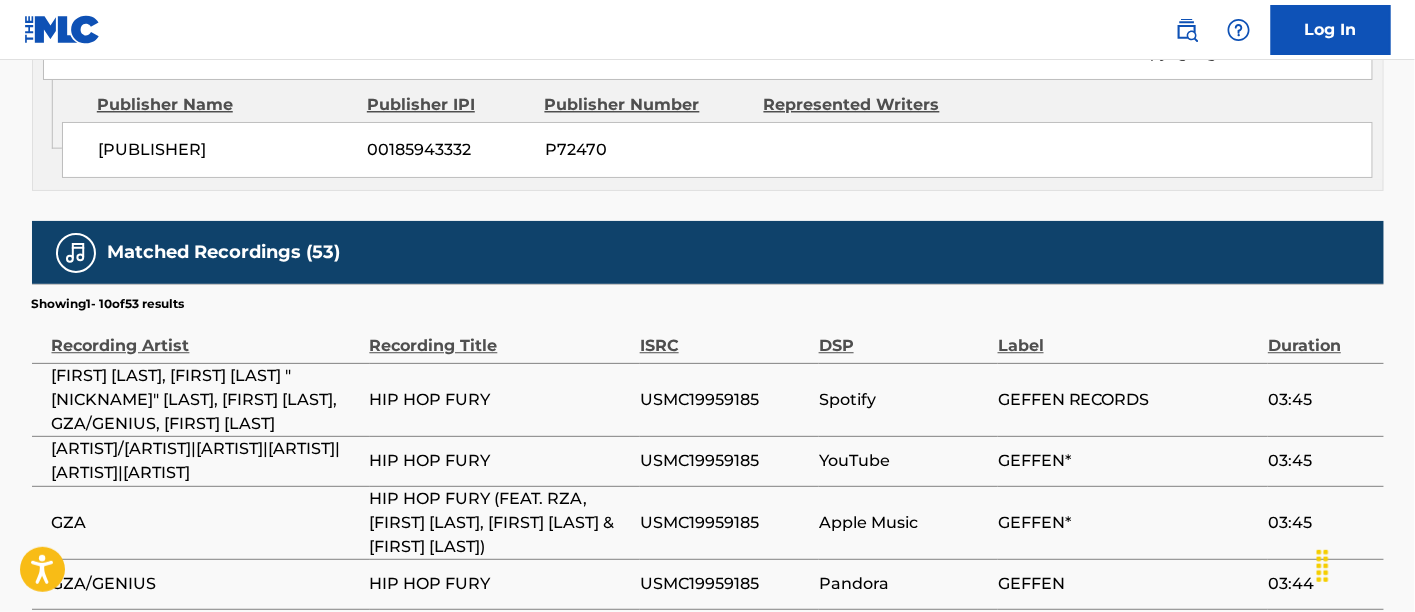 scroll, scrollTop: 1777, scrollLeft: 0, axis: vertical 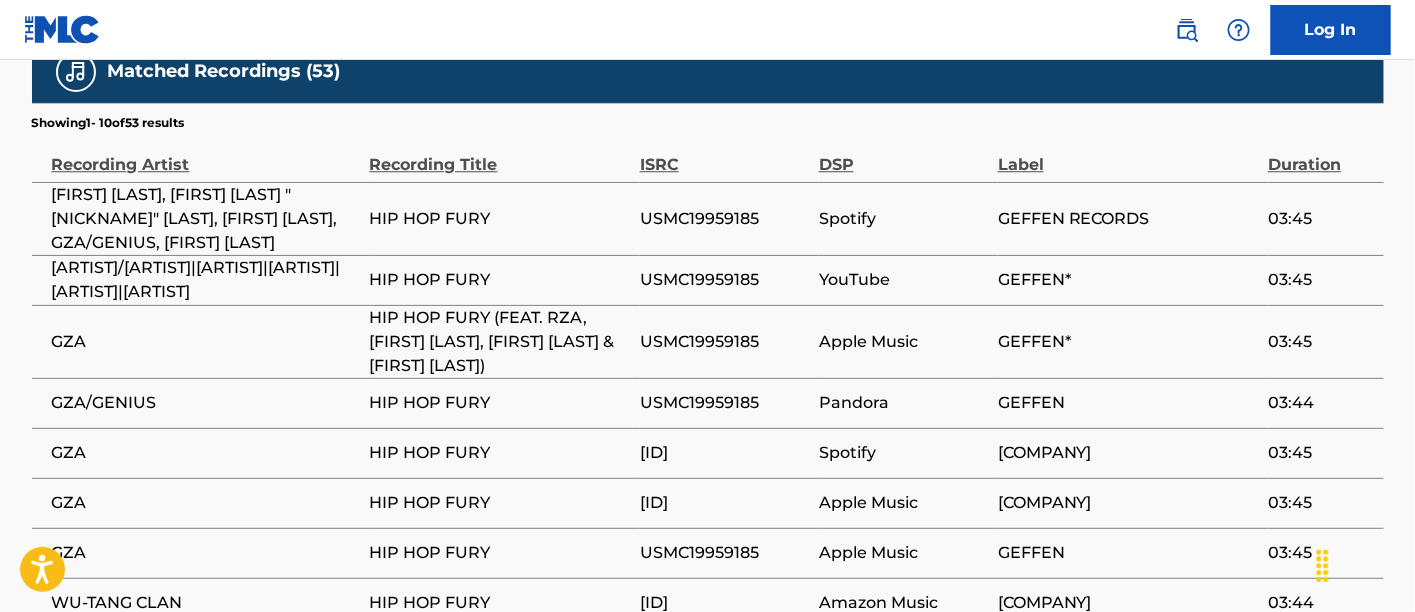 click on "USMC19959185" at bounding box center [724, 403] 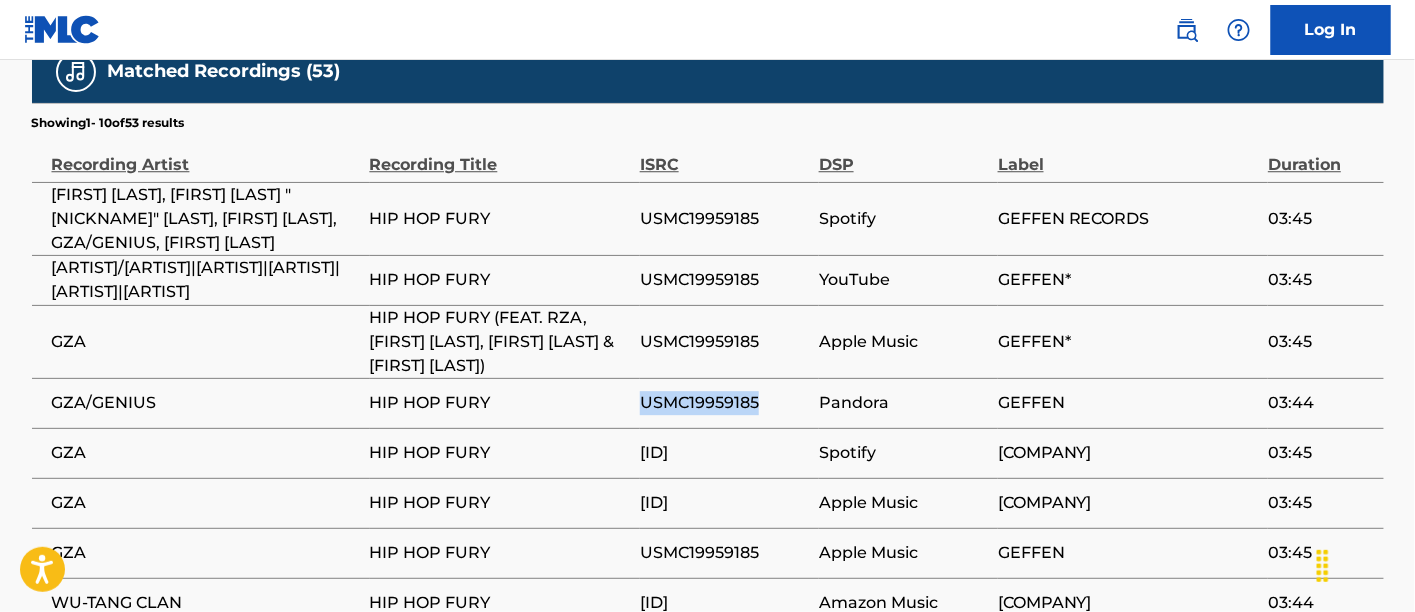 click on "USMC19959185" at bounding box center [724, 403] 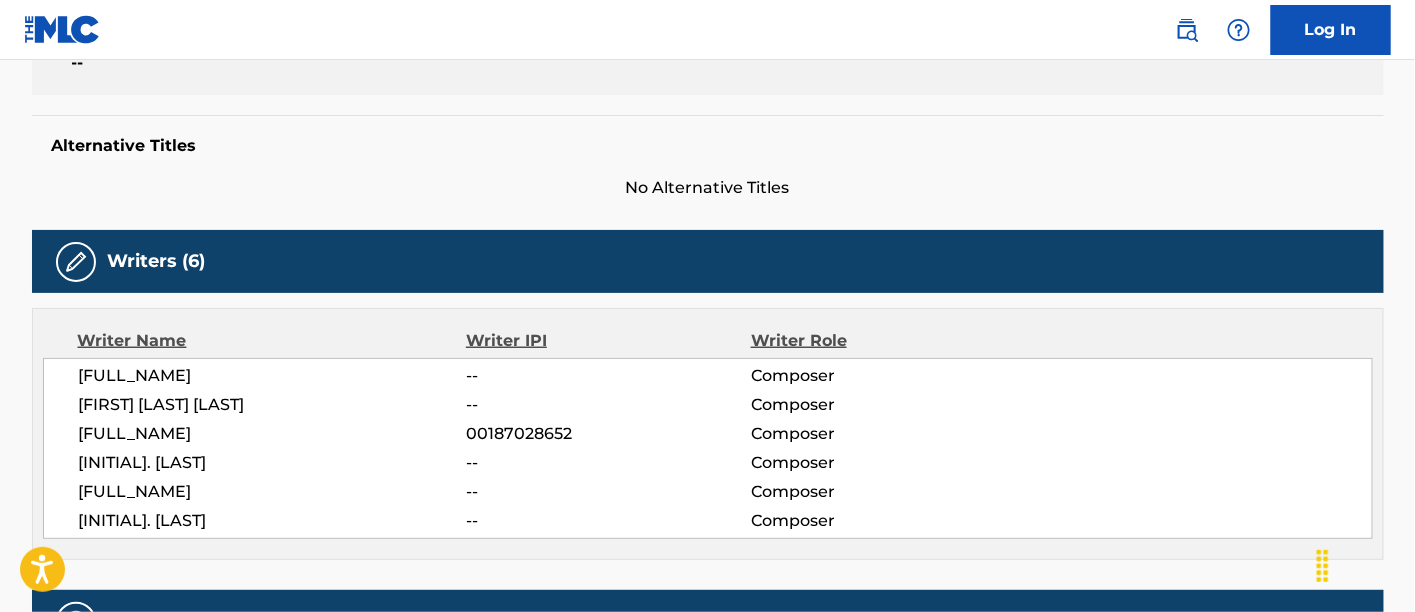 scroll, scrollTop: 555, scrollLeft: 0, axis: vertical 